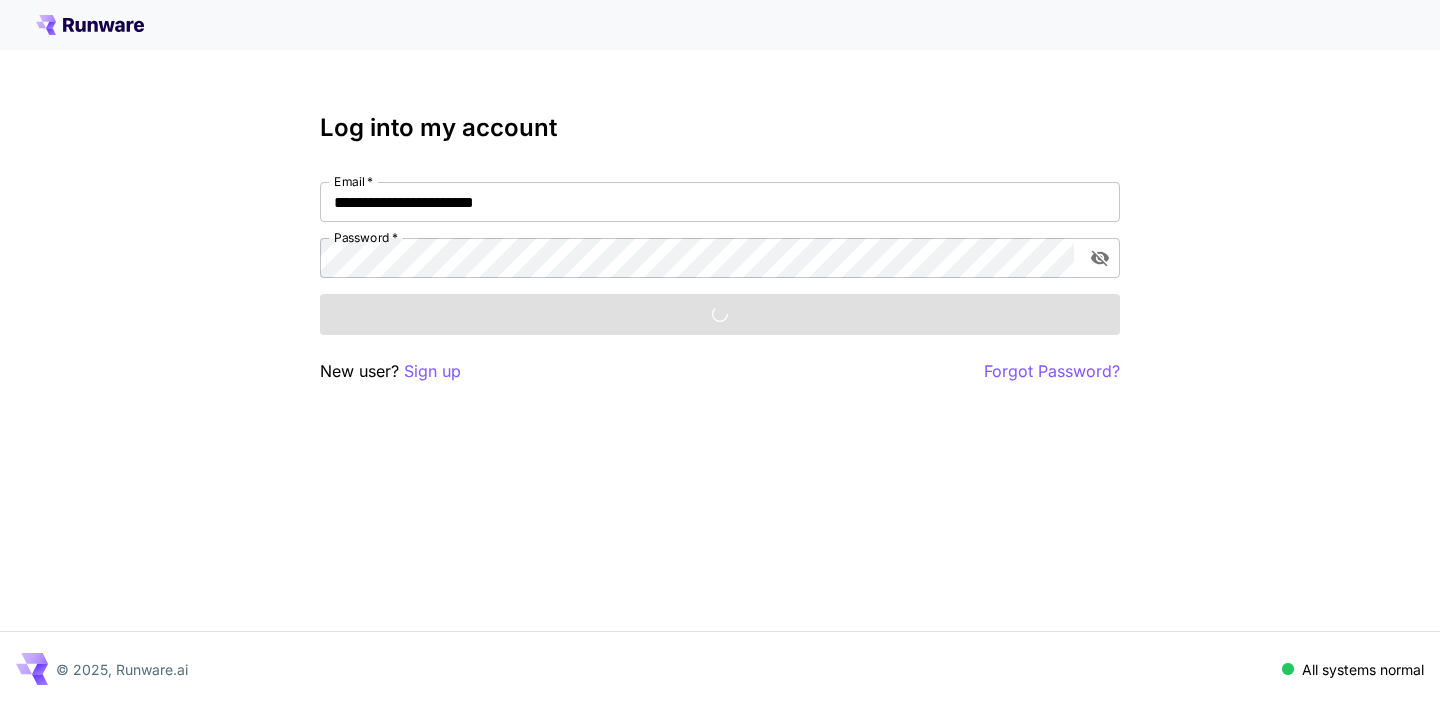 scroll, scrollTop: 0, scrollLeft: 0, axis: both 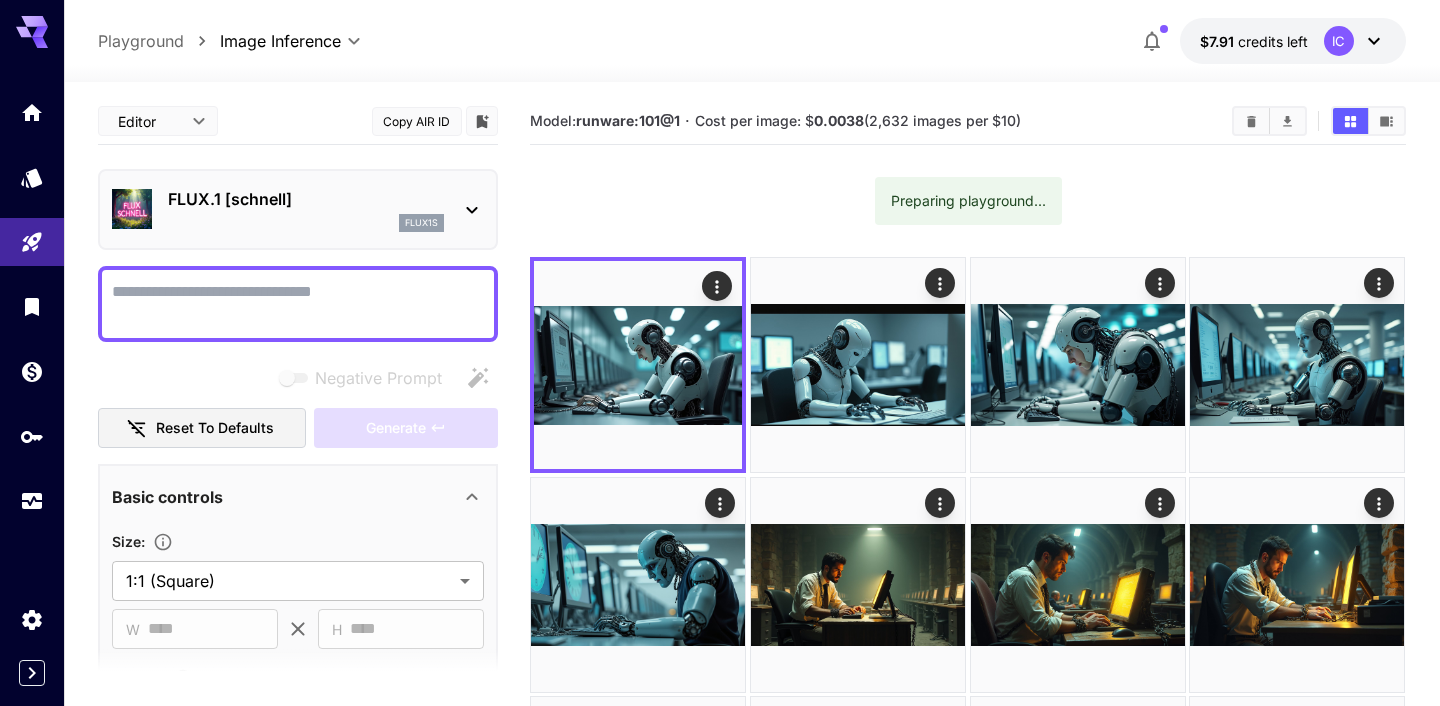 click 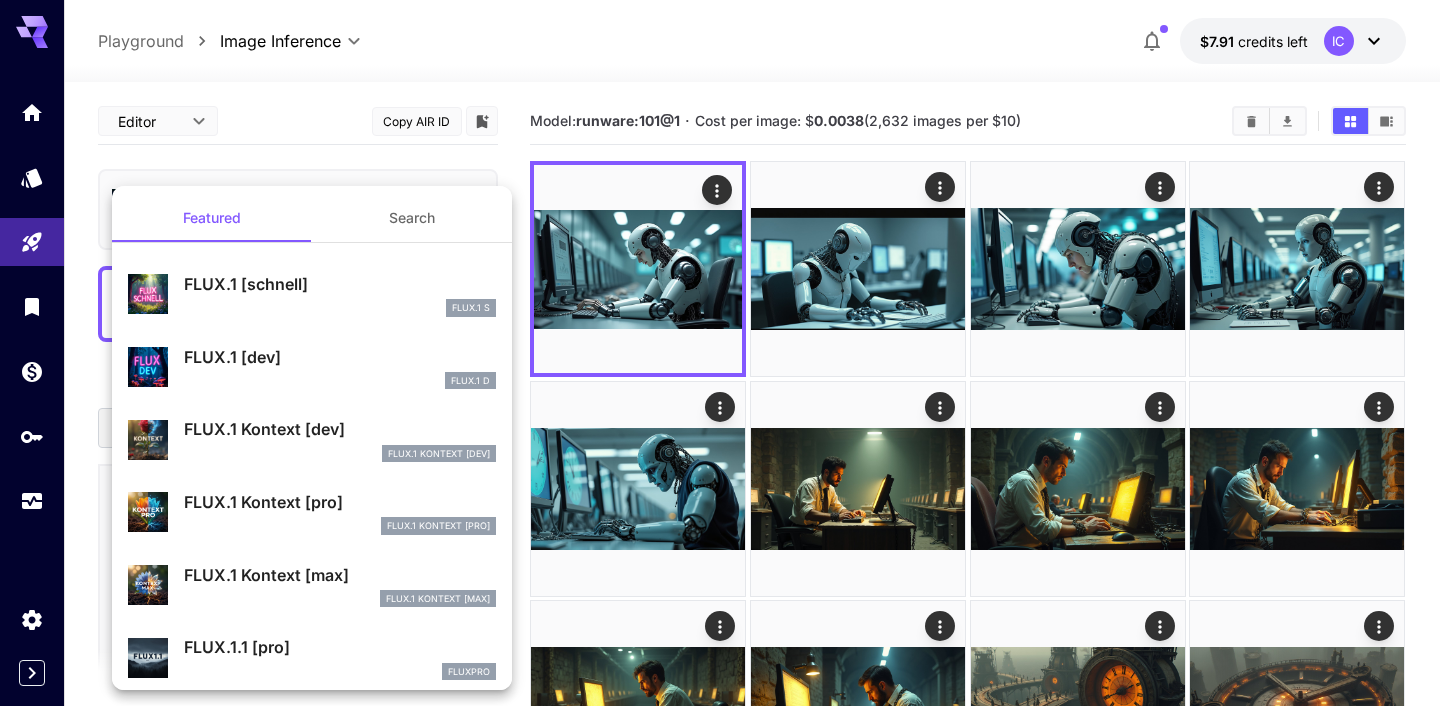 click on "FLUX.1 Kontext [dev]" at bounding box center [340, 429] 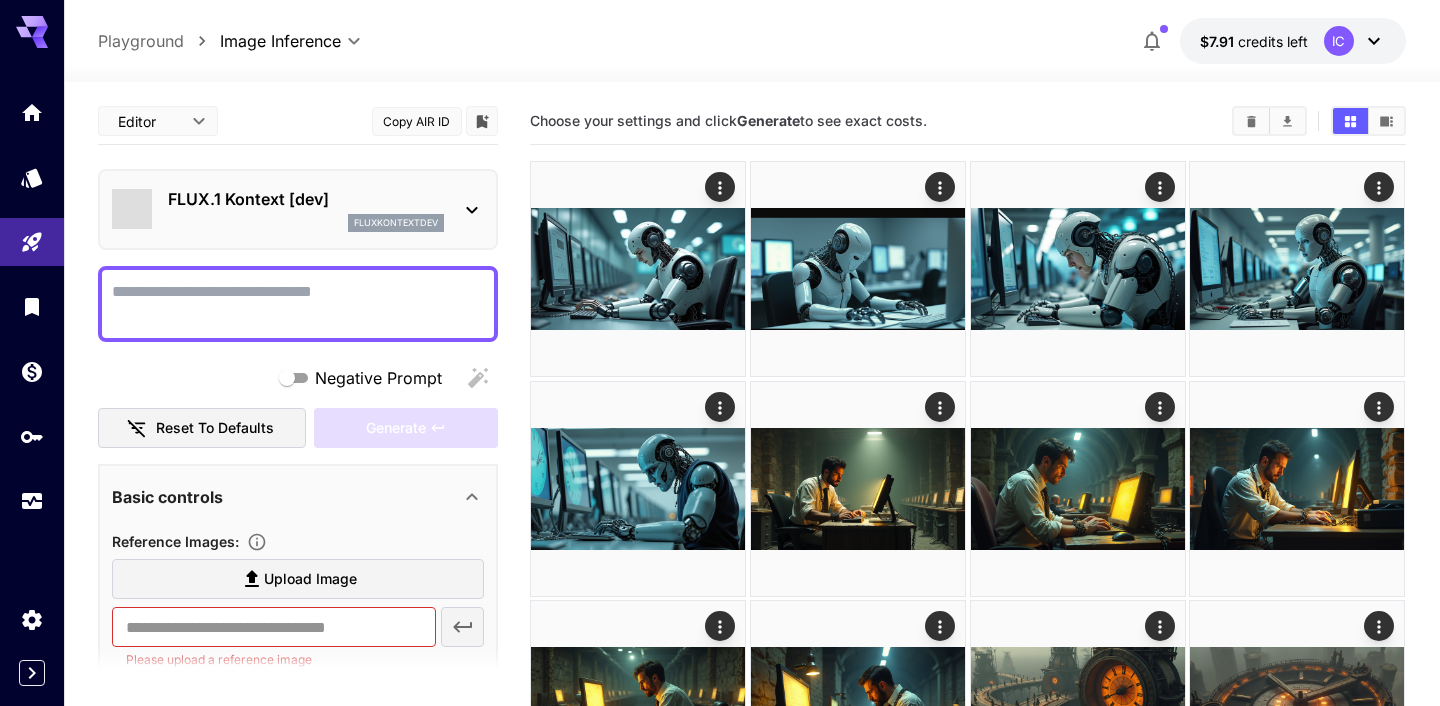 type on "*******" 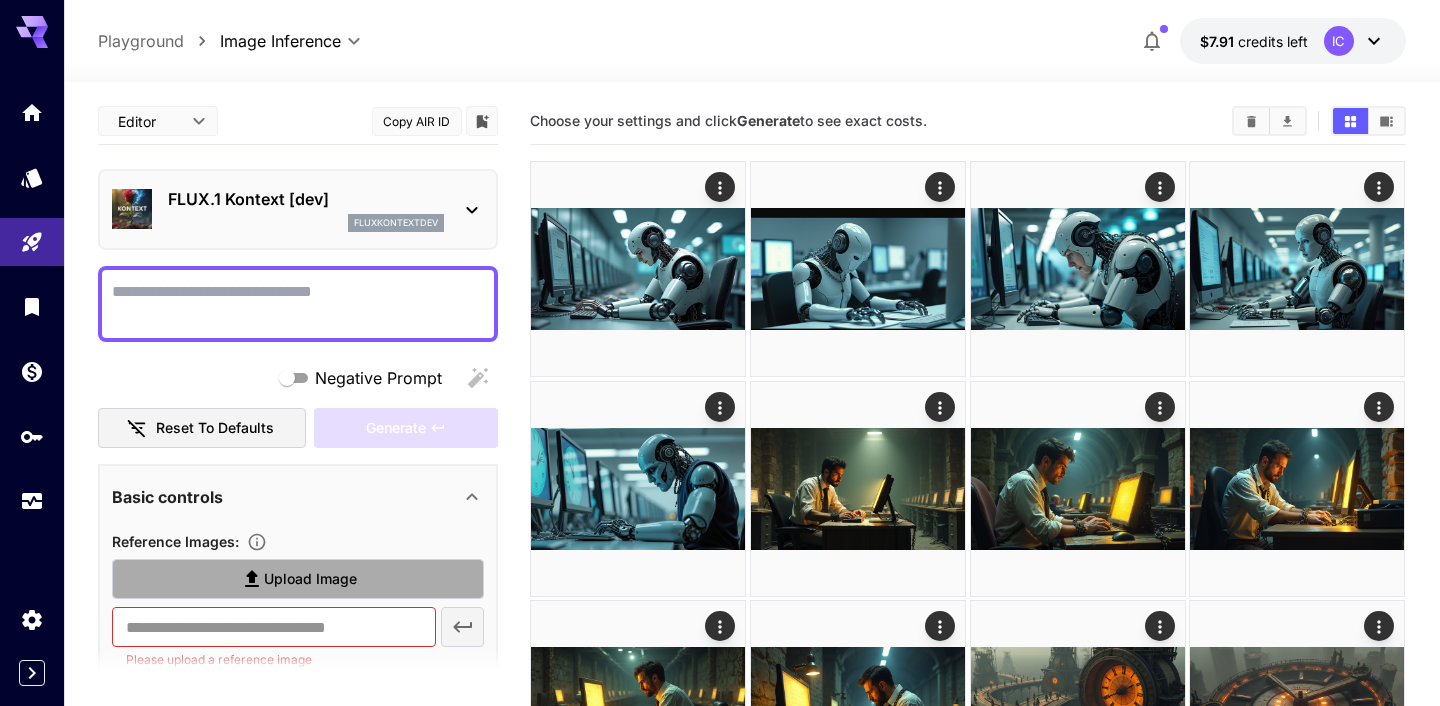 click on "Upload Image" at bounding box center [310, 579] 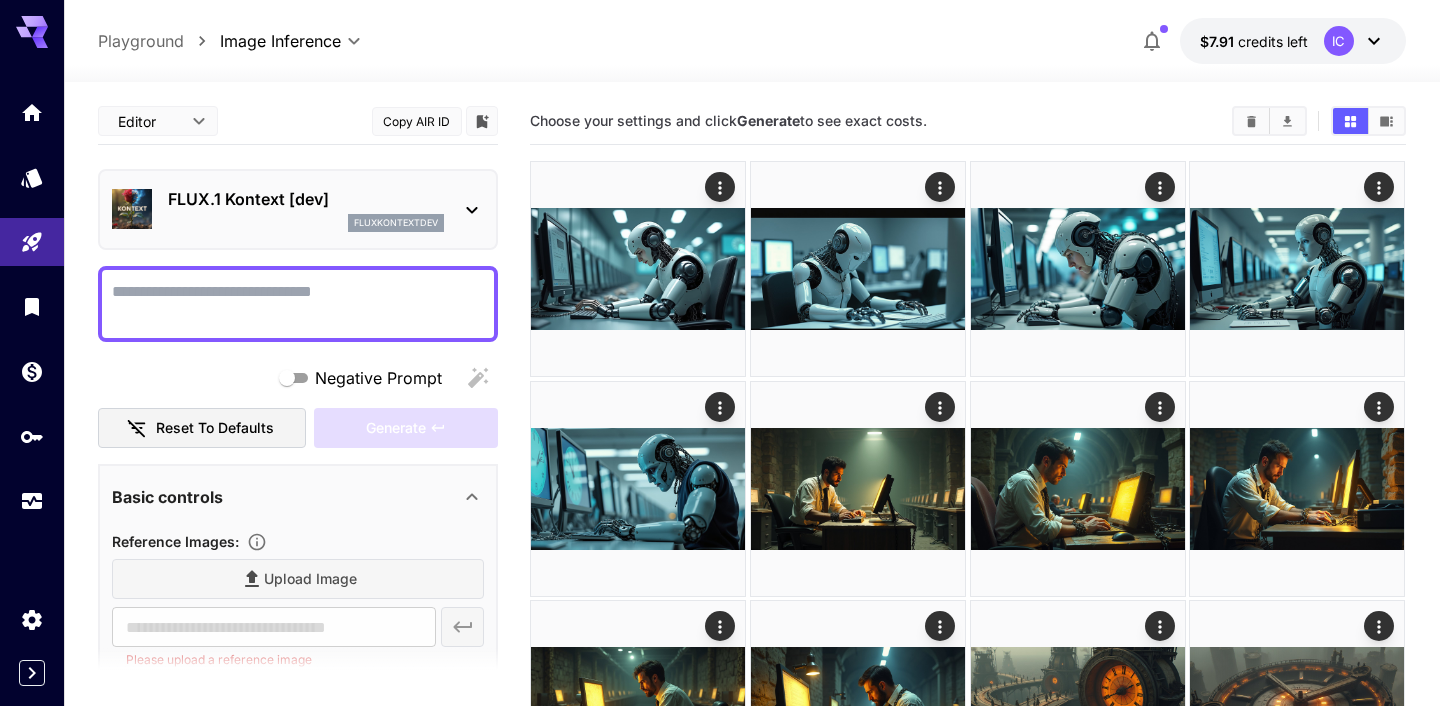 type on "**********" 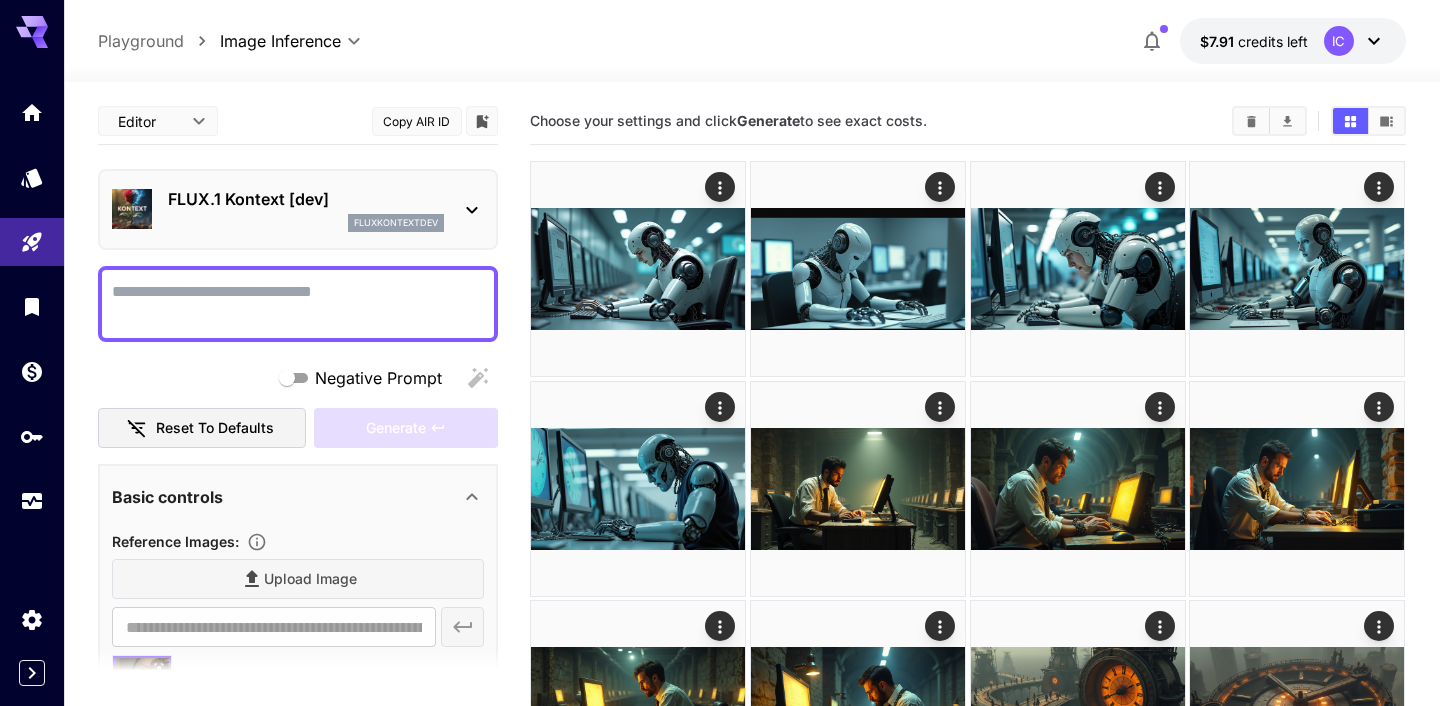 click on "Negative Prompt" at bounding box center [298, 304] 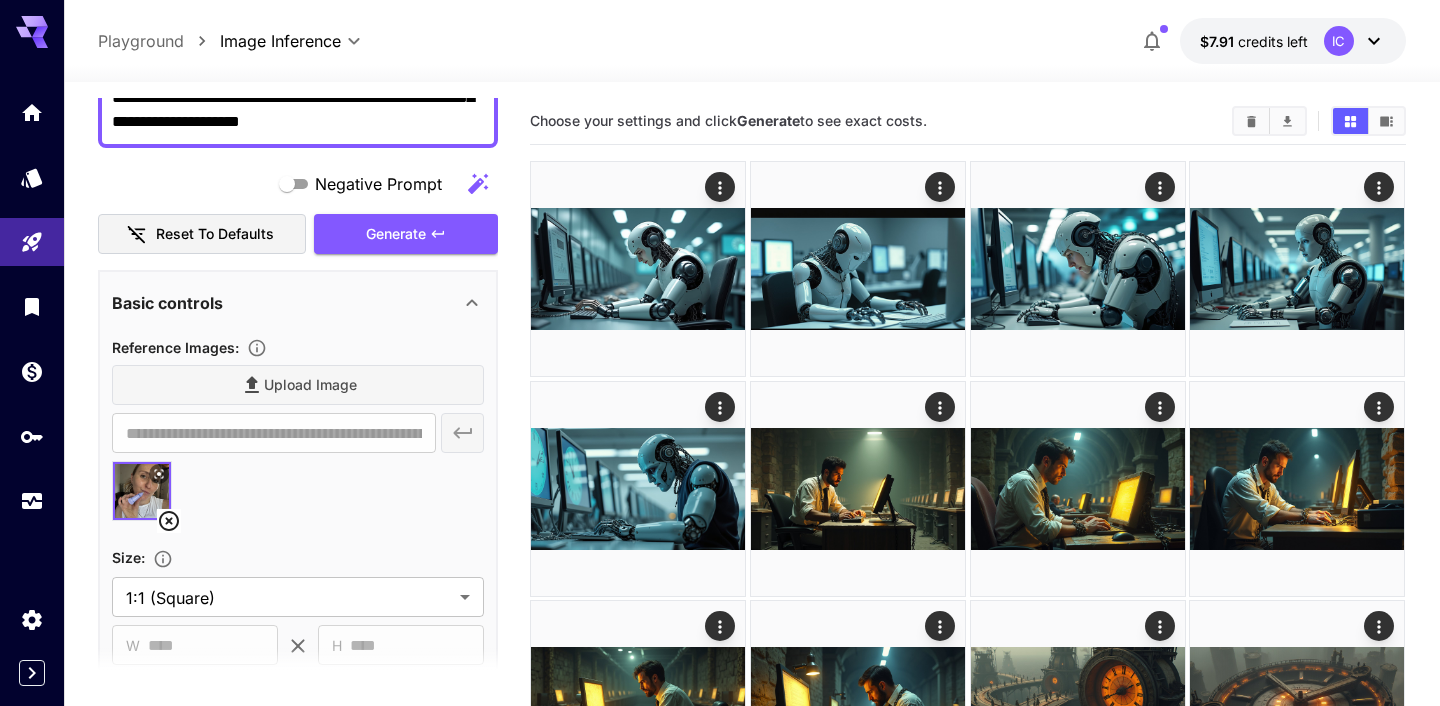 scroll, scrollTop: 245, scrollLeft: 0, axis: vertical 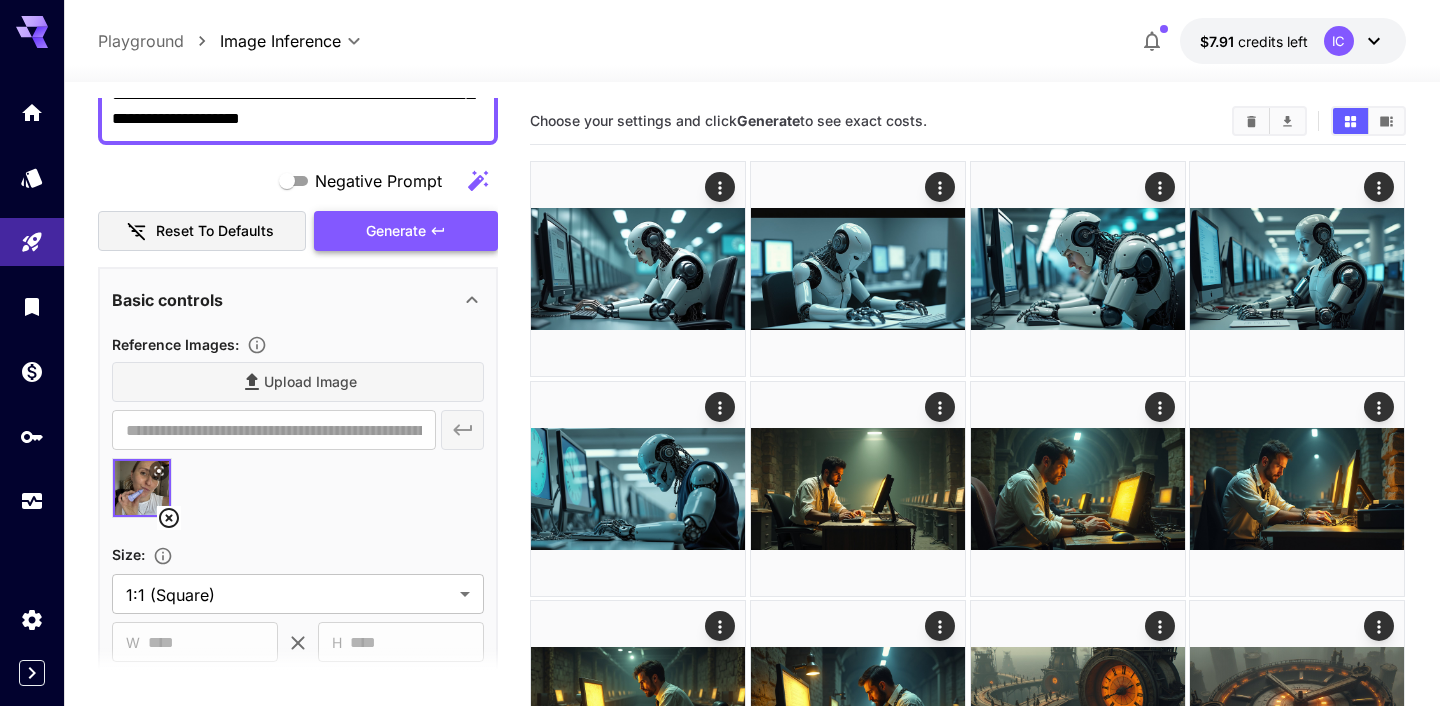 type on "**********" 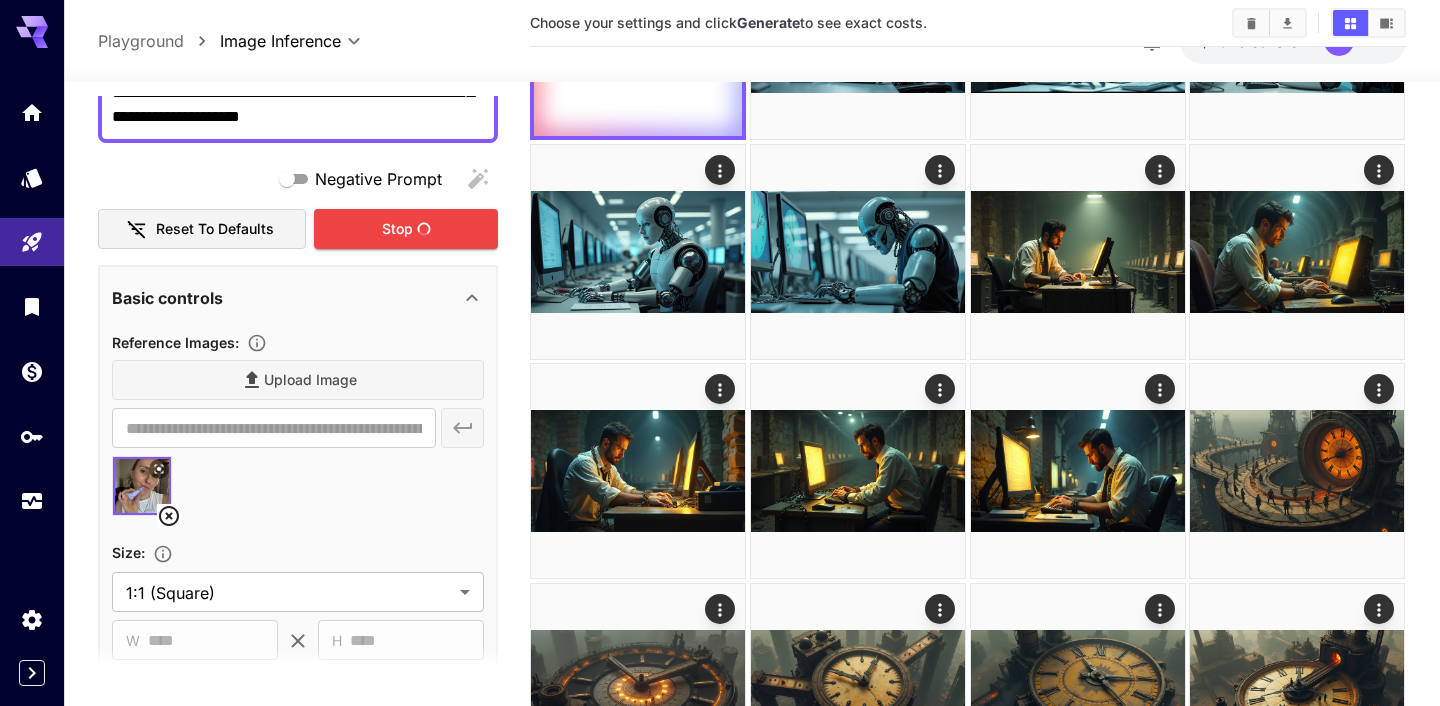 scroll, scrollTop: 246, scrollLeft: 0, axis: vertical 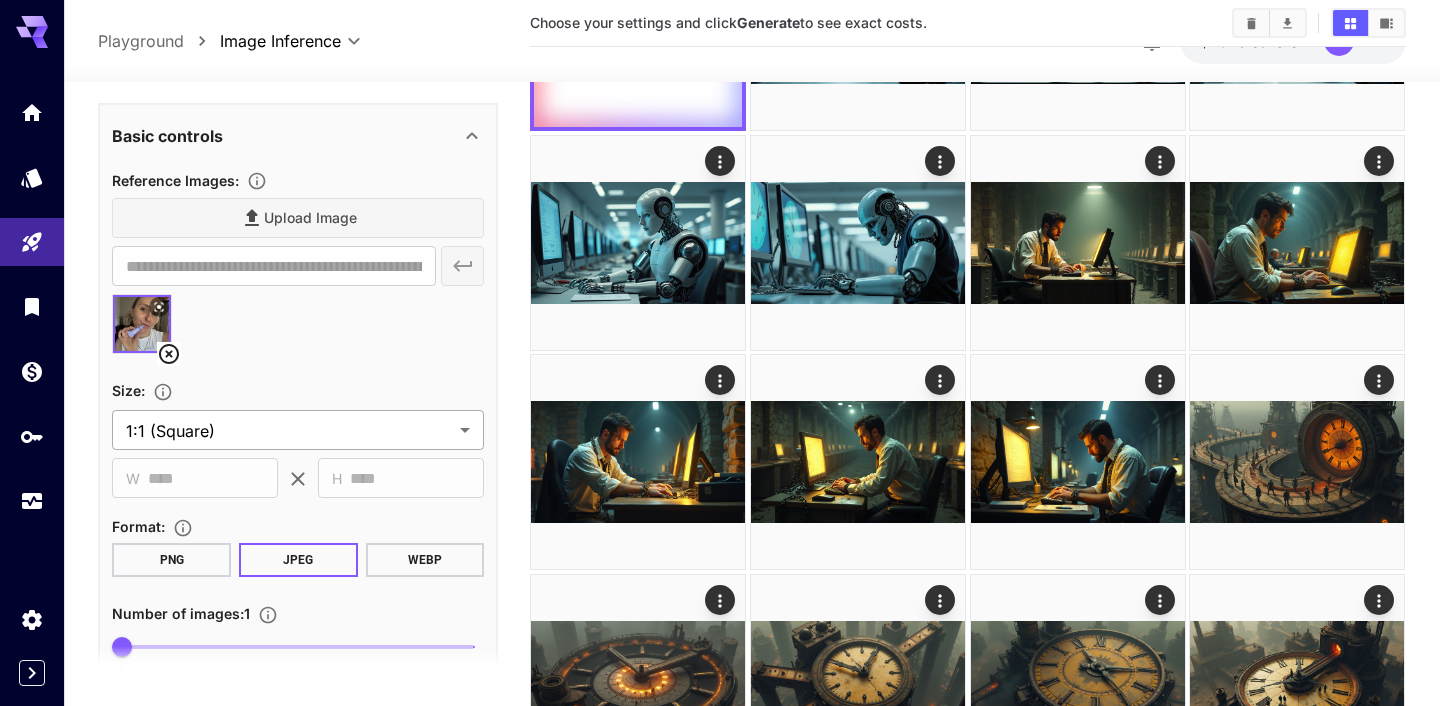 click on "**********" at bounding box center (720, 1729) 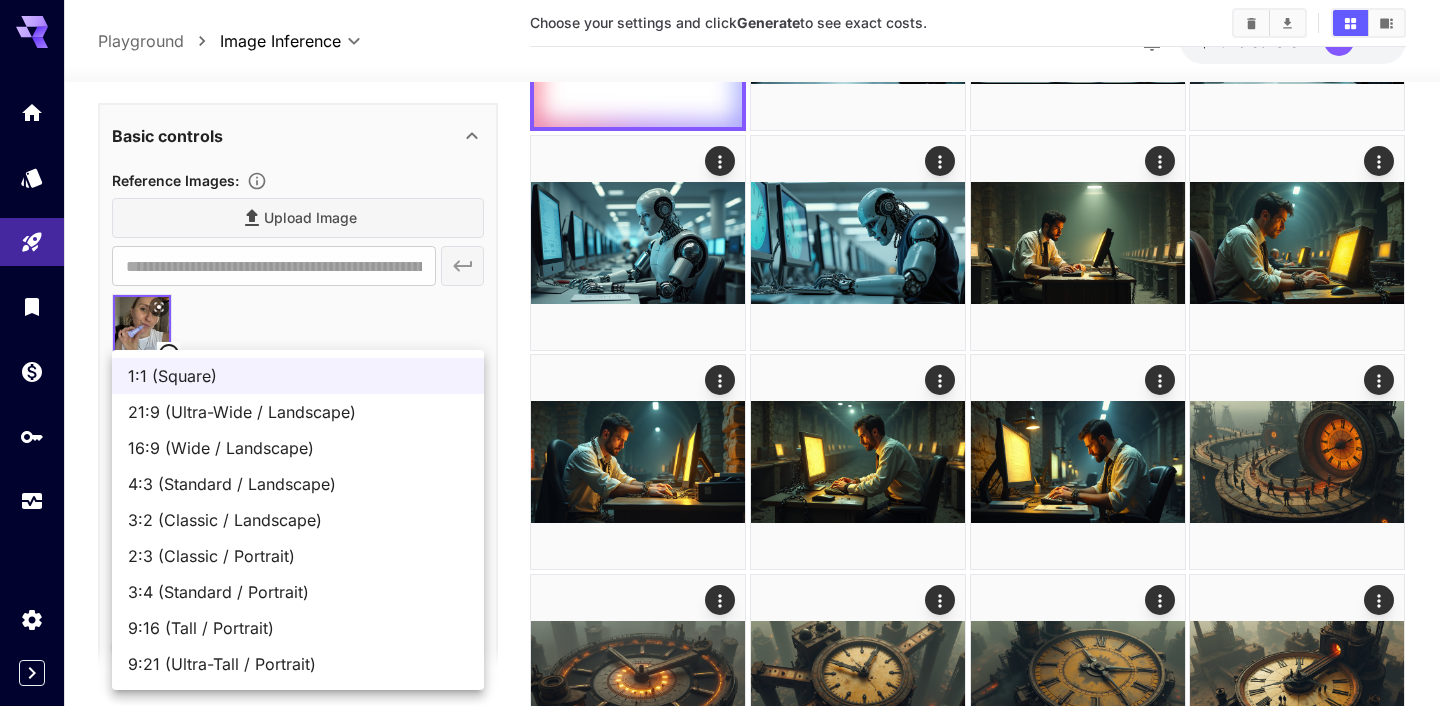 click on "9:16 (Tall / Portrait)" at bounding box center [298, 628] 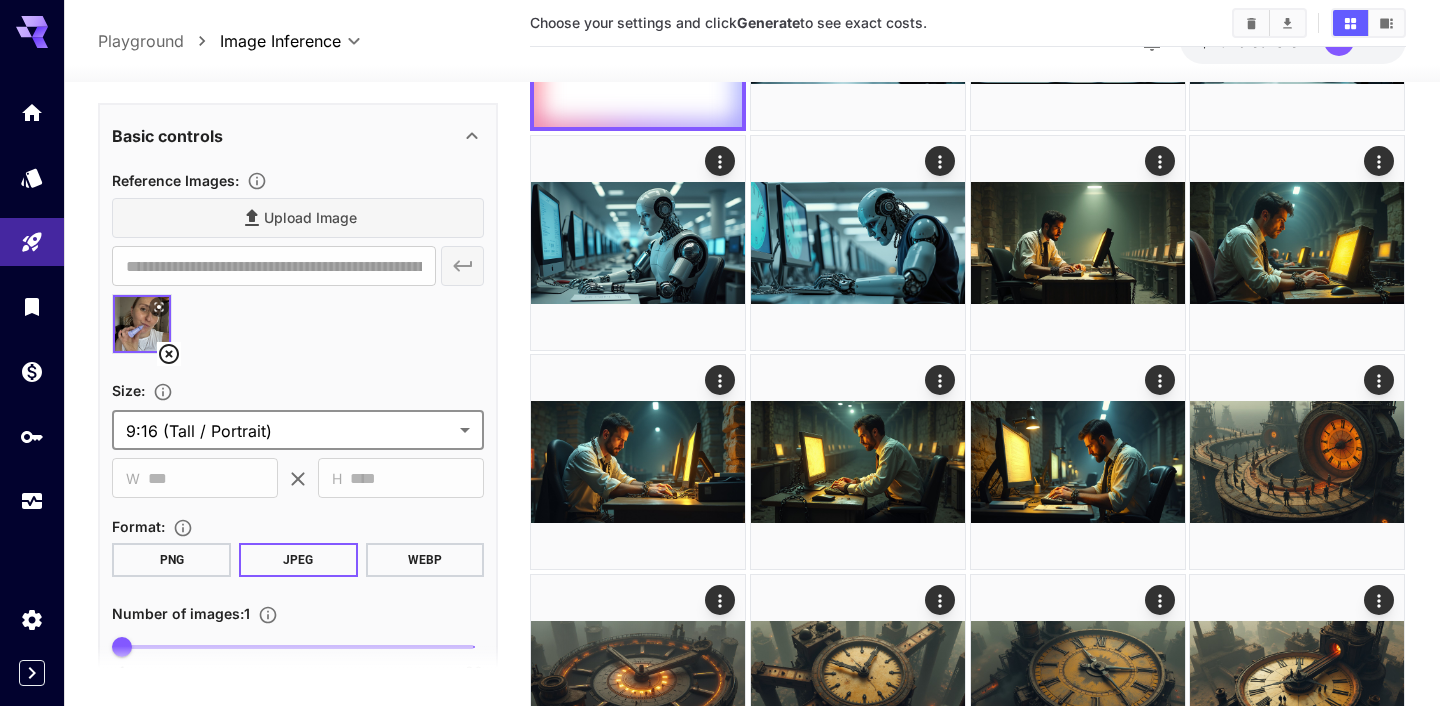 type on "**********" 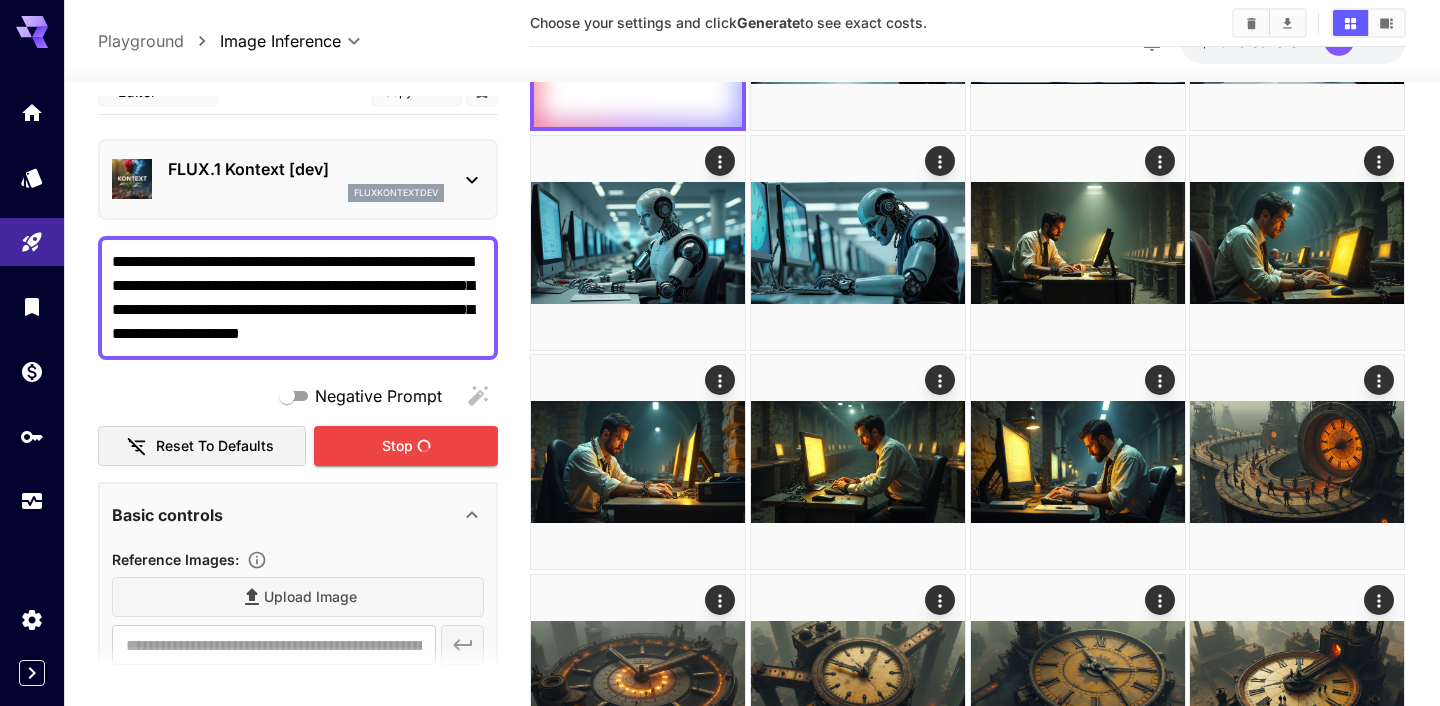 scroll, scrollTop: 0, scrollLeft: 0, axis: both 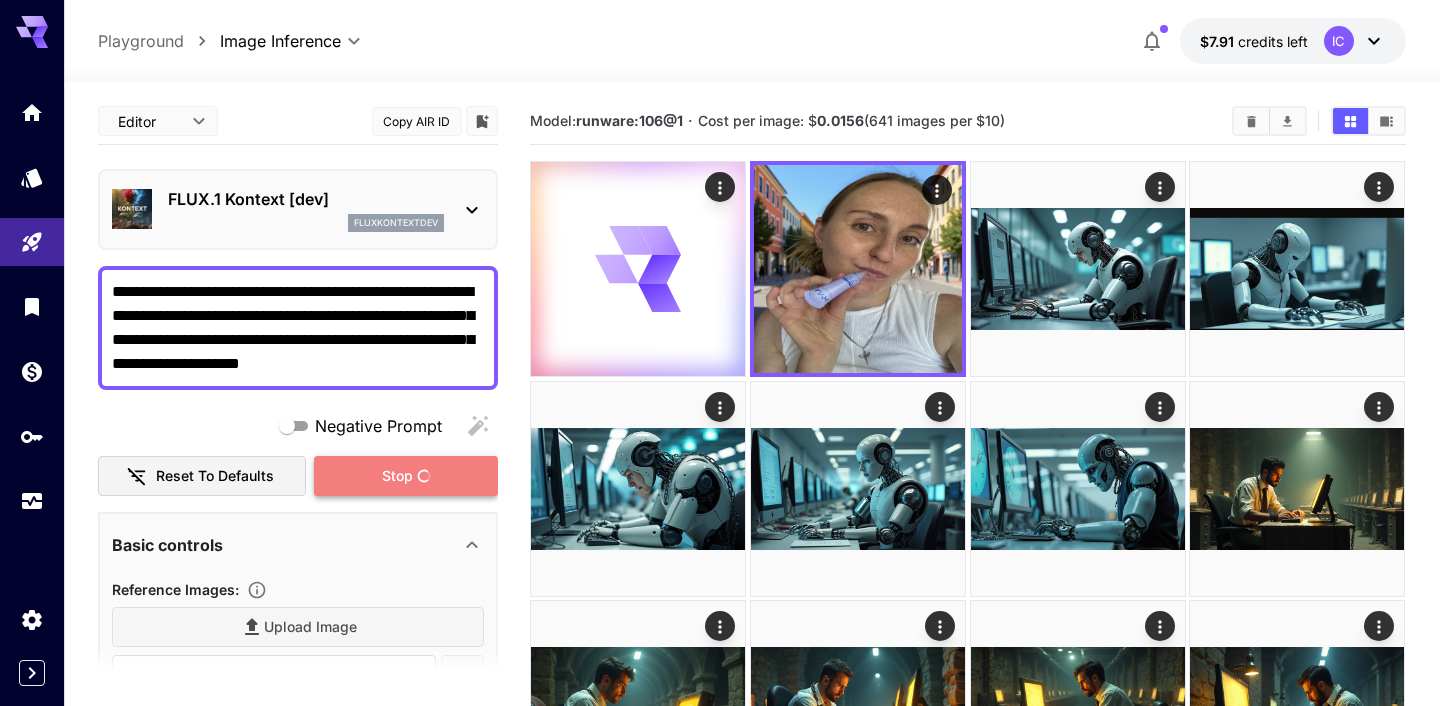 click on "Stop" at bounding box center [406, 476] 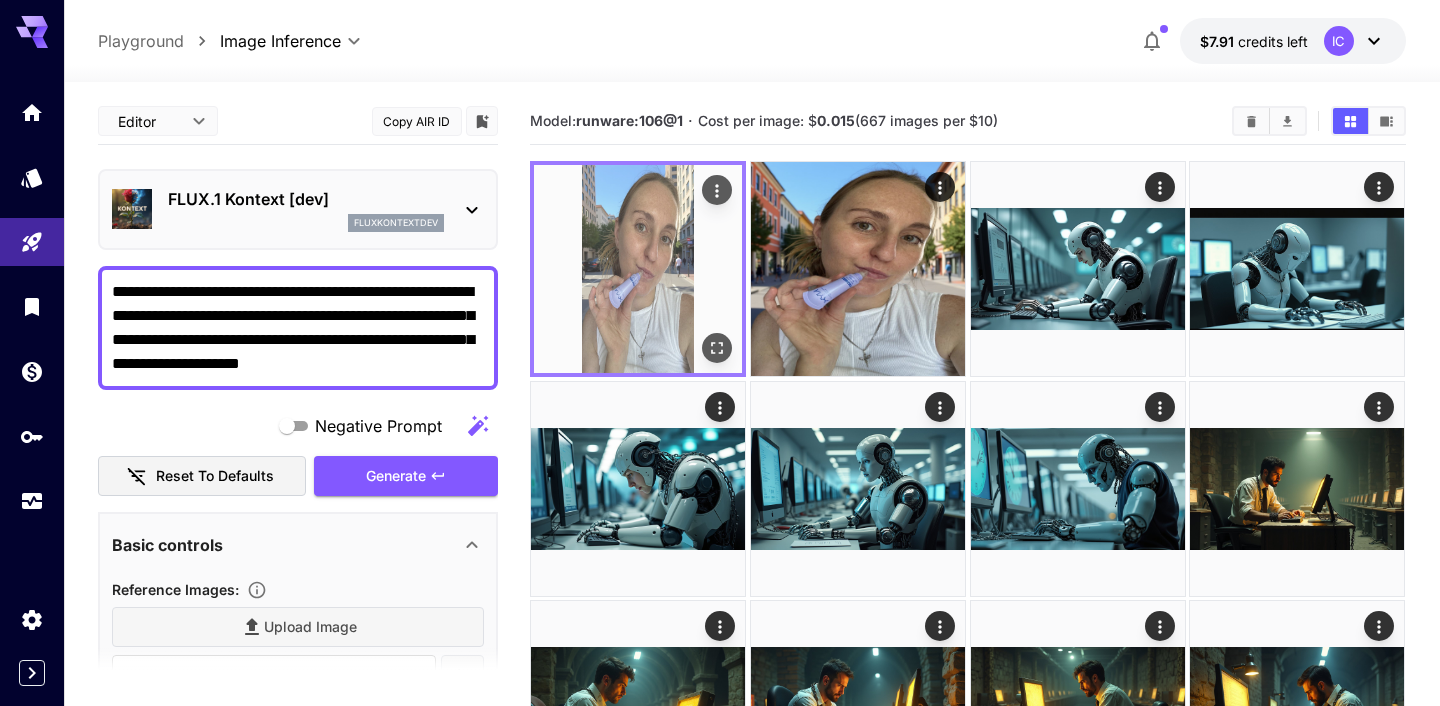 click at bounding box center [638, 269] 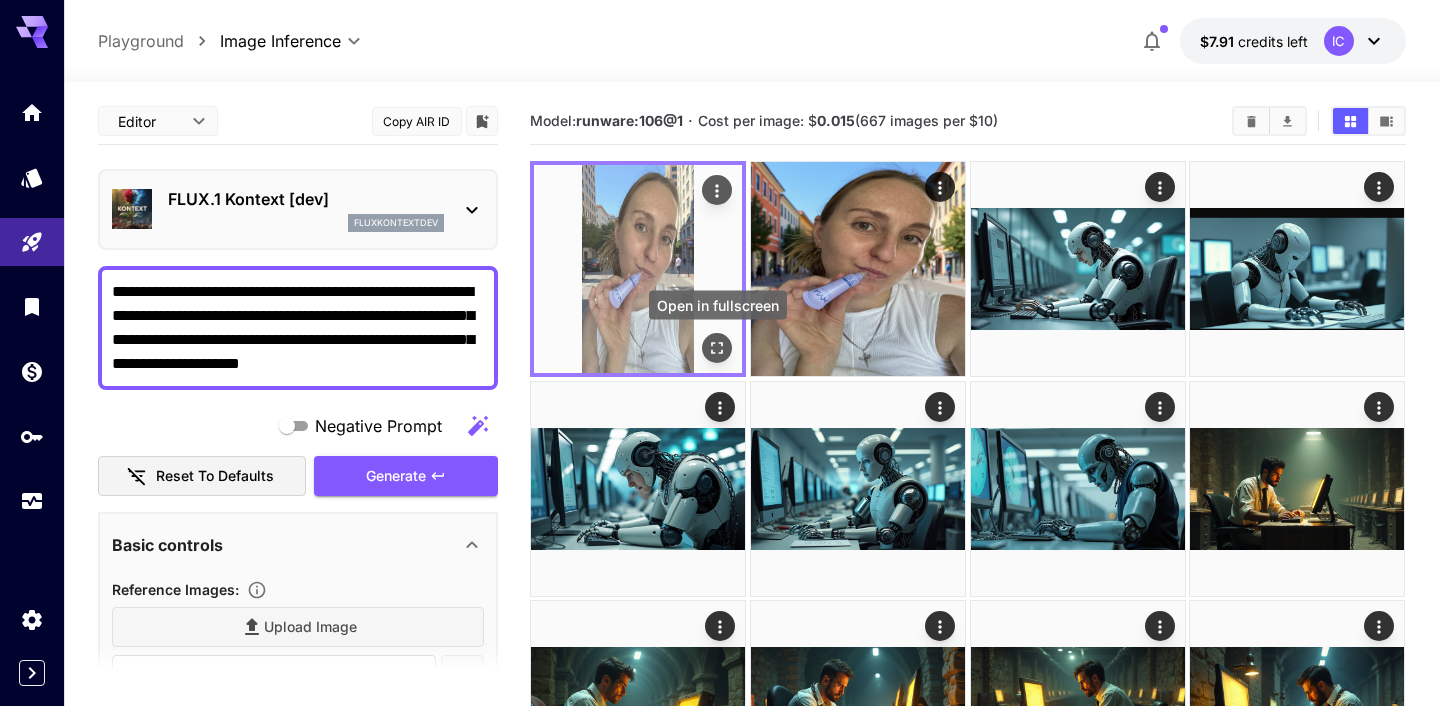 click 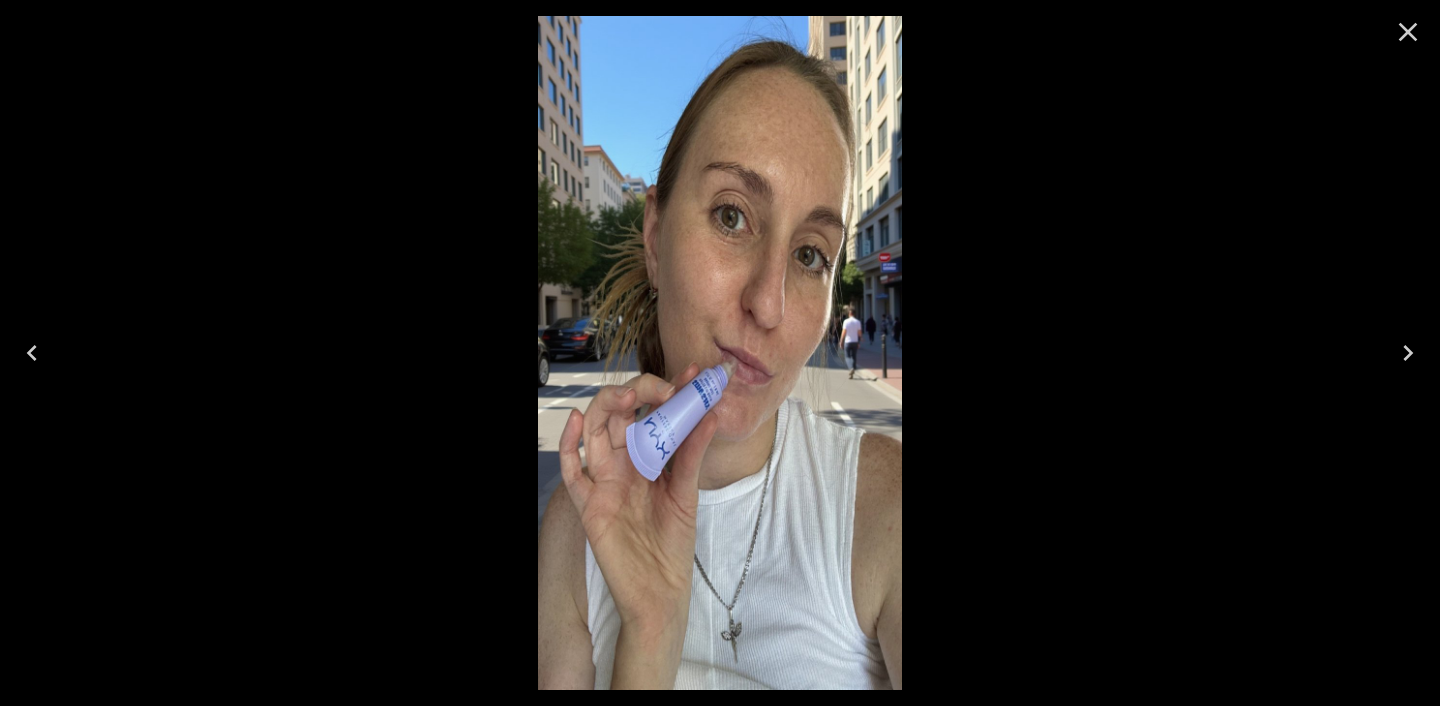 click 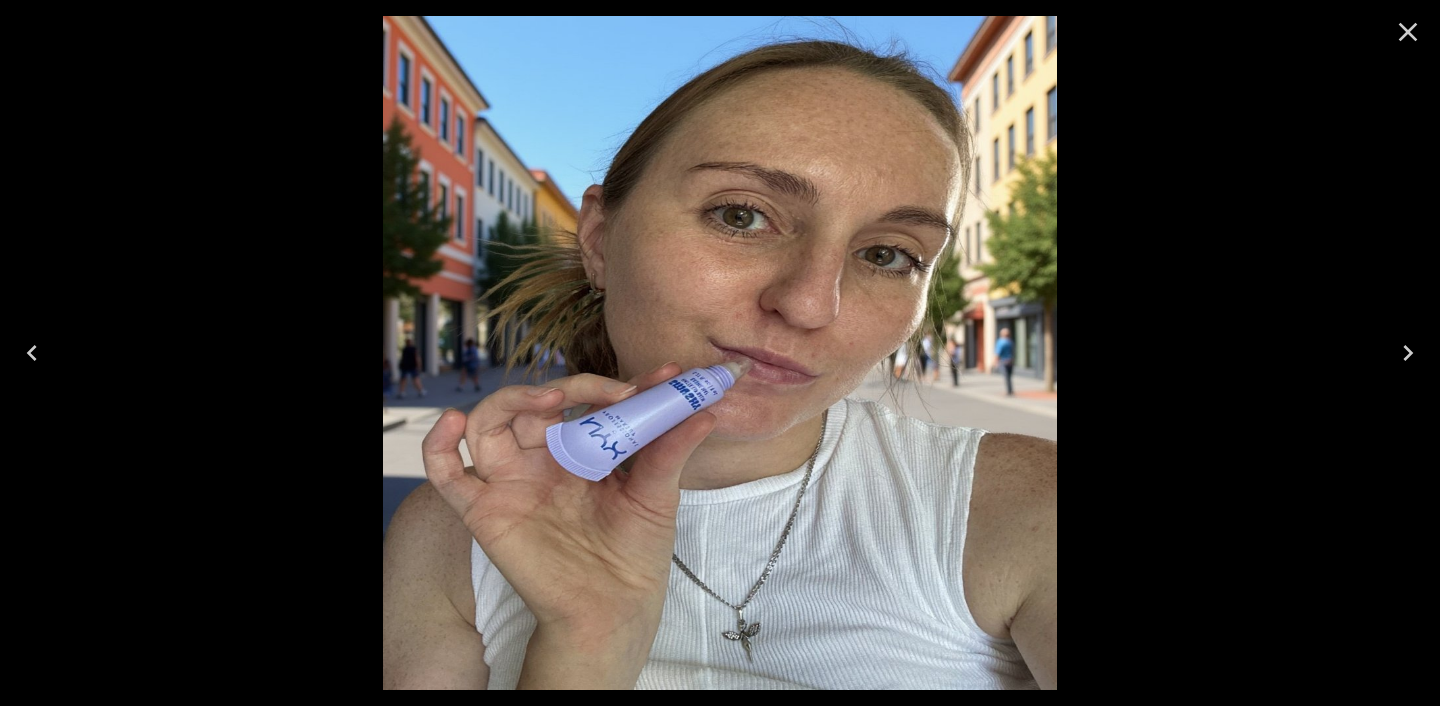 click 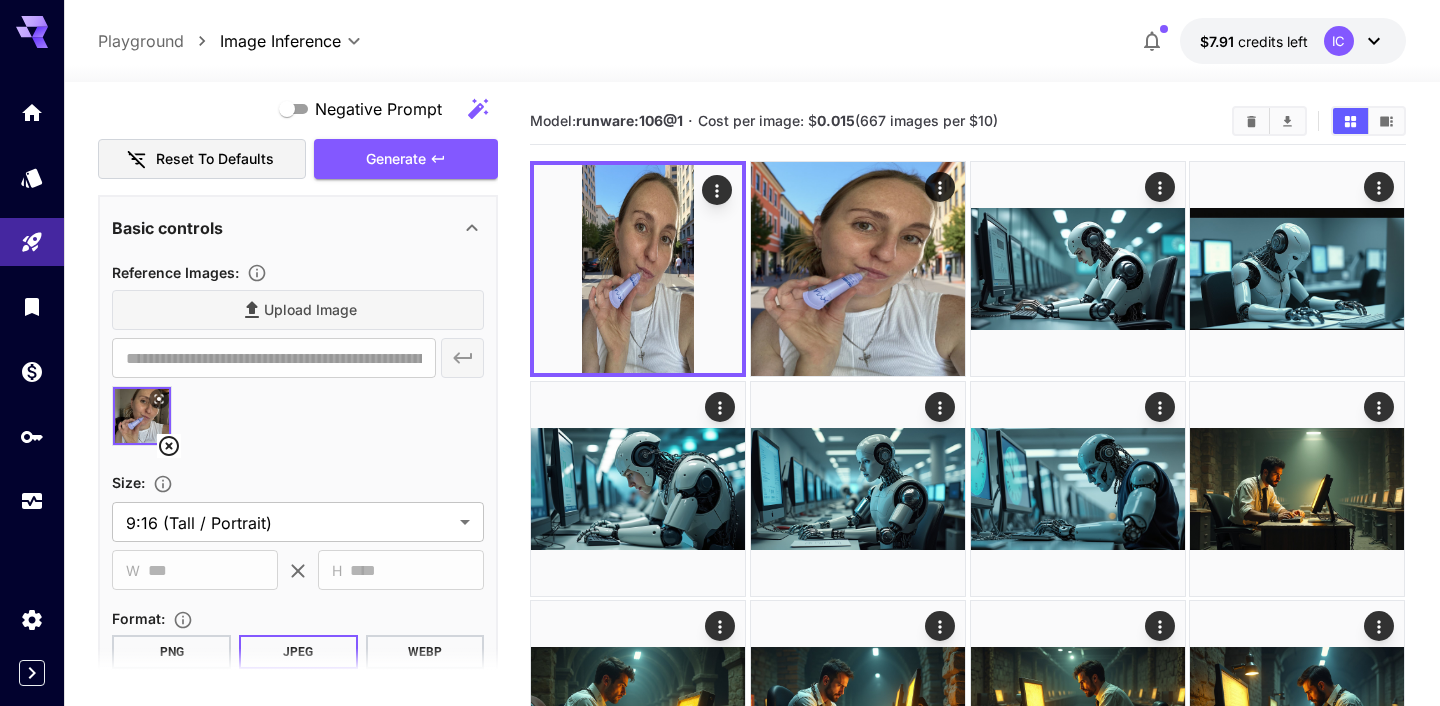 scroll, scrollTop: 318, scrollLeft: 0, axis: vertical 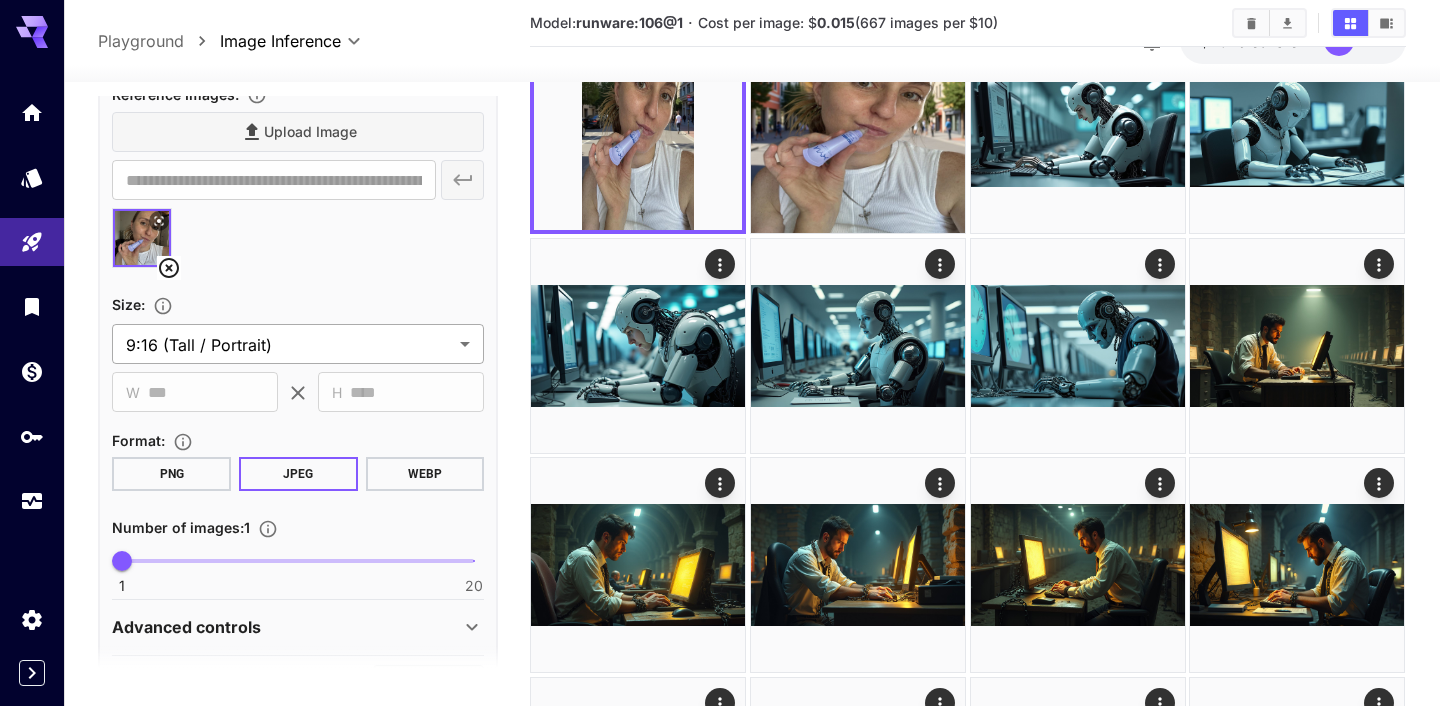 click on "**********" at bounding box center (720, 1942) 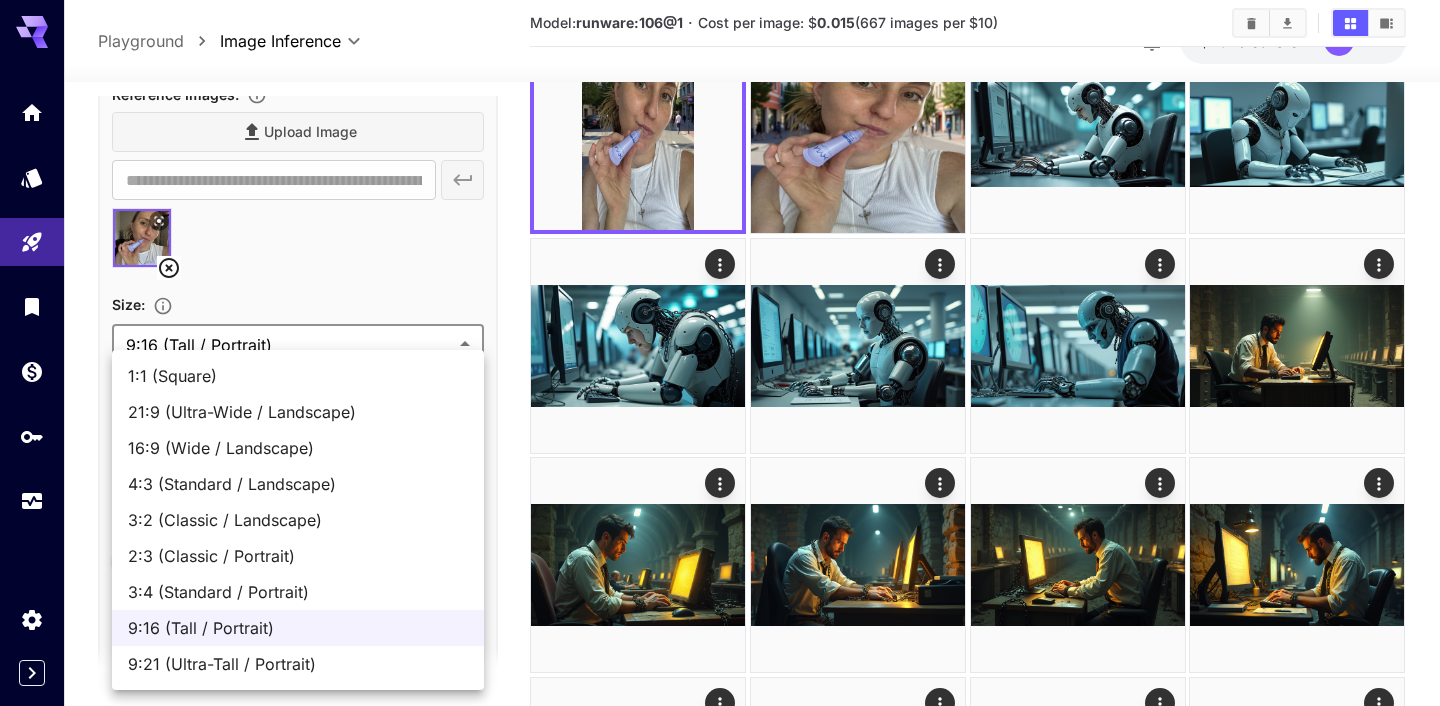 click on "3:4 (Standard / Portrait)" at bounding box center (298, 592) 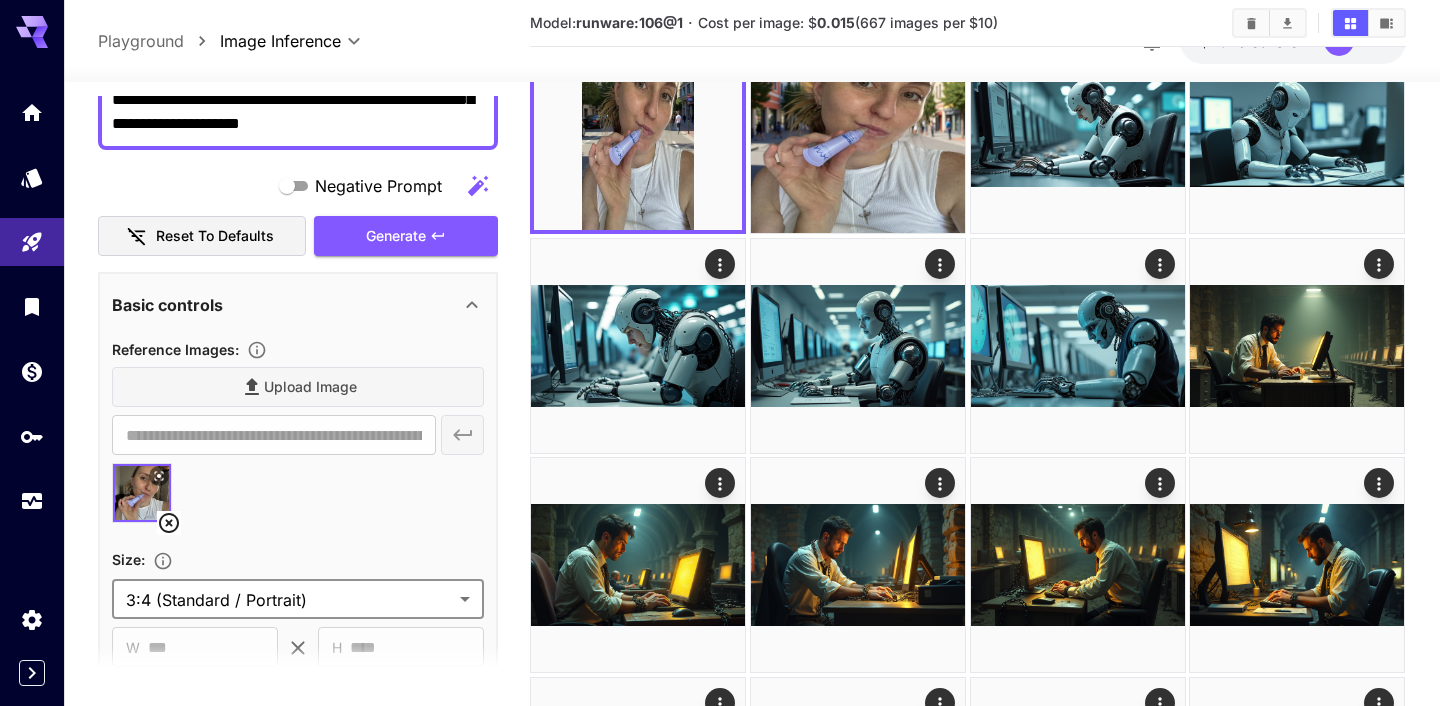 scroll, scrollTop: 237, scrollLeft: 0, axis: vertical 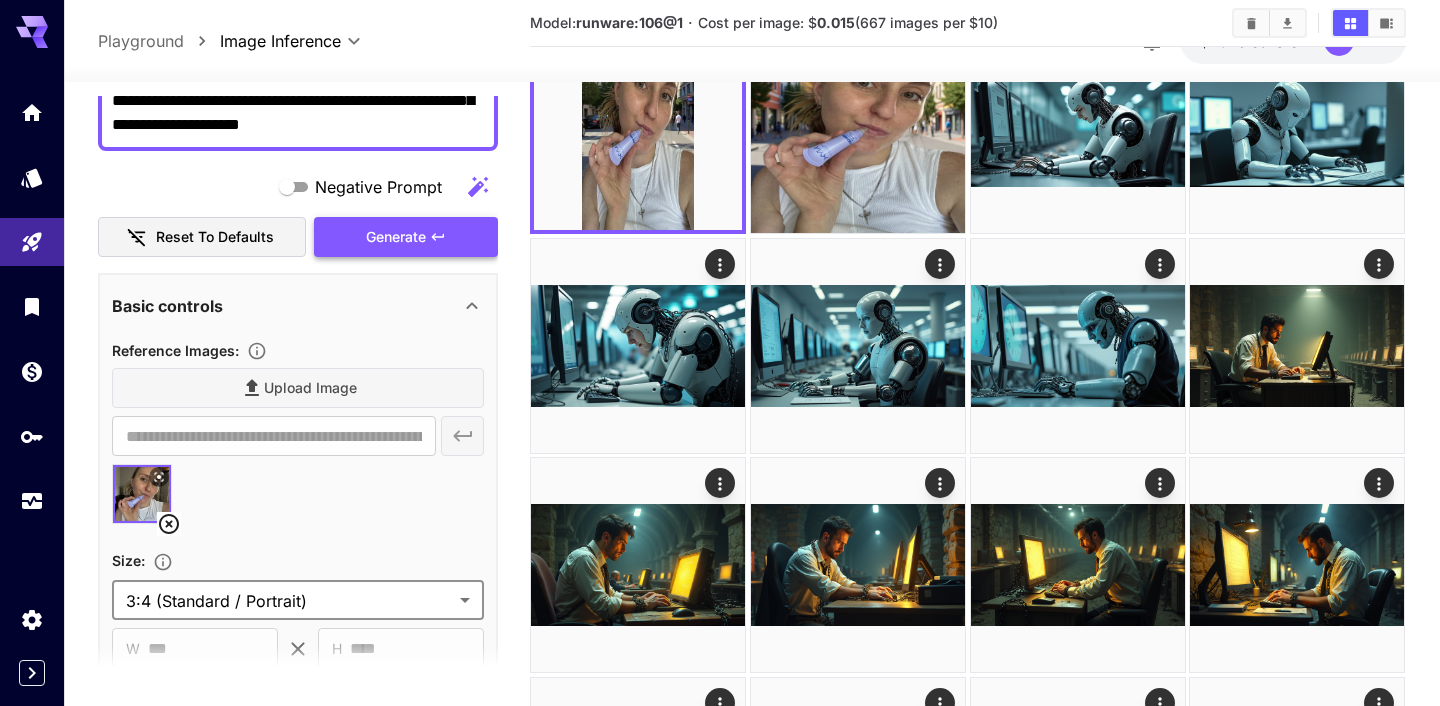 click on "Generate" at bounding box center (396, 237) 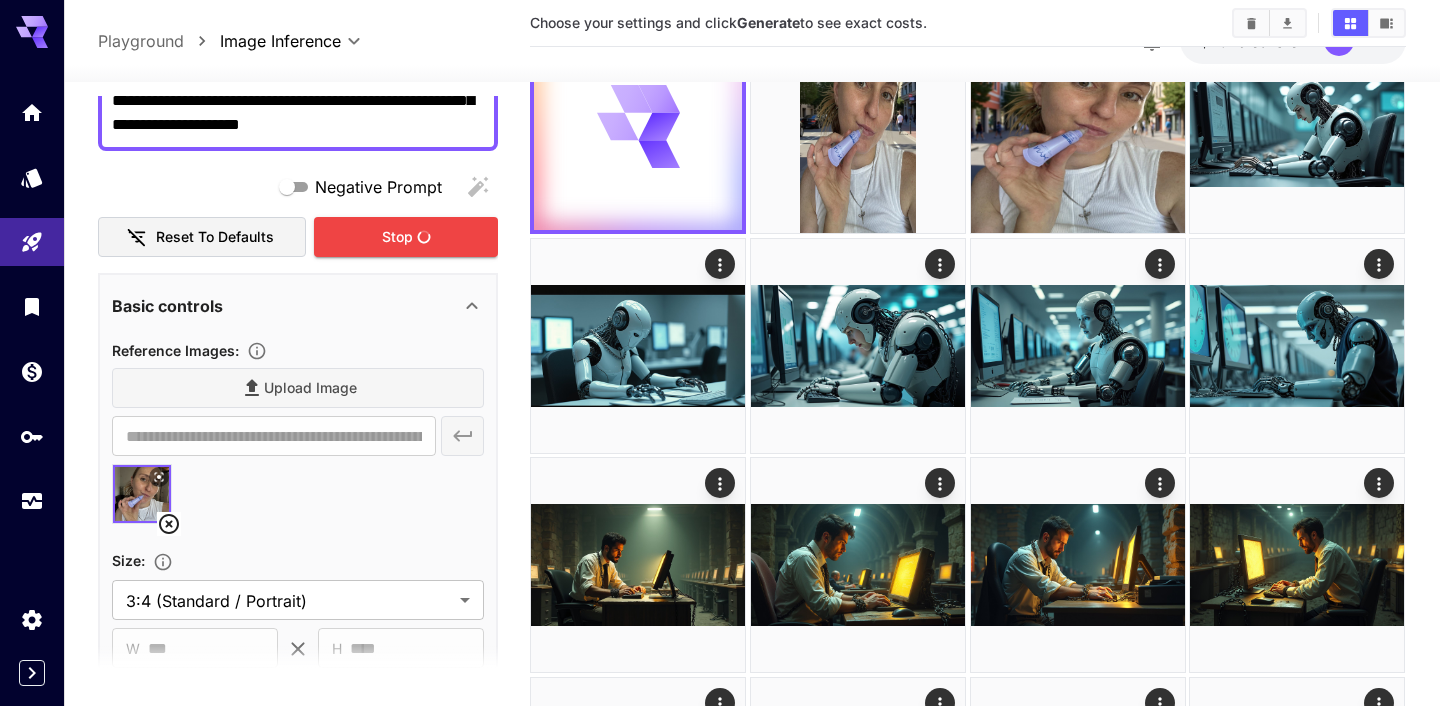 scroll, scrollTop: 0, scrollLeft: 0, axis: both 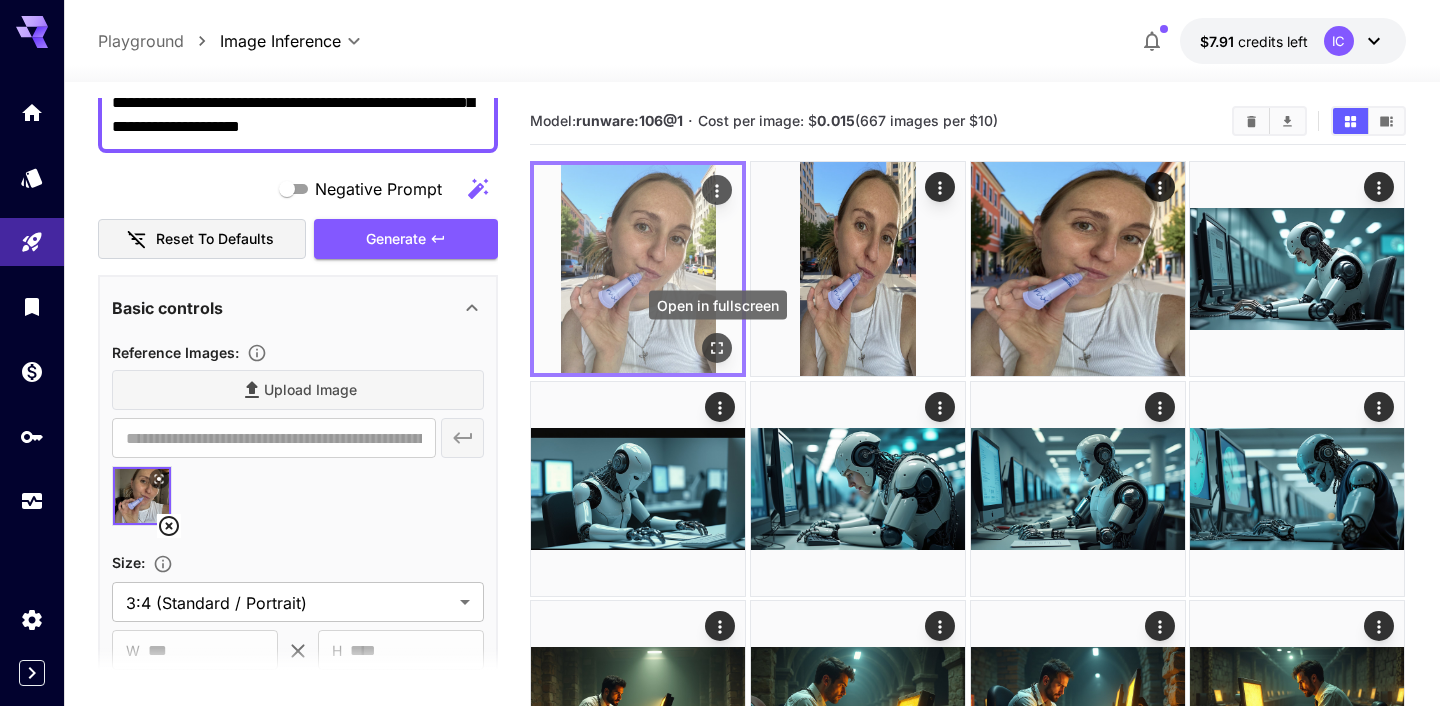 click 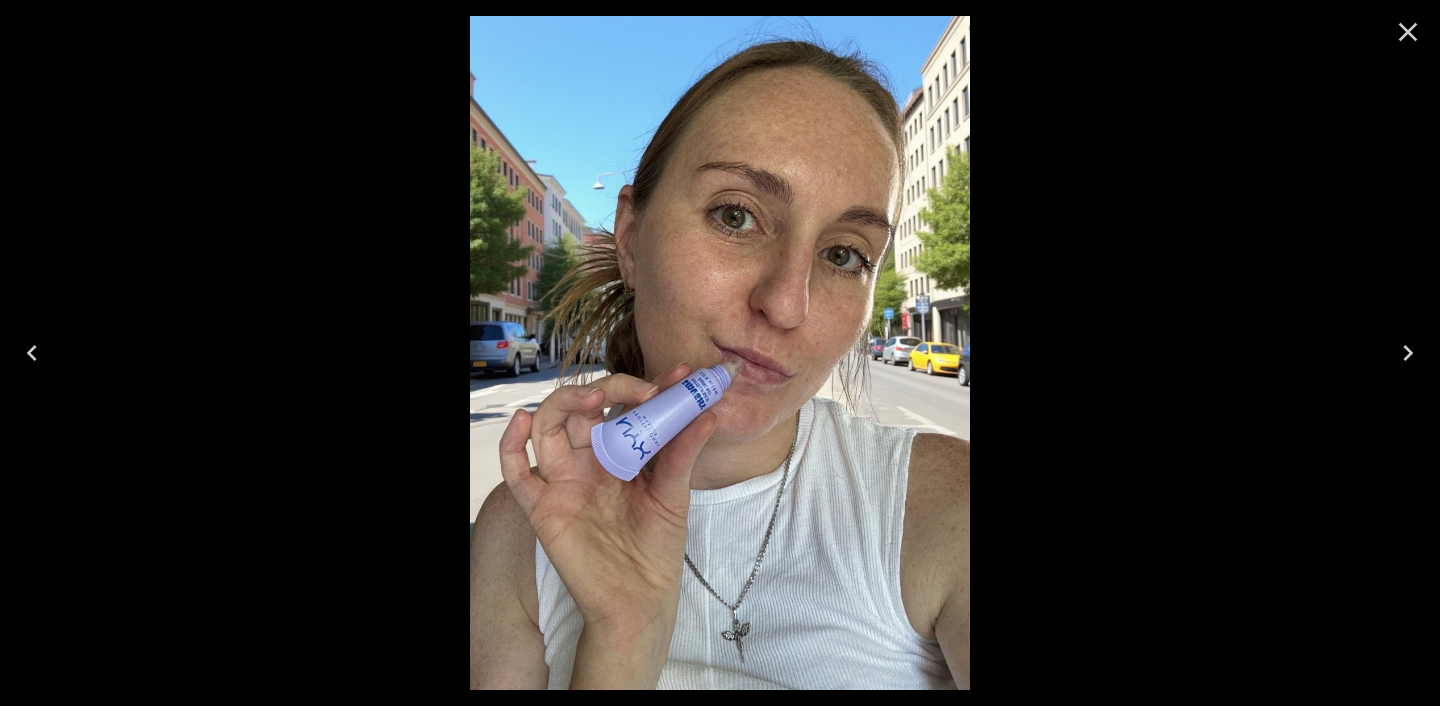click 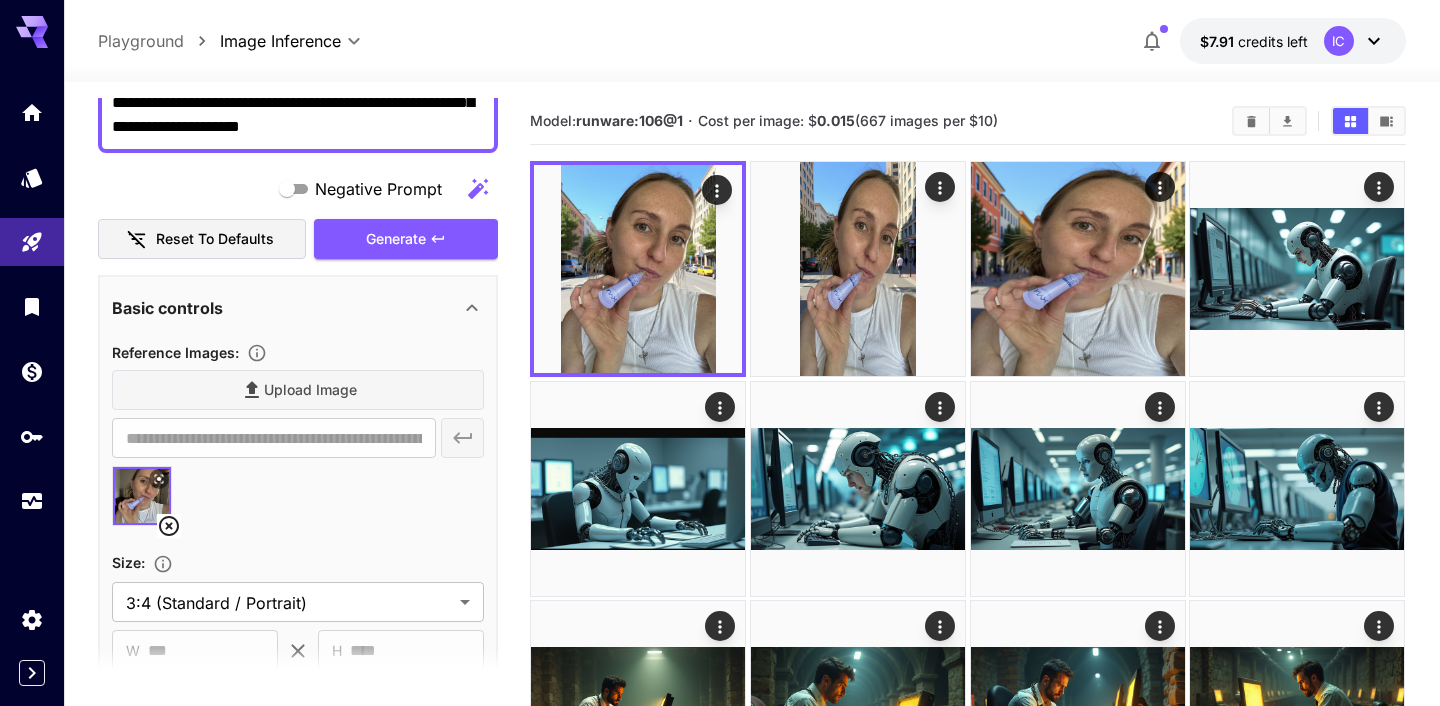 scroll, scrollTop: 77, scrollLeft: 0, axis: vertical 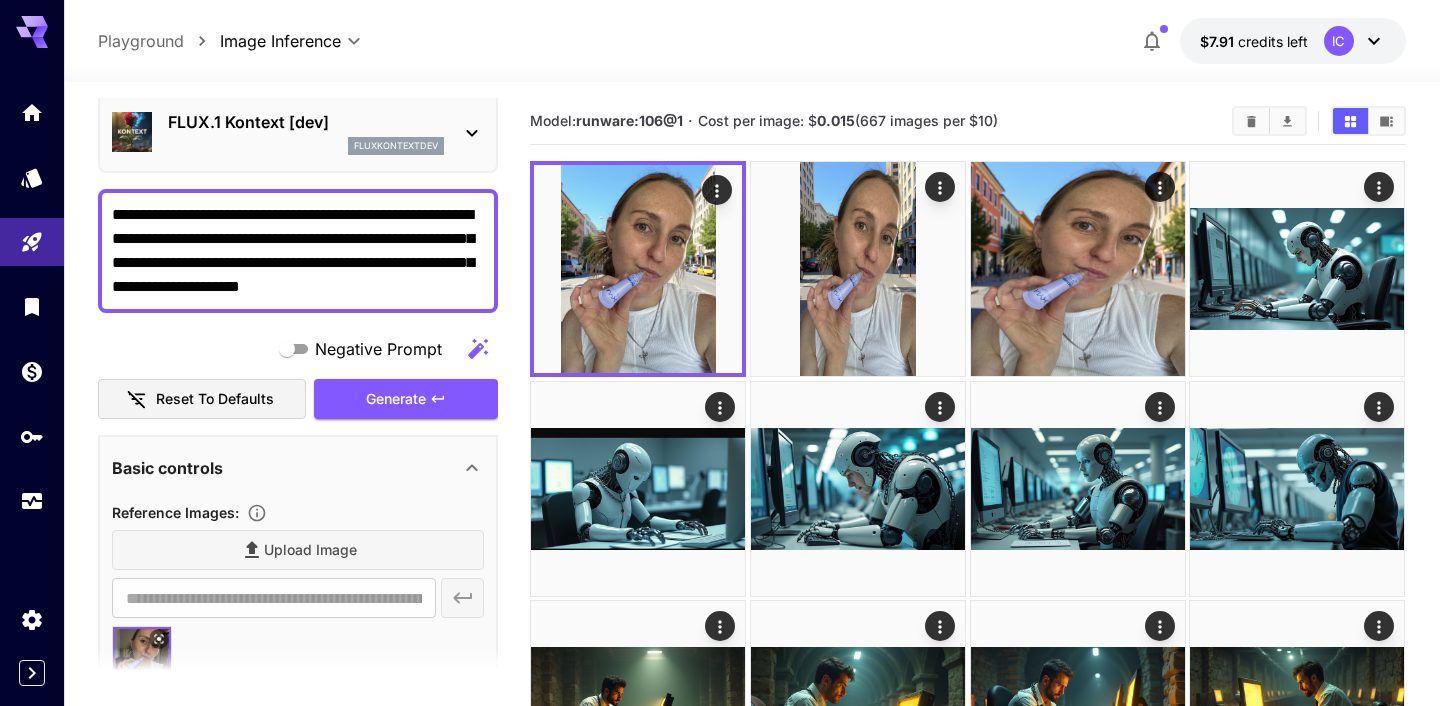 click on "**********" at bounding box center [298, 251] 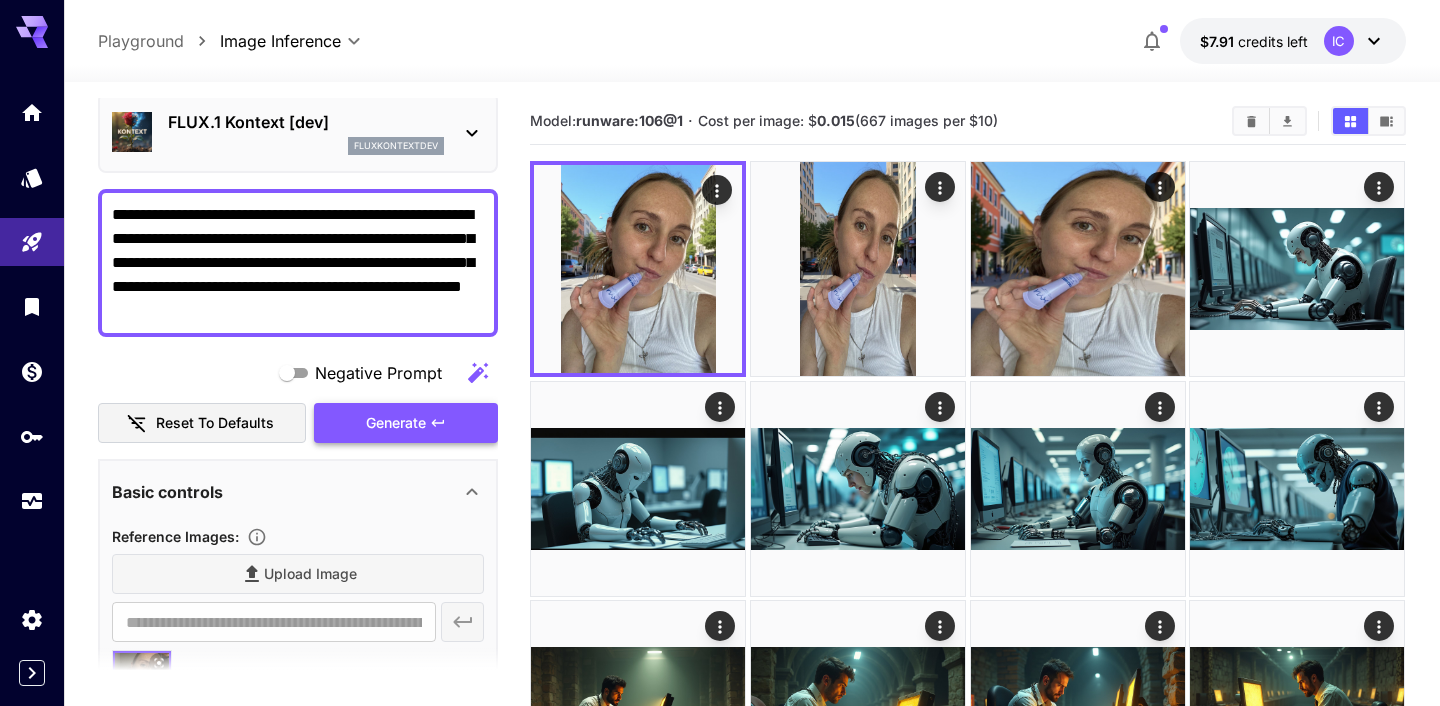 type on "**********" 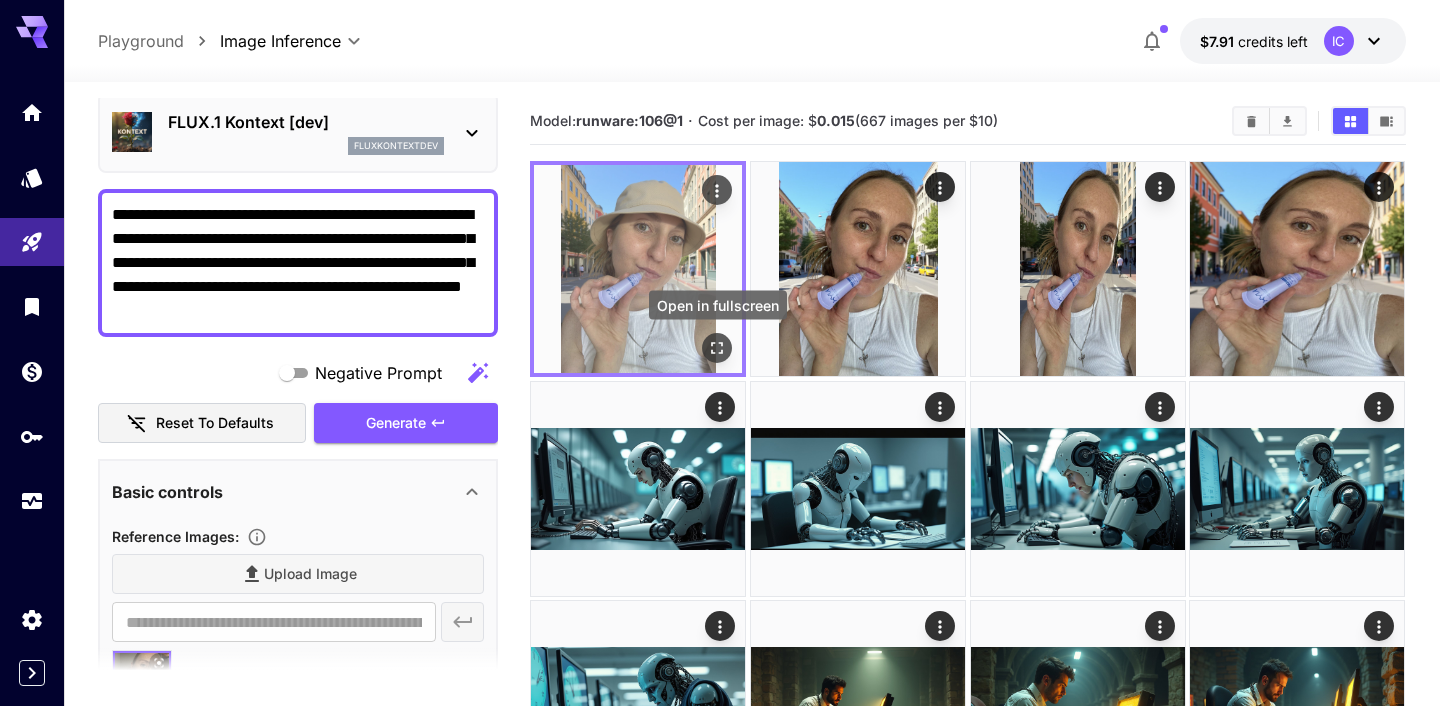 click 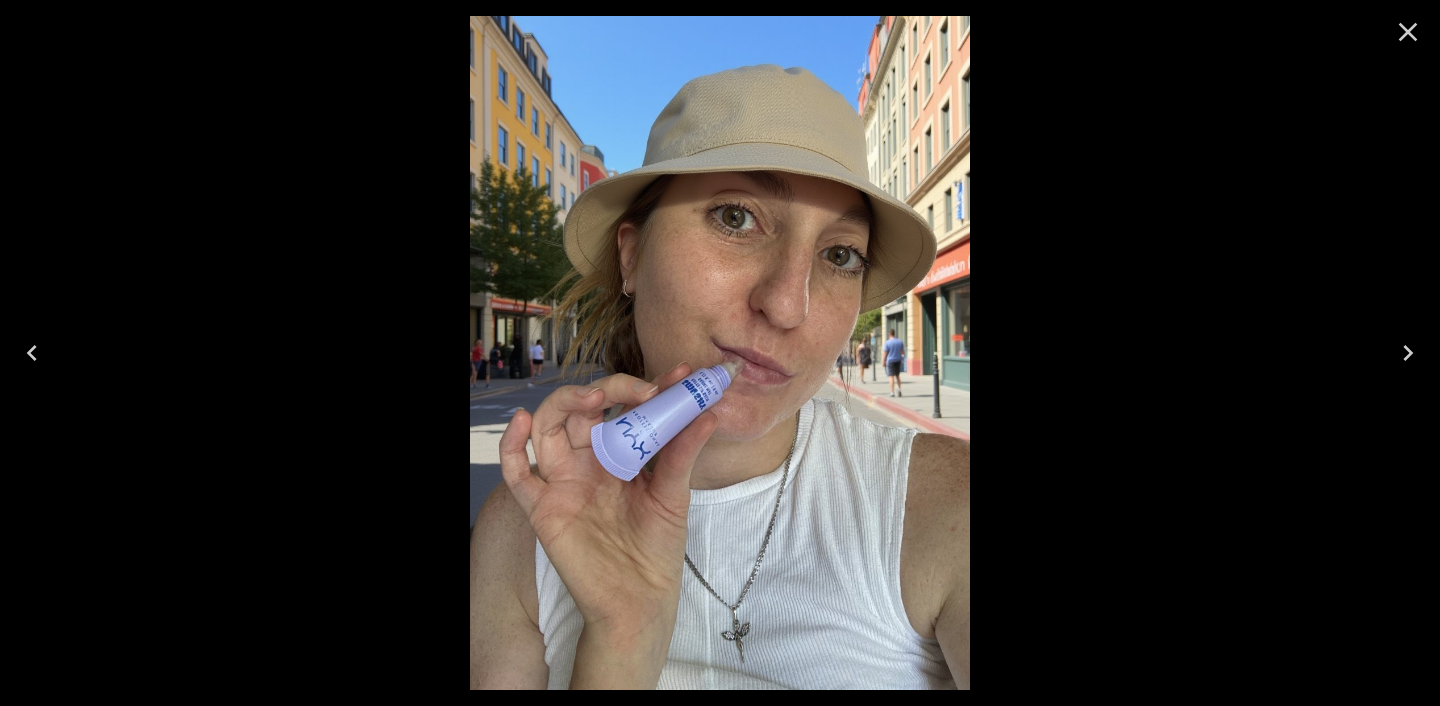 click 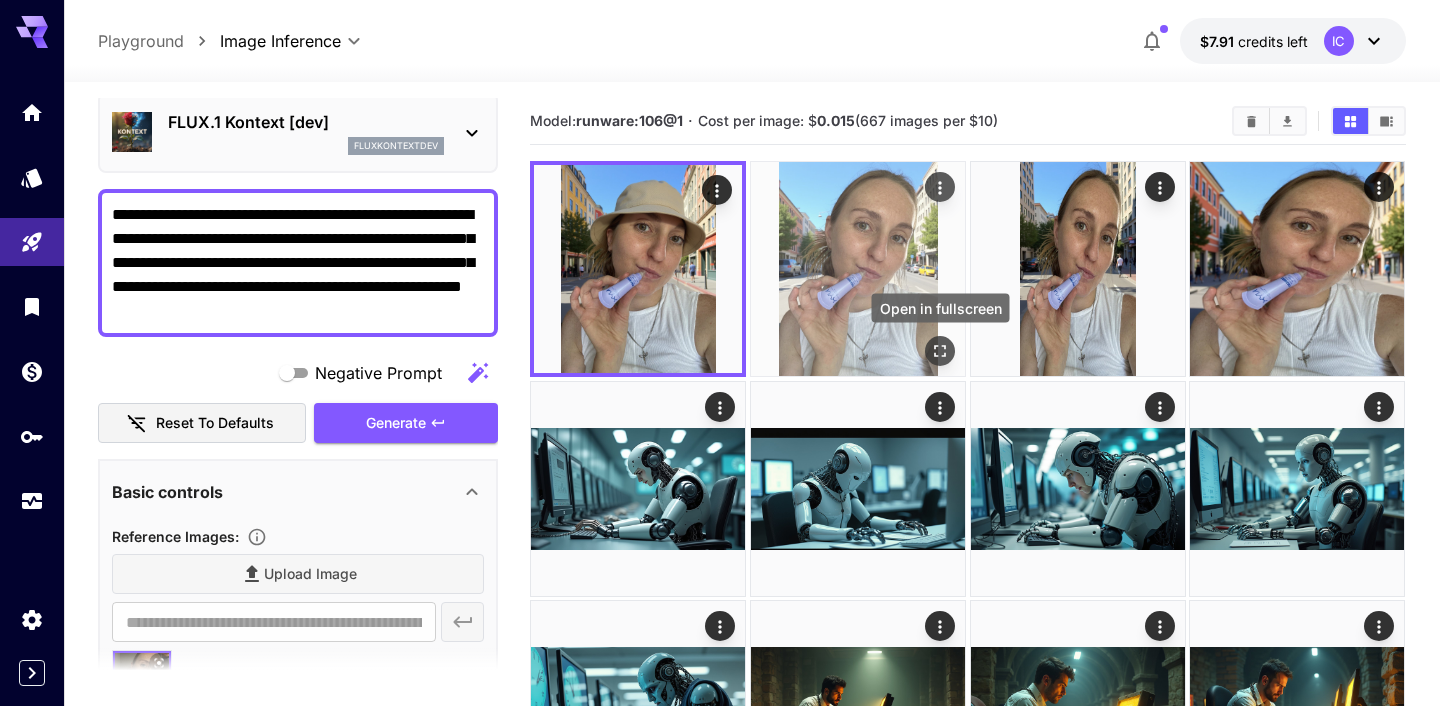 click 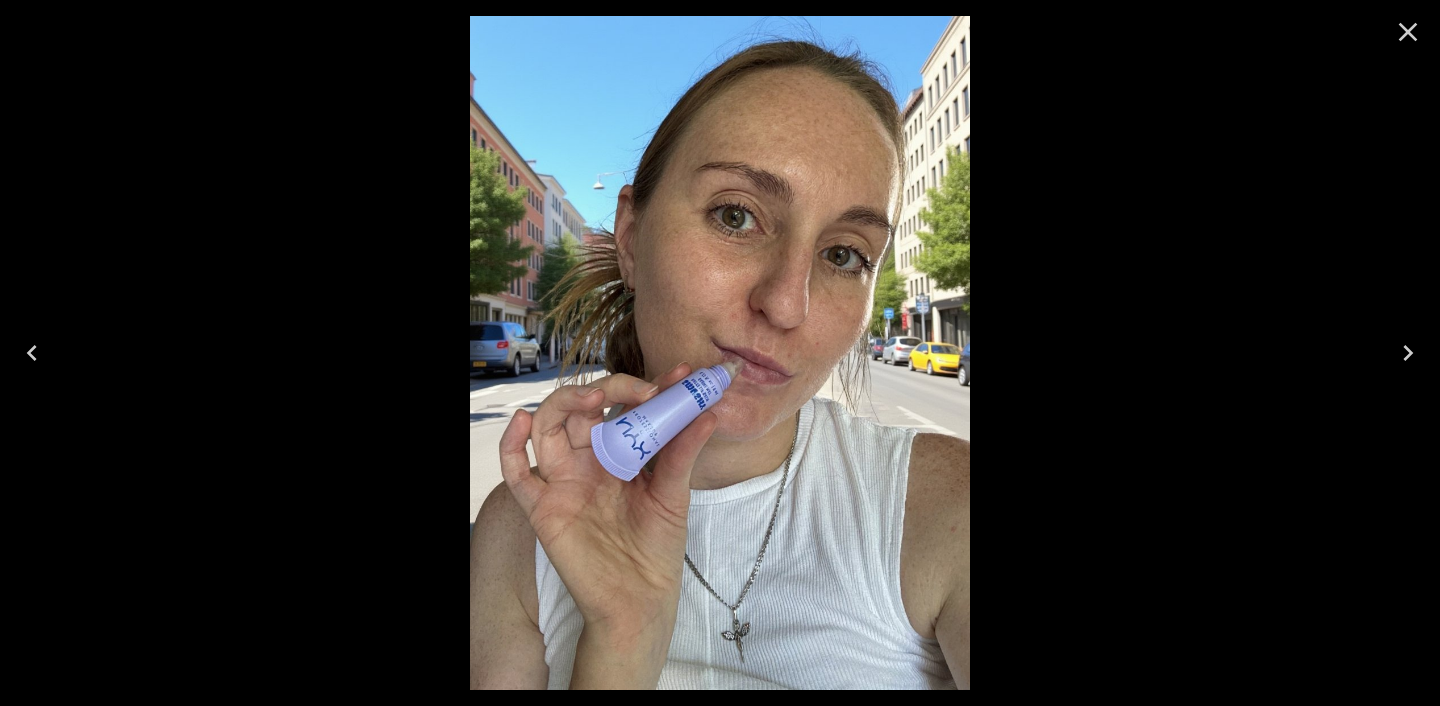 click 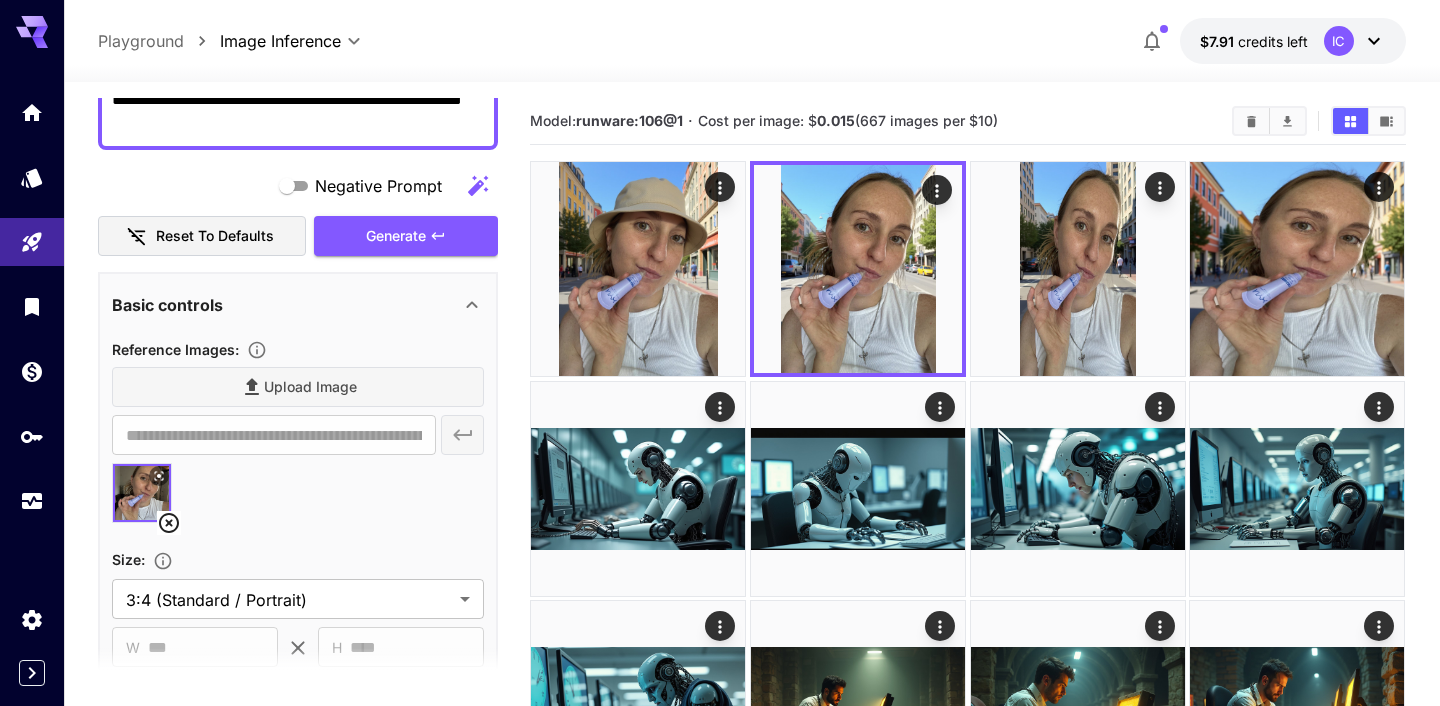 scroll, scrollTop: 304, scrollLeft: 0, axis: vertical 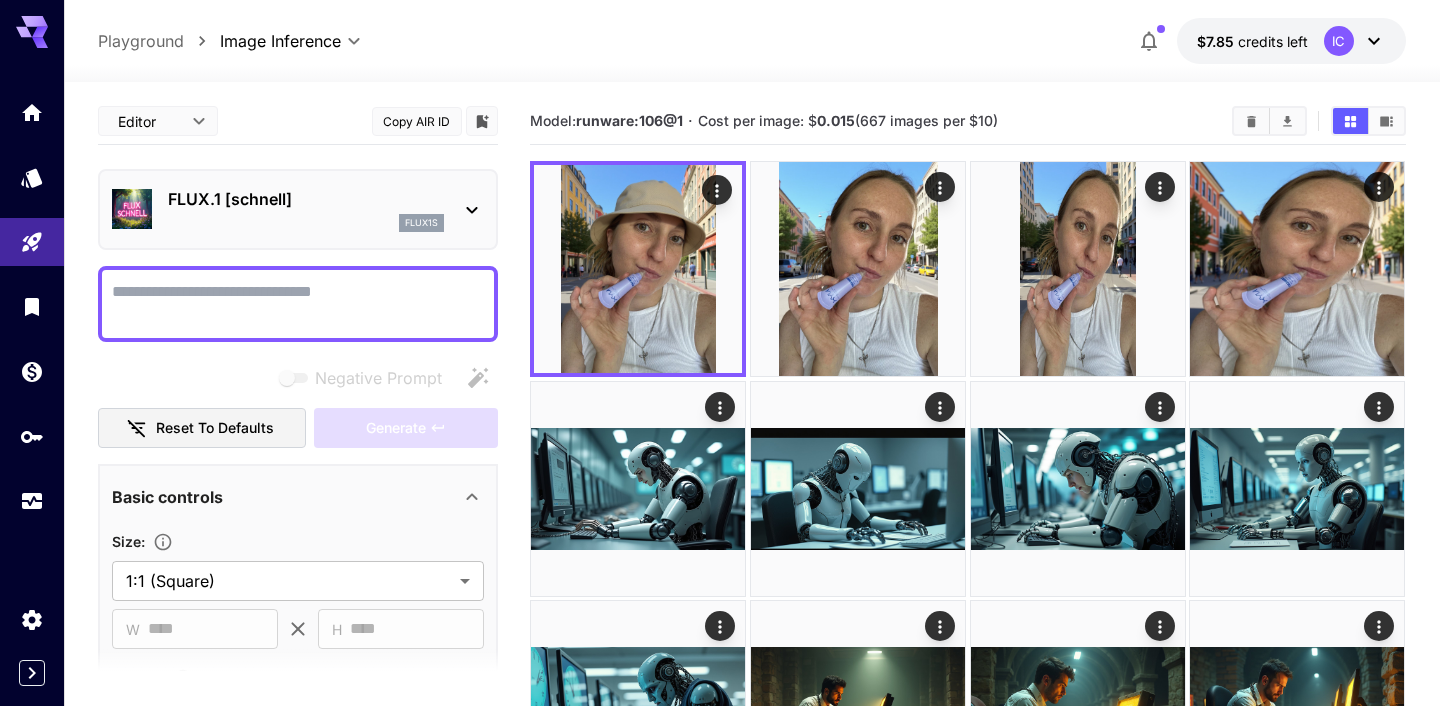 click 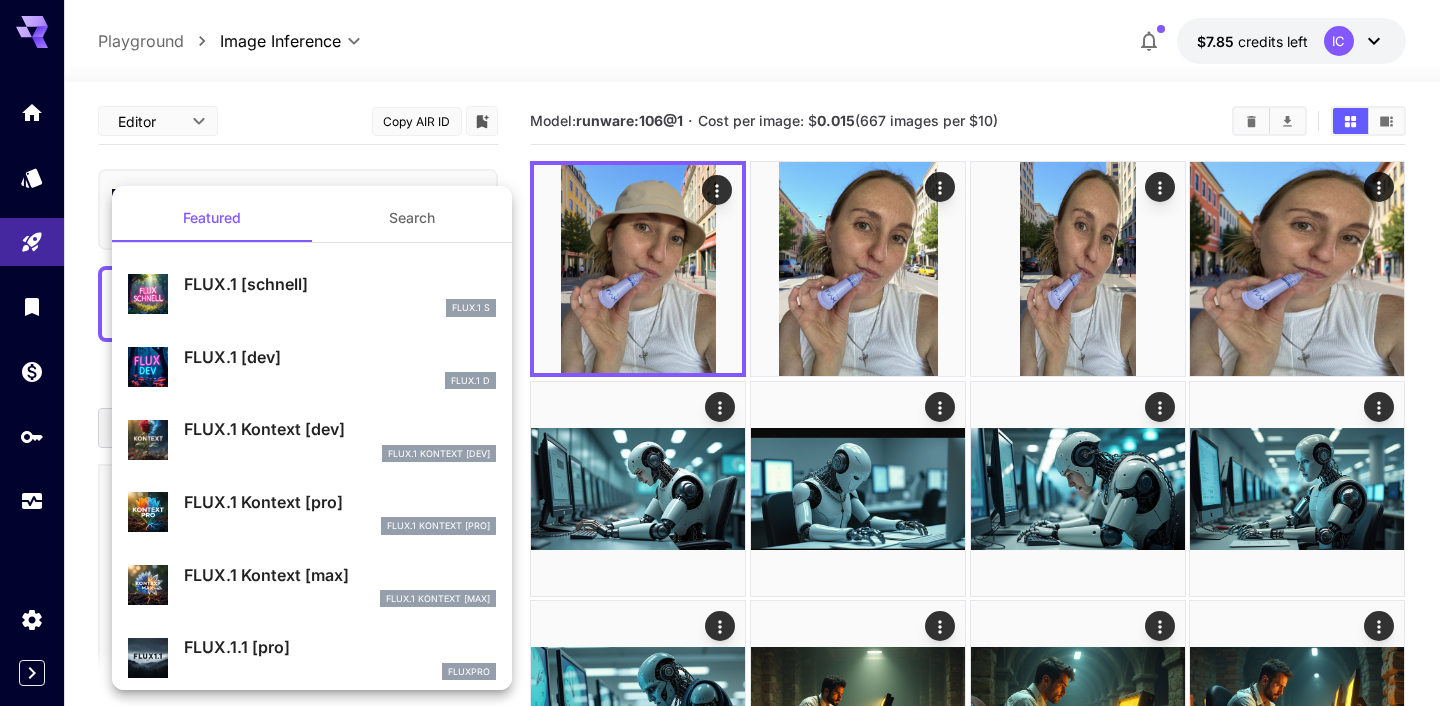 scroll, scrollTop: 89, scrollLeft: 0, axis: vertical 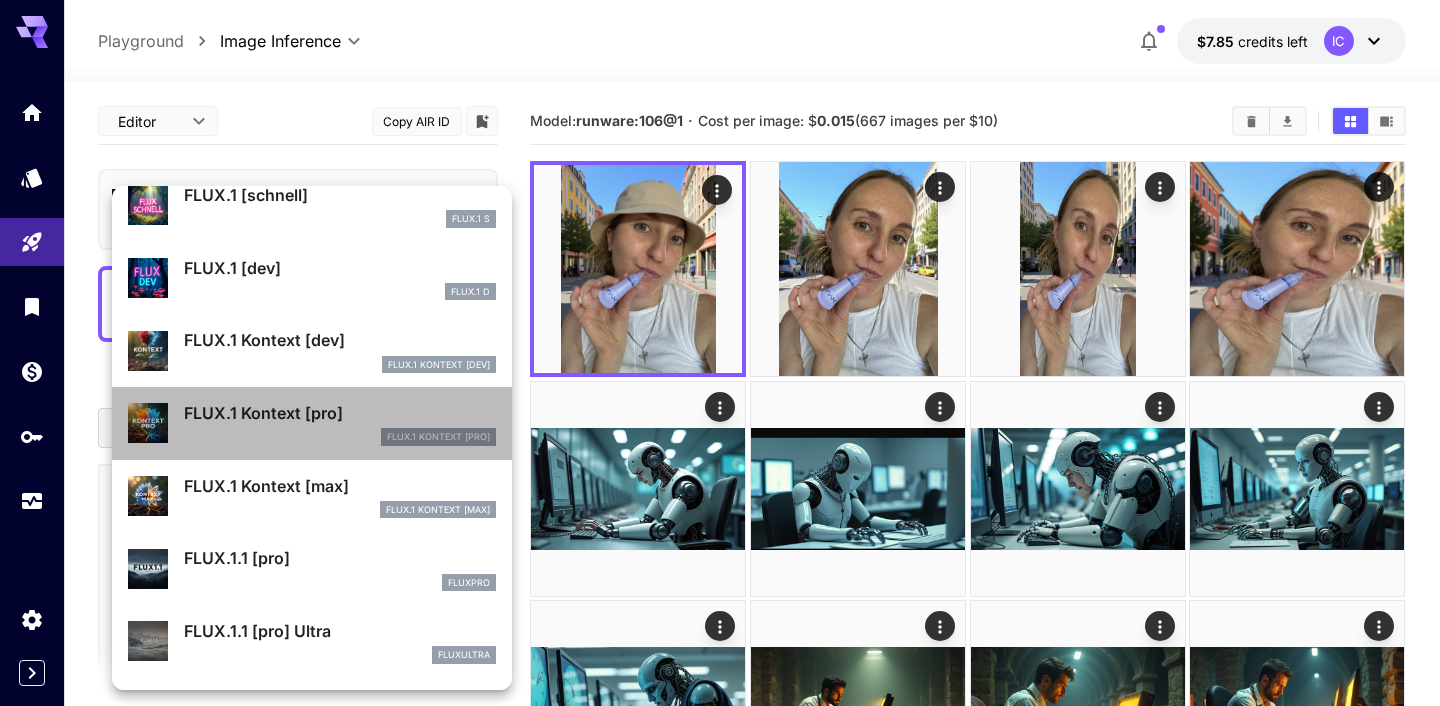 click on "FLUX.1 Kontext [pro]" at bounding box center [340, 413] 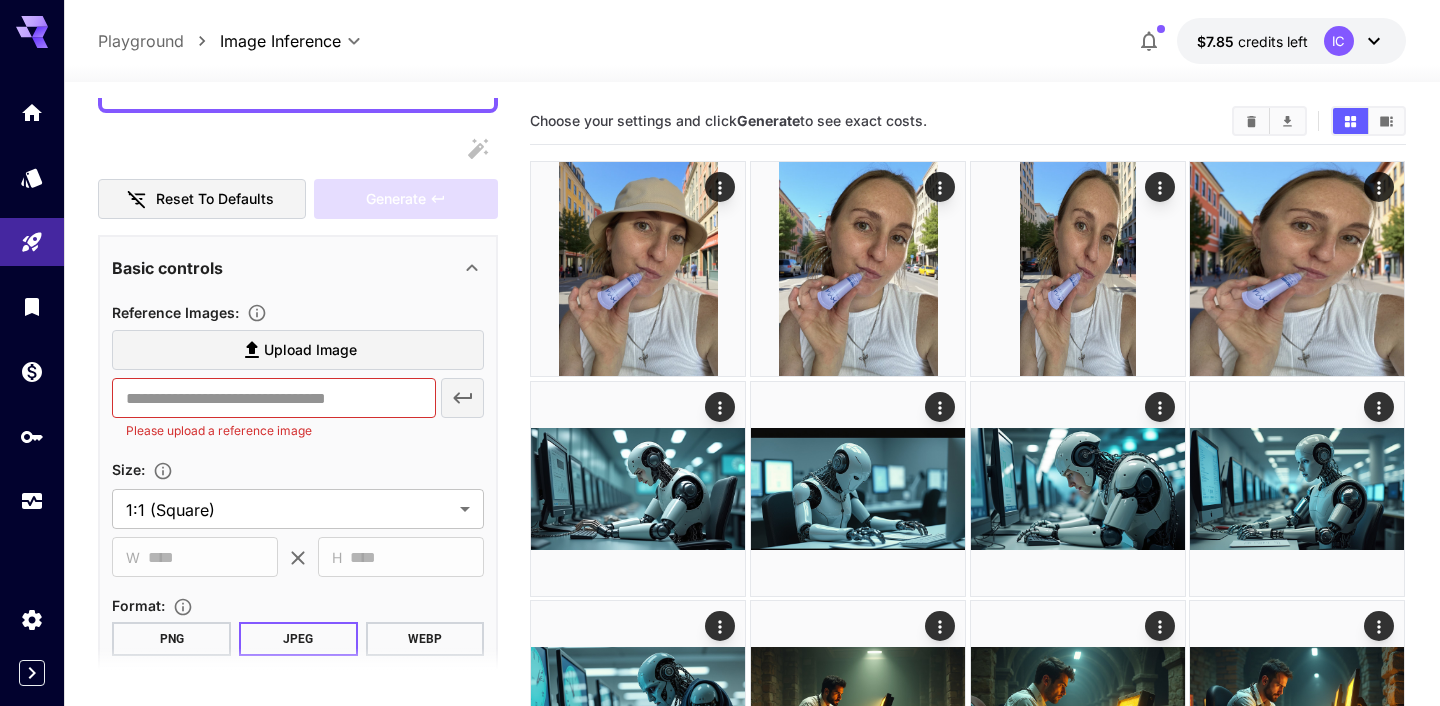 scroll, scrollTop: 261, scrollLeft: 0, axis: vertical 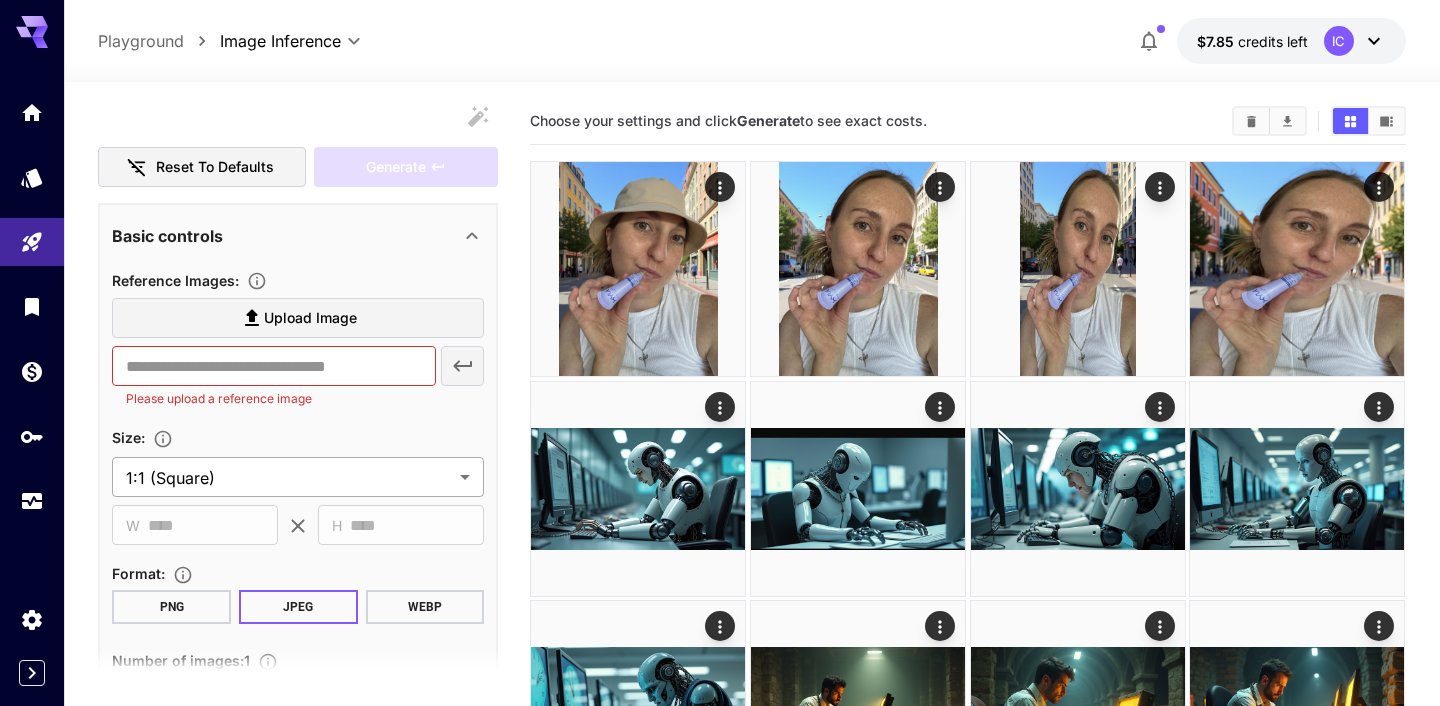 click on "**********" at bounding box center (720, 2085) 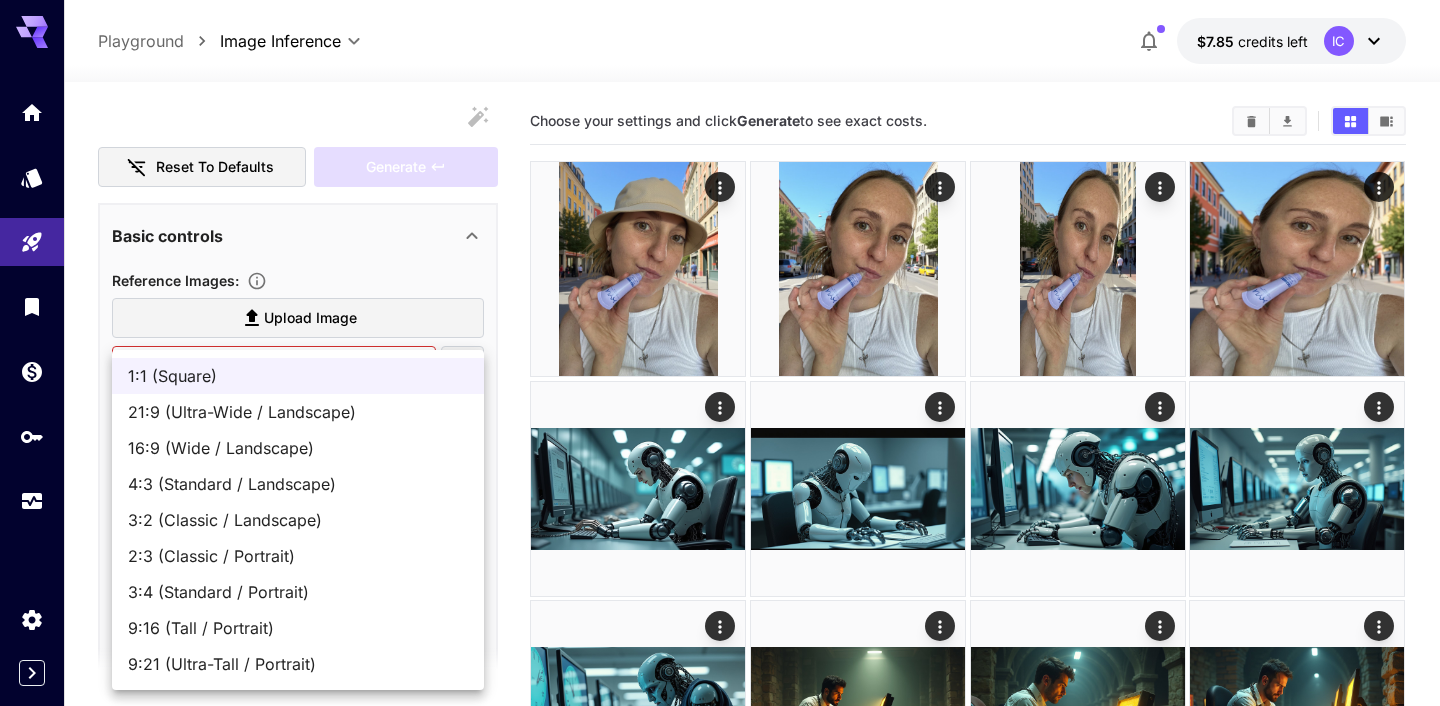 click on "9:16 (Tall / Portrait)" at bounding box center [298, 628] 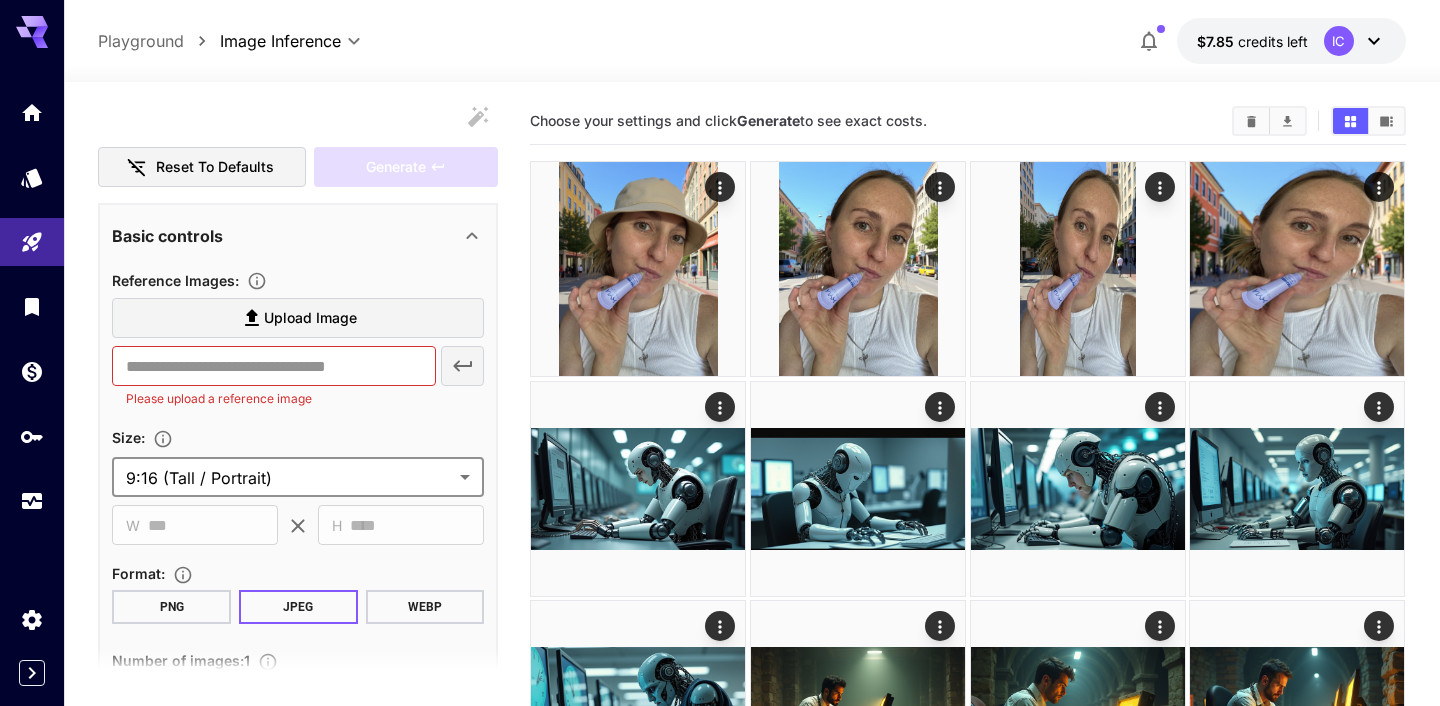 type on "**********" 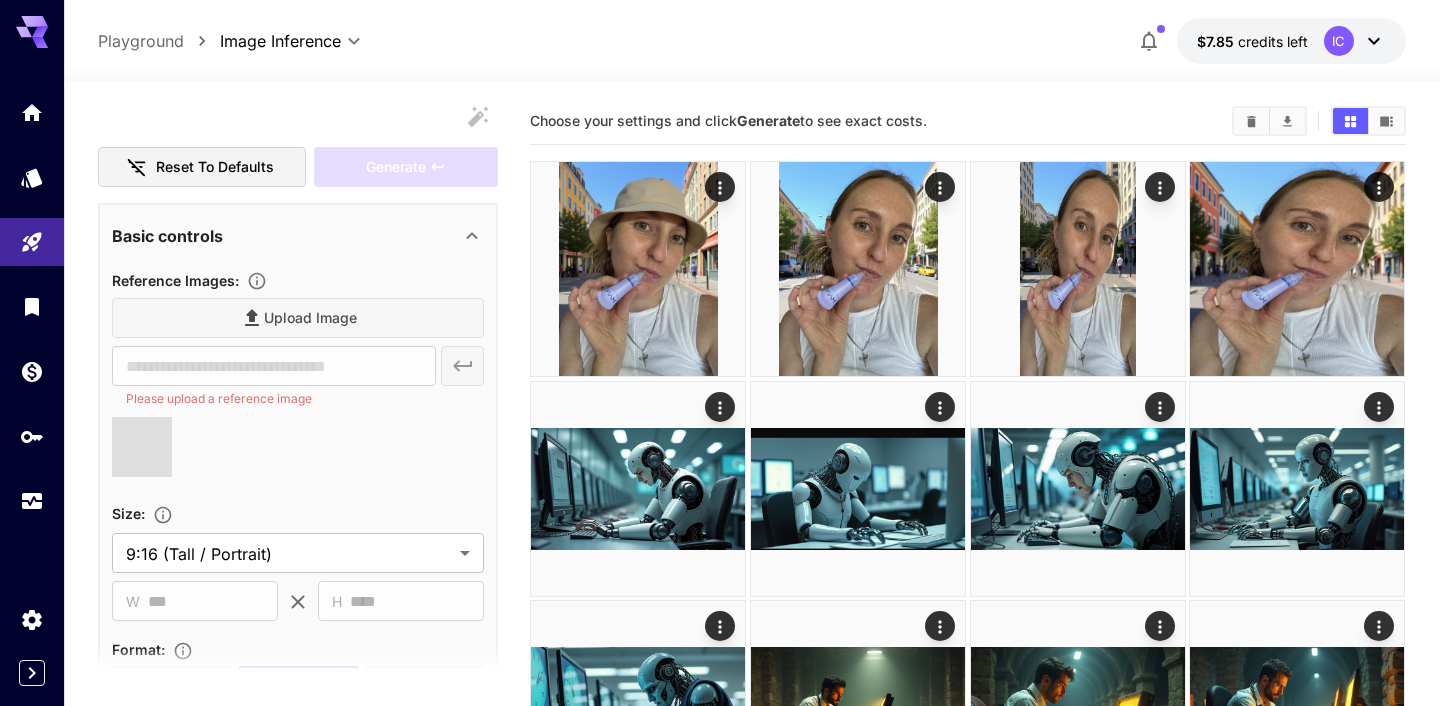 type on "**********" 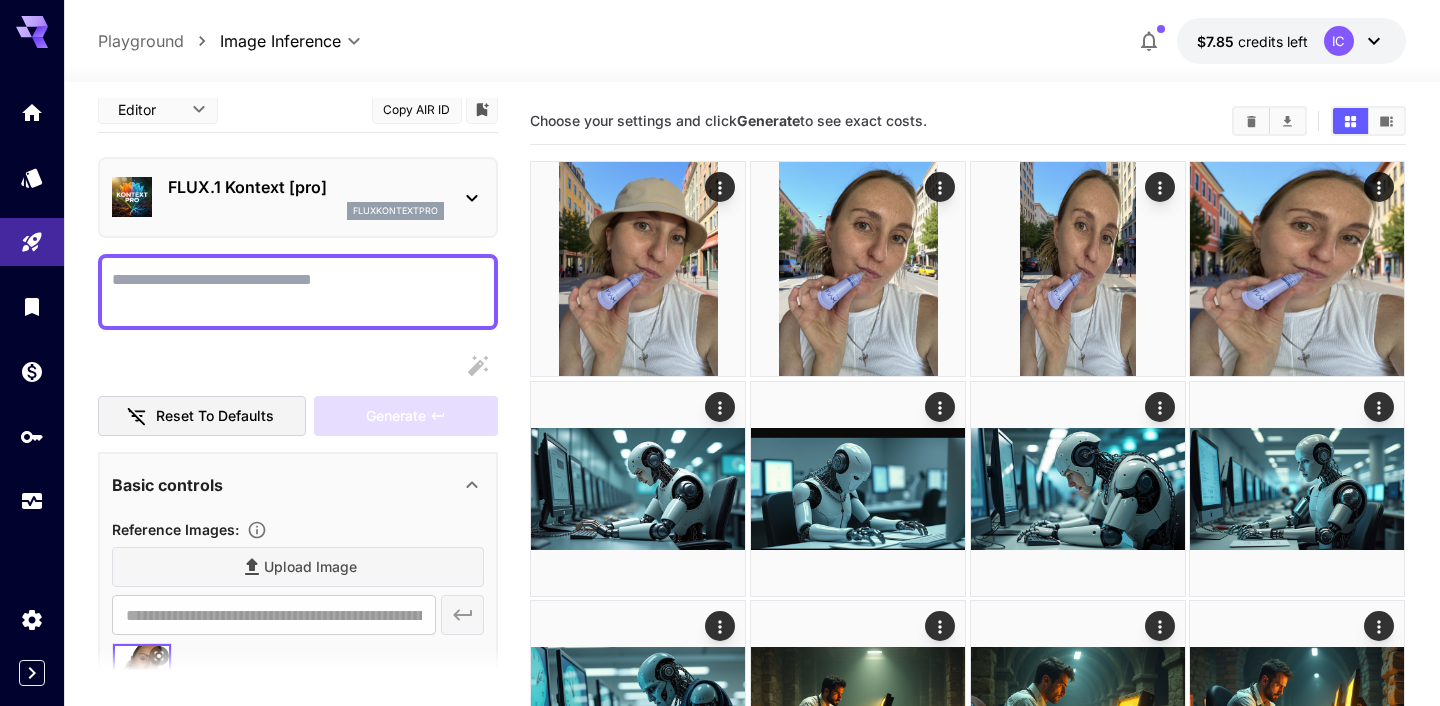 scroll, scrollTop: 10, scrollLeft: 0, axis: vertical 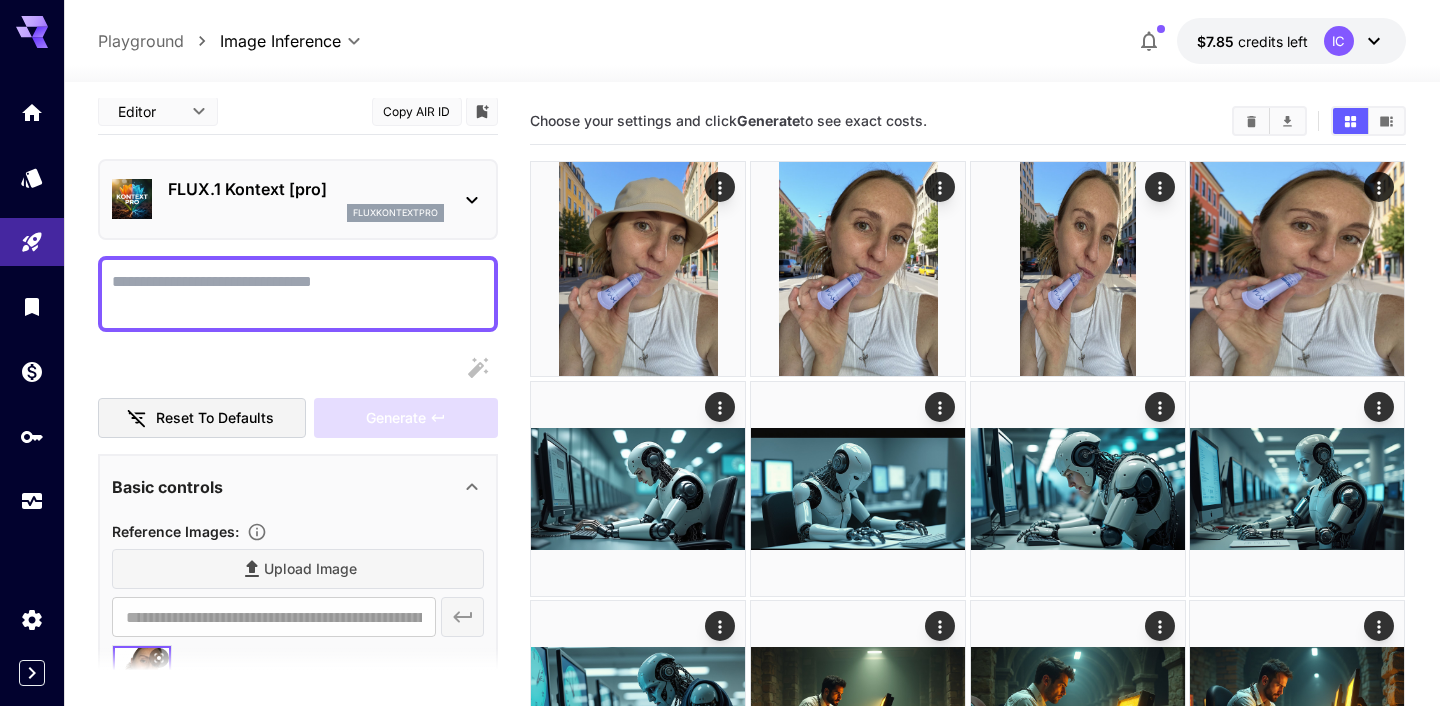 click on "Display cost in response" at bounding box center (298, 294) 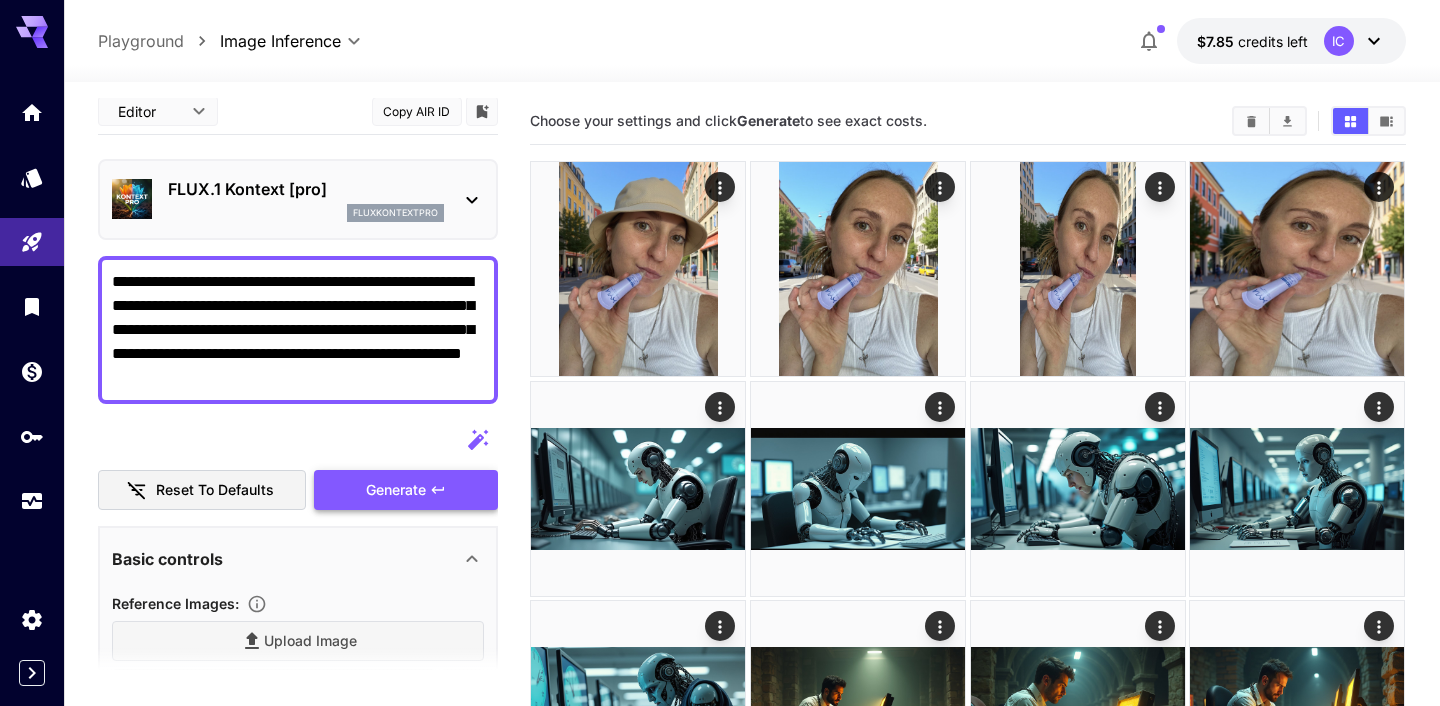 click on "Generate" at bounding box center (406, 490) 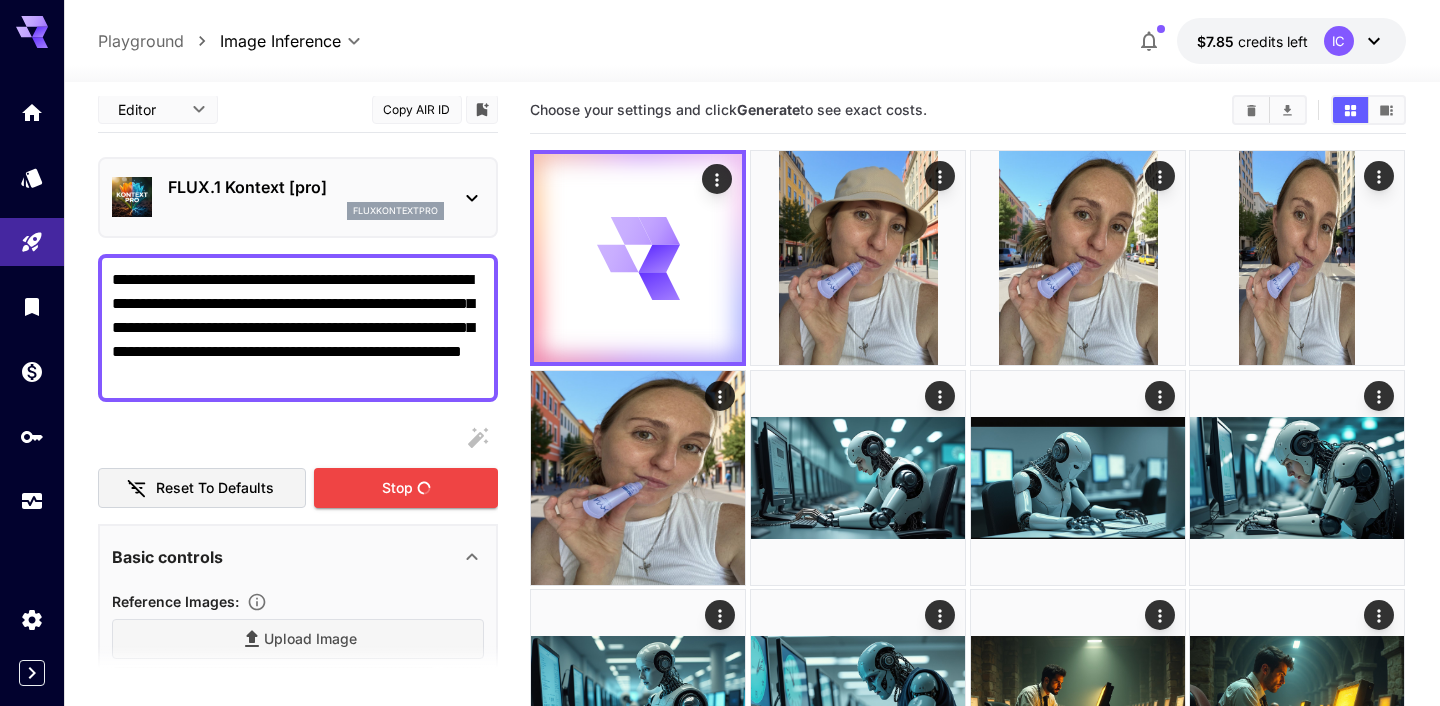 scroll, scrollTop: 9, scrollLeft: 0, axis: vertical 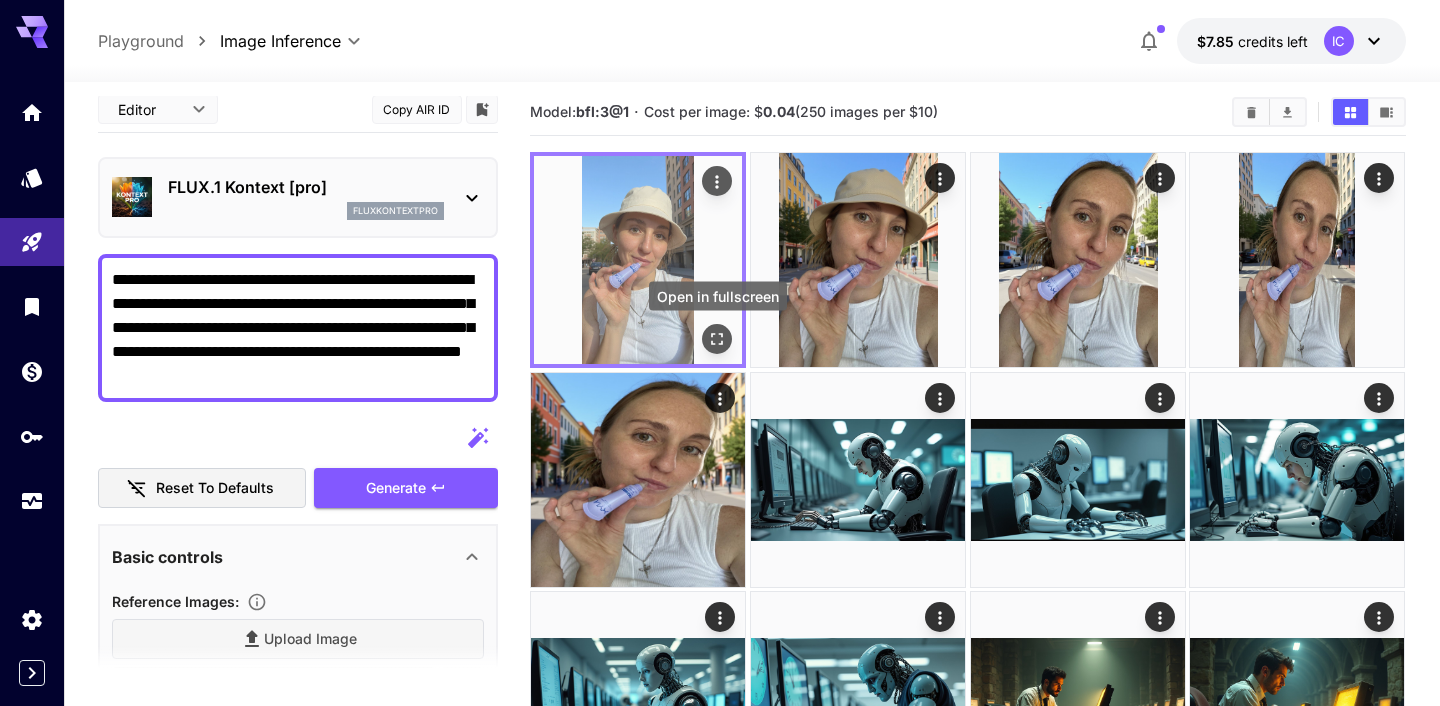 click 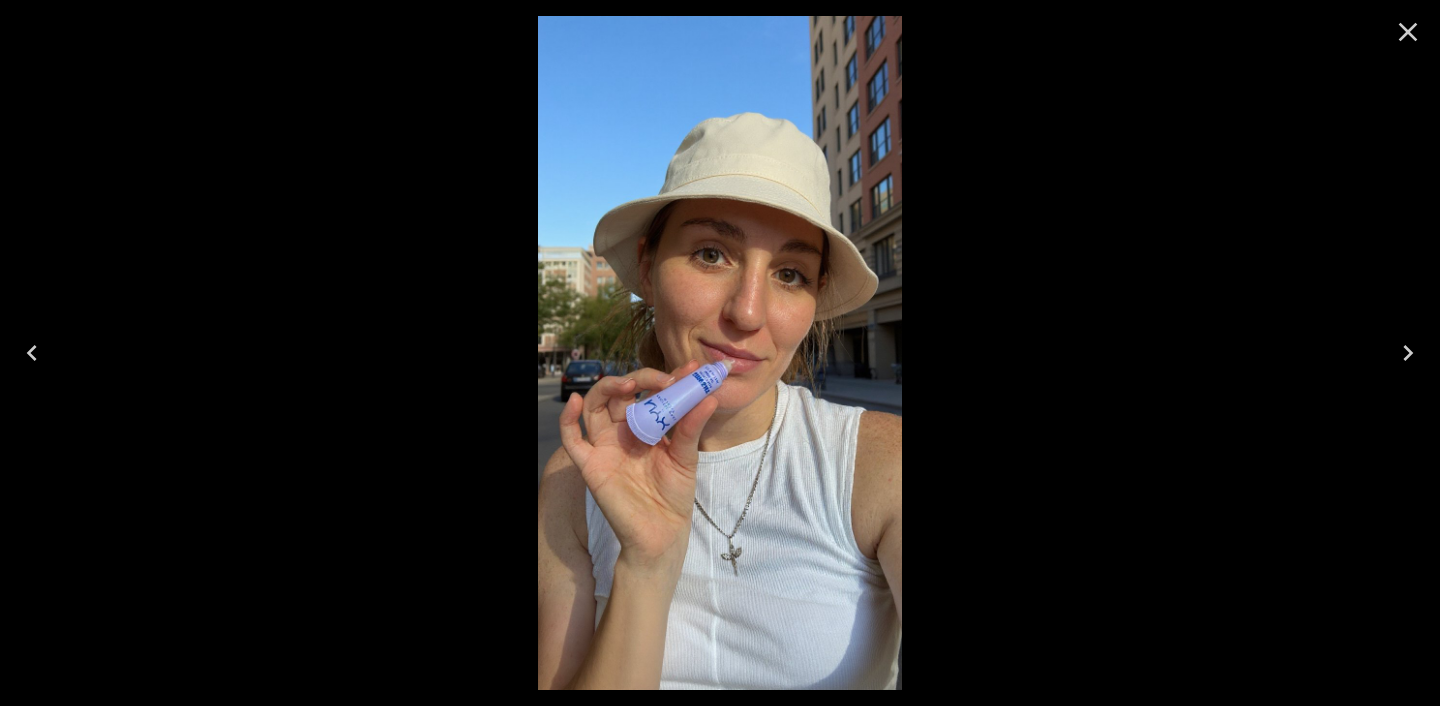 click 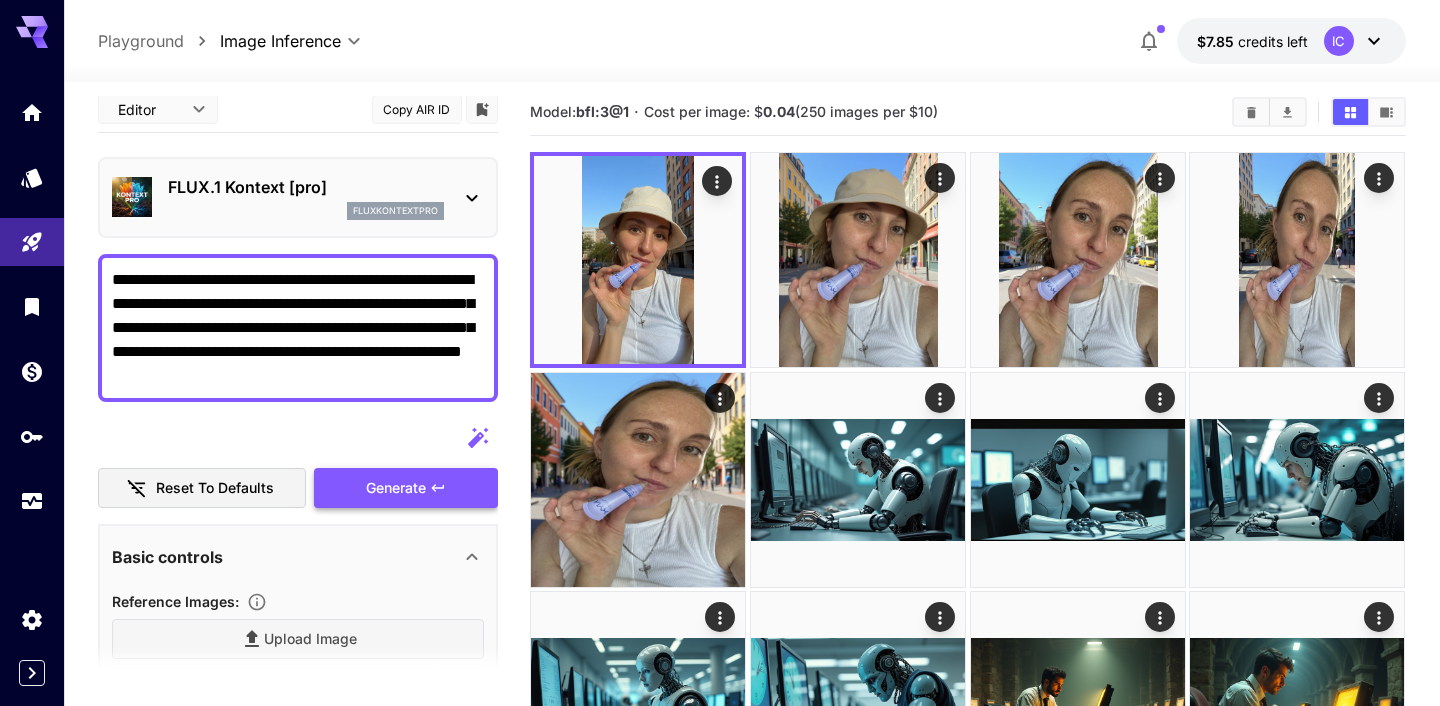 click on "Generate" at bounding box center [396, 488] 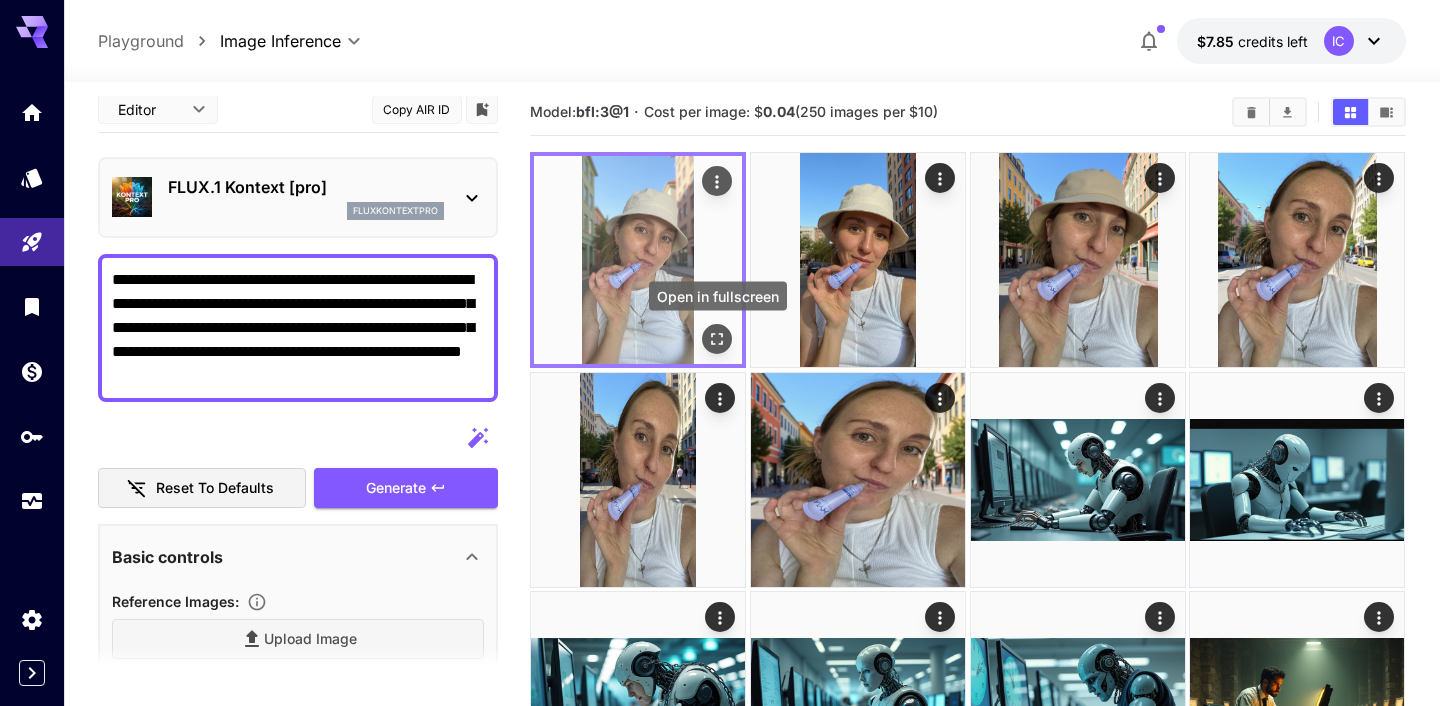 click 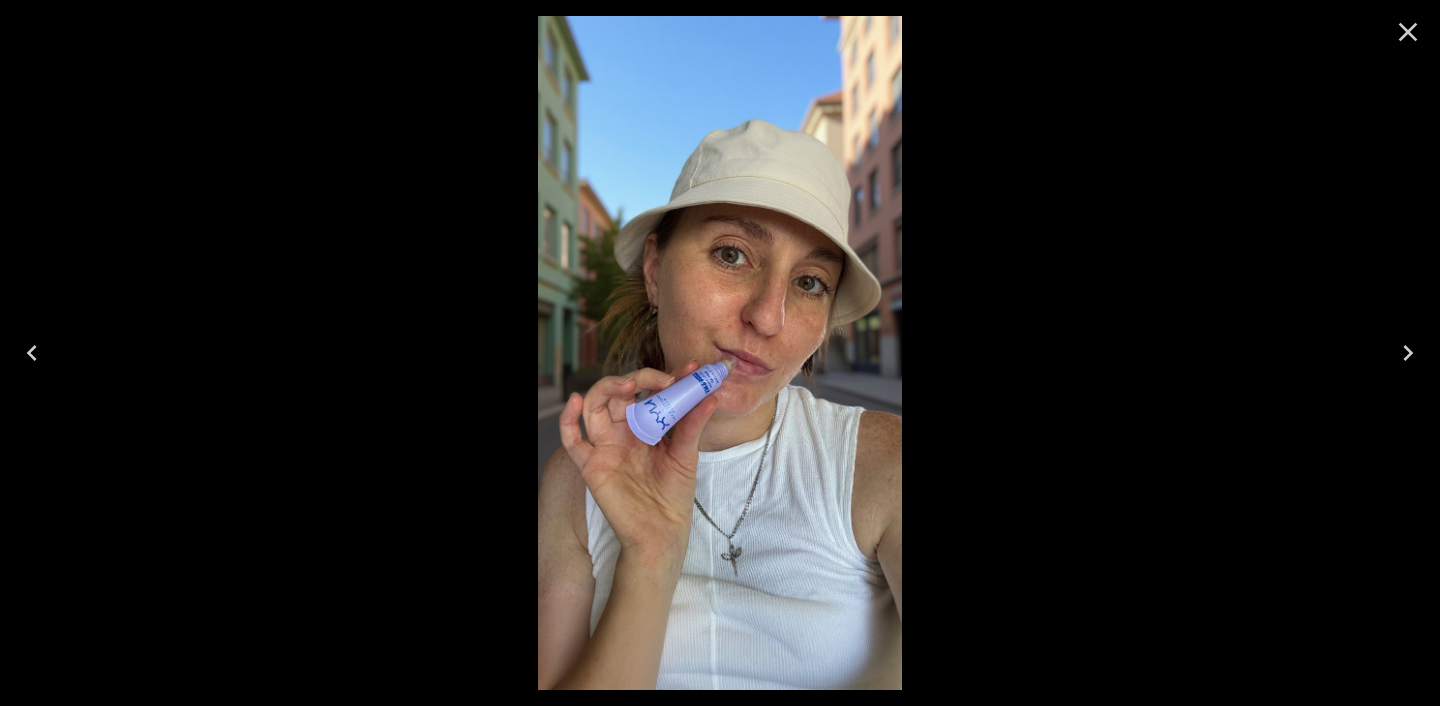 click 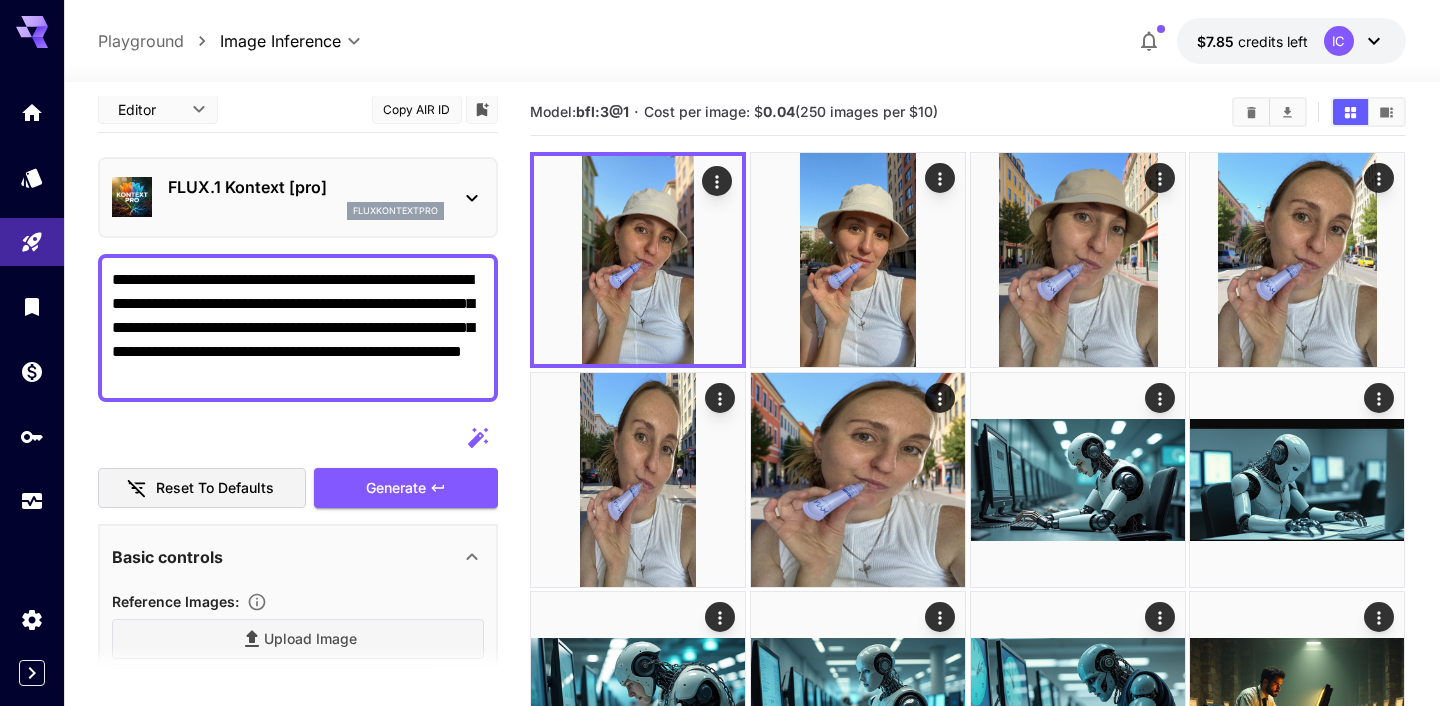 click on "**********" at bounding box center (298, 328) 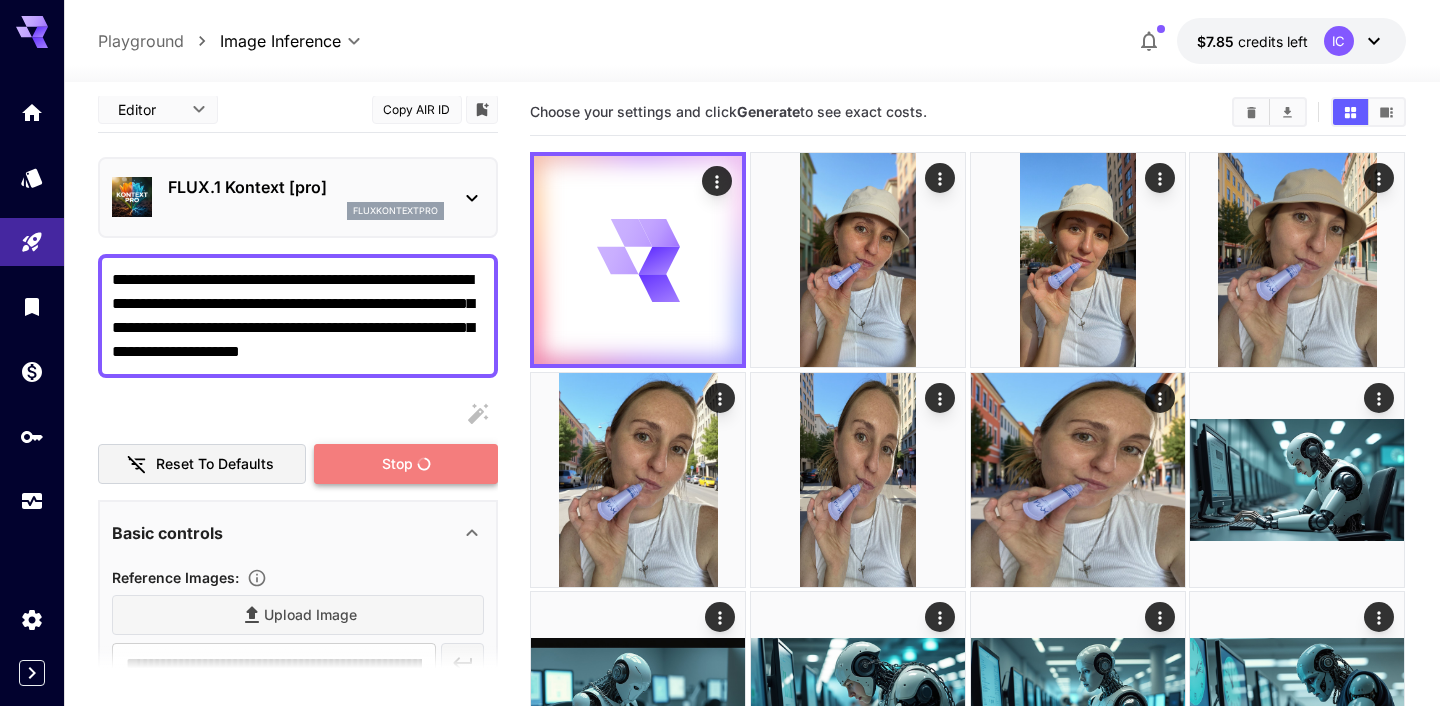 click on "Stop" at bounding box center (406, 464) 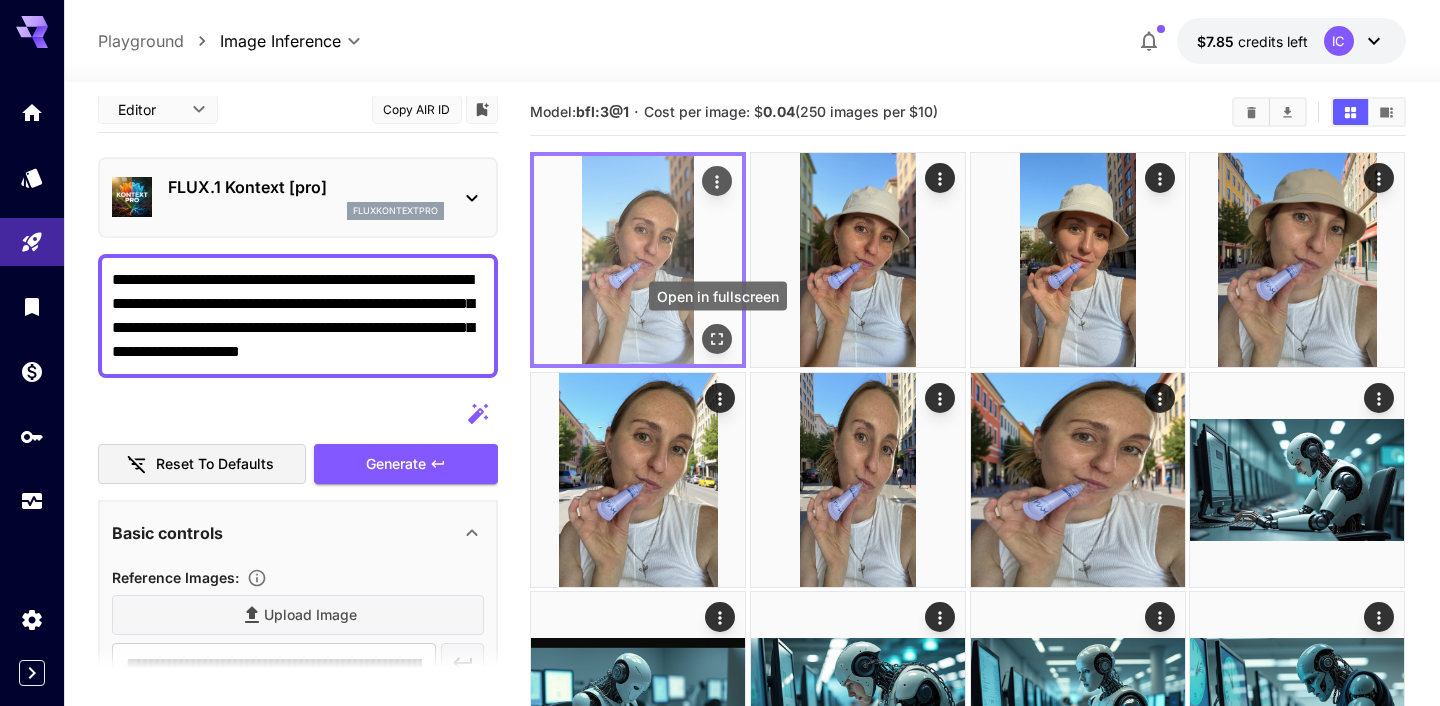 click 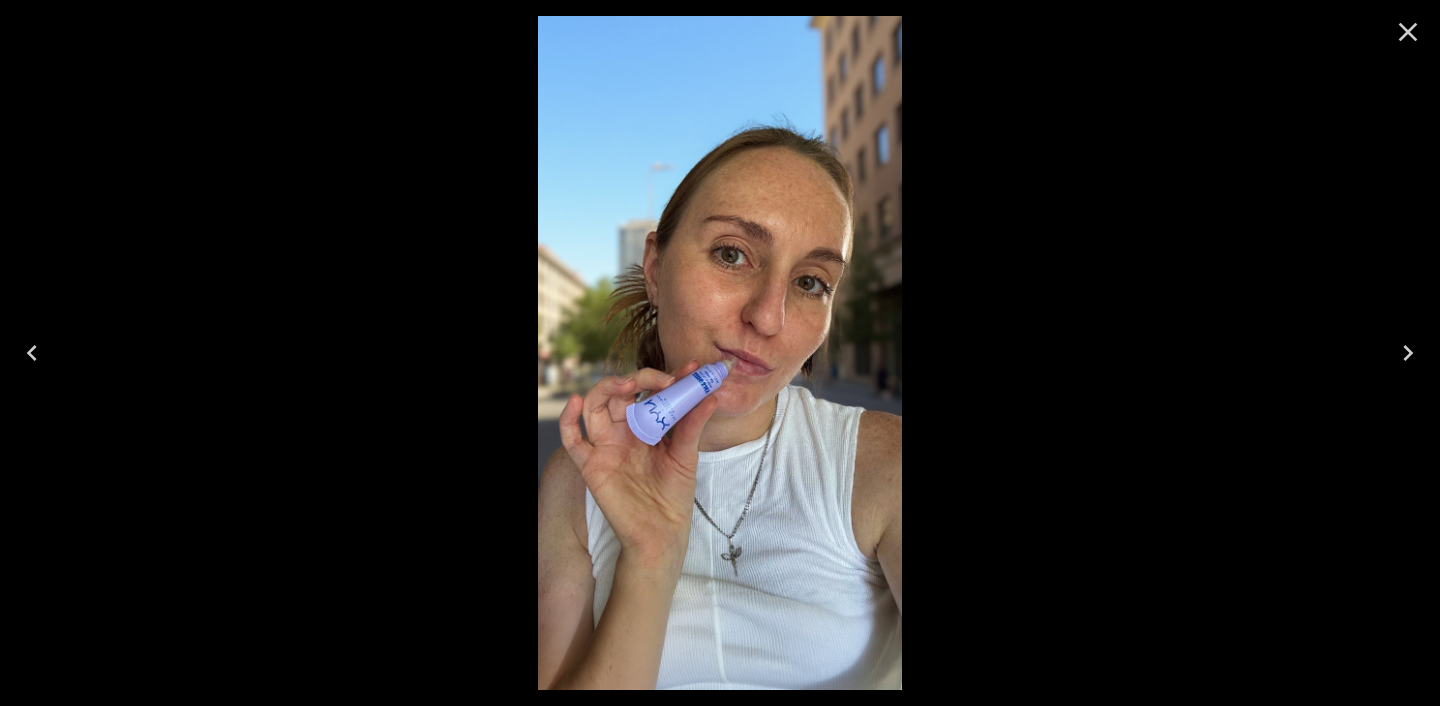 click 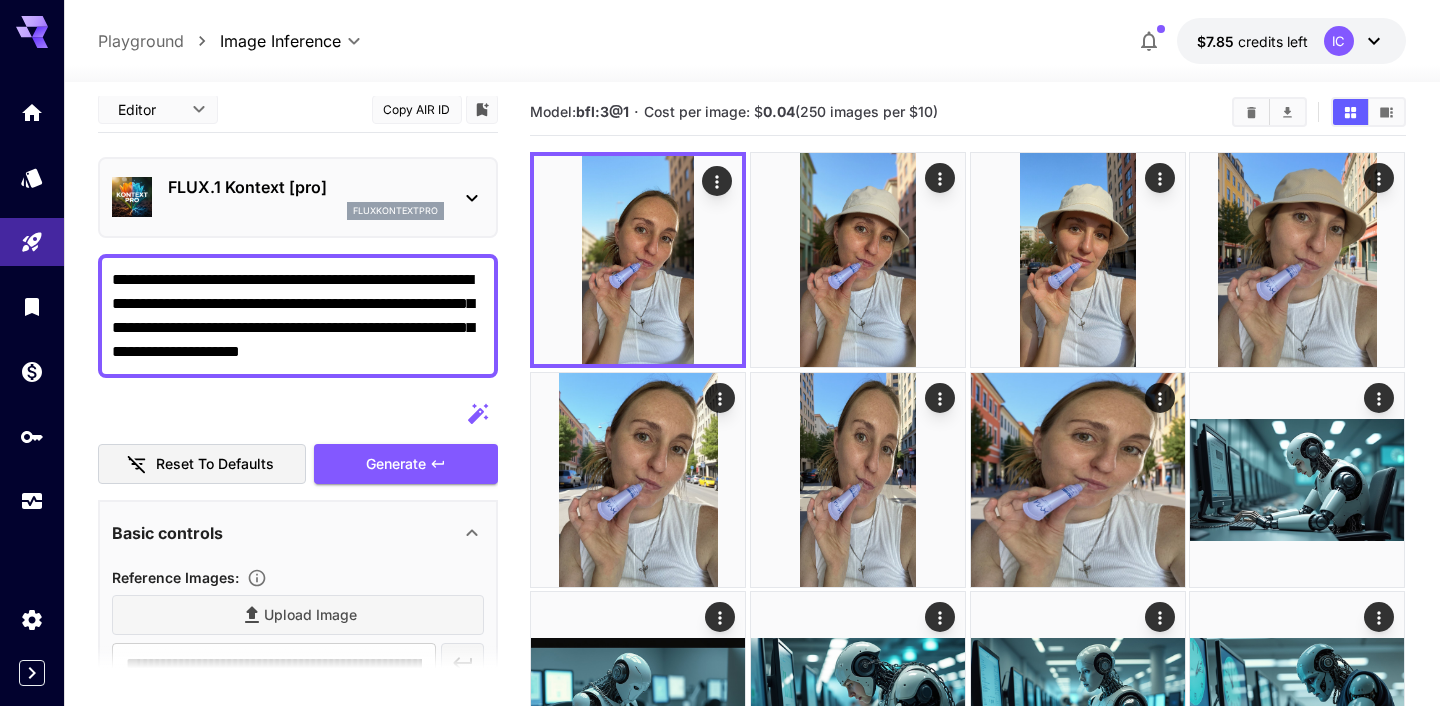 click on "**********" at bounding box center [298, 316] 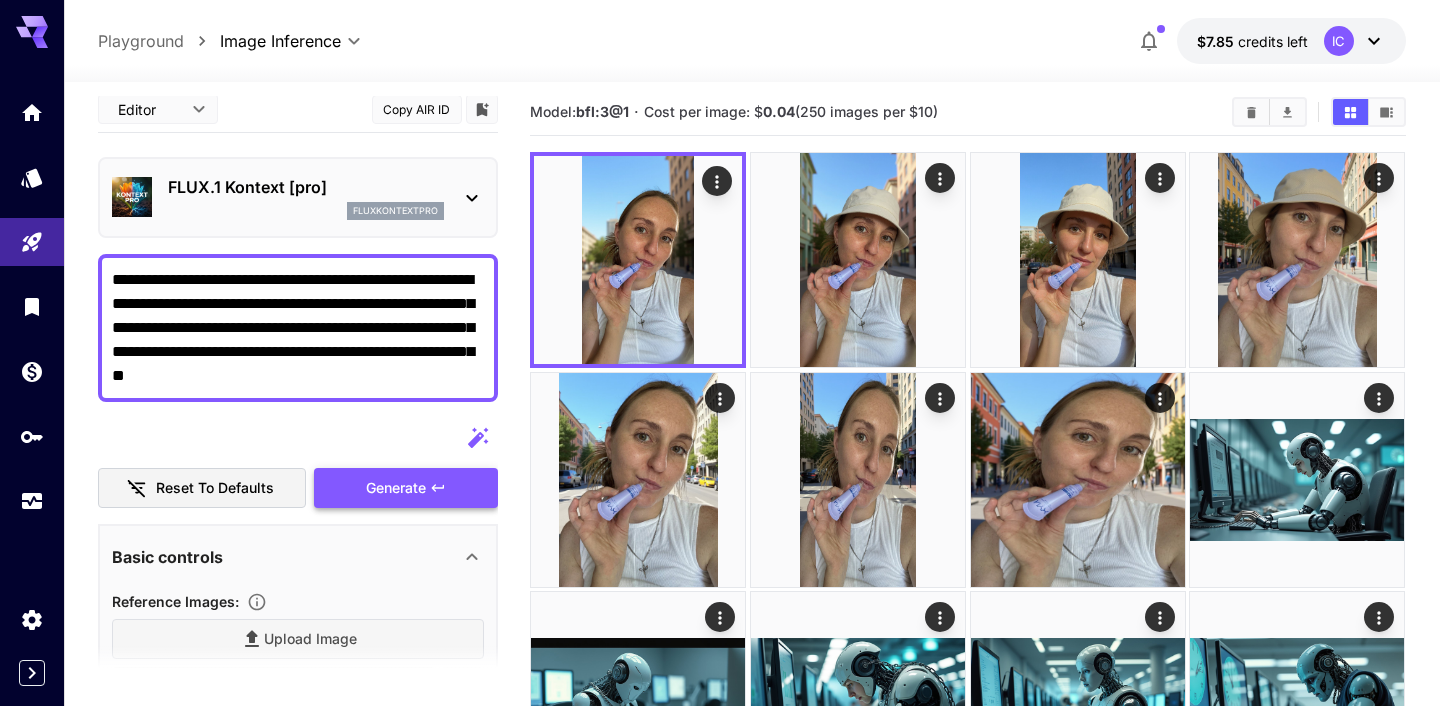 click on "Generate" at bounding box center [406, 488] 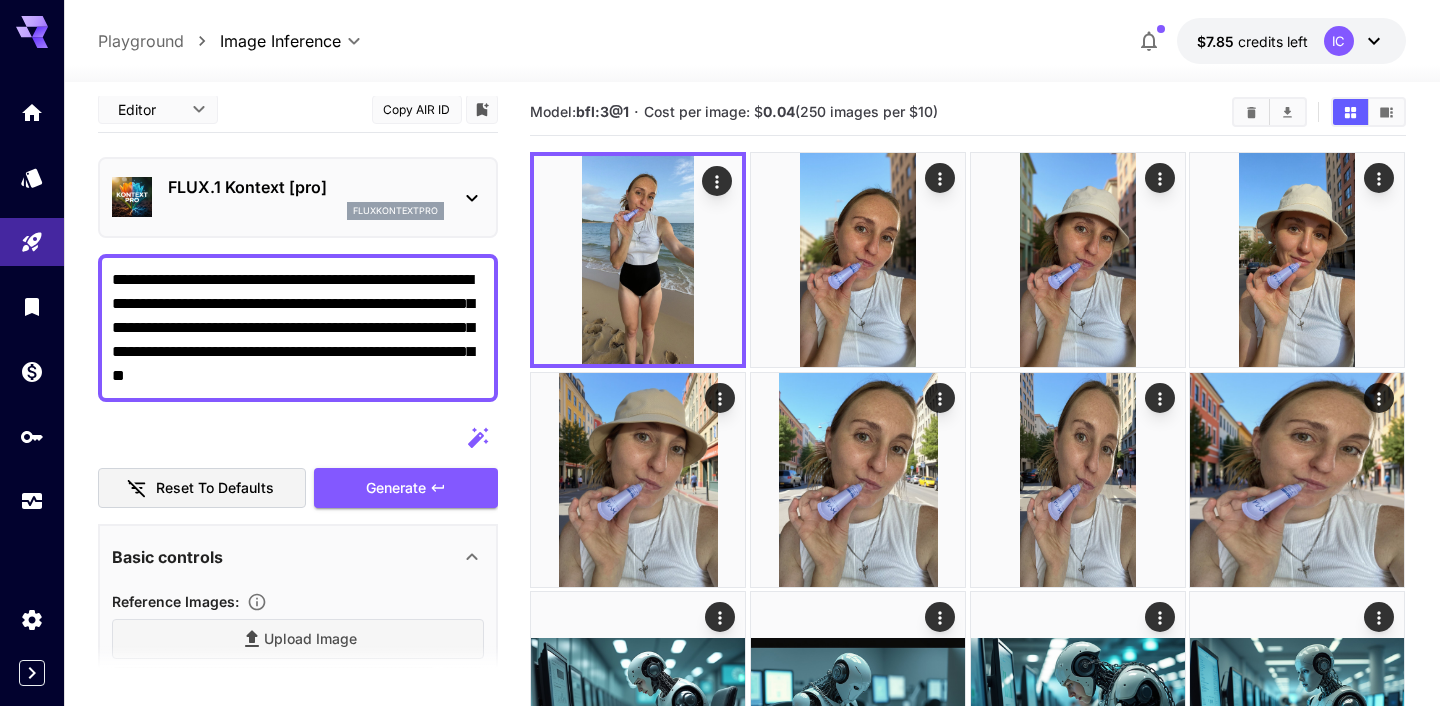 click on "**********" at bounding box center (298, 328) 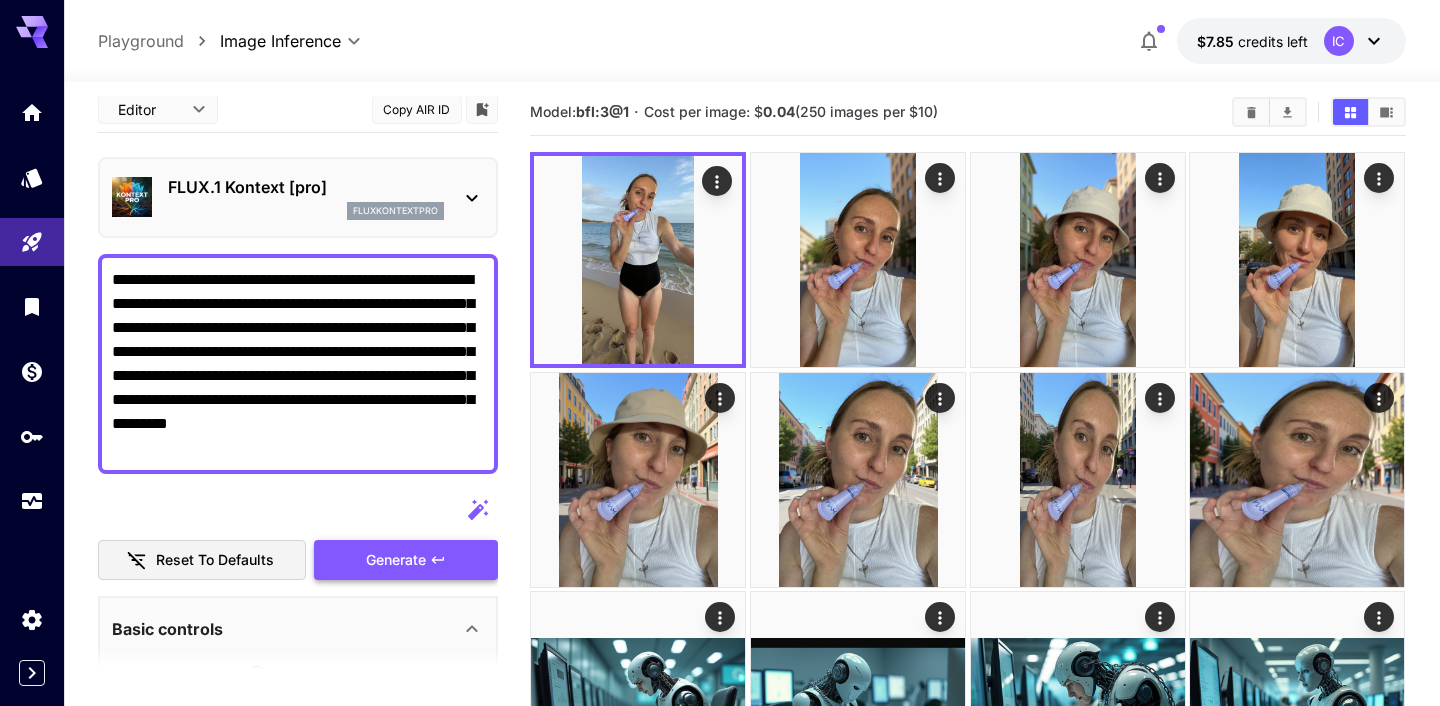 click on "Generate" at bounding box center (406, 560) 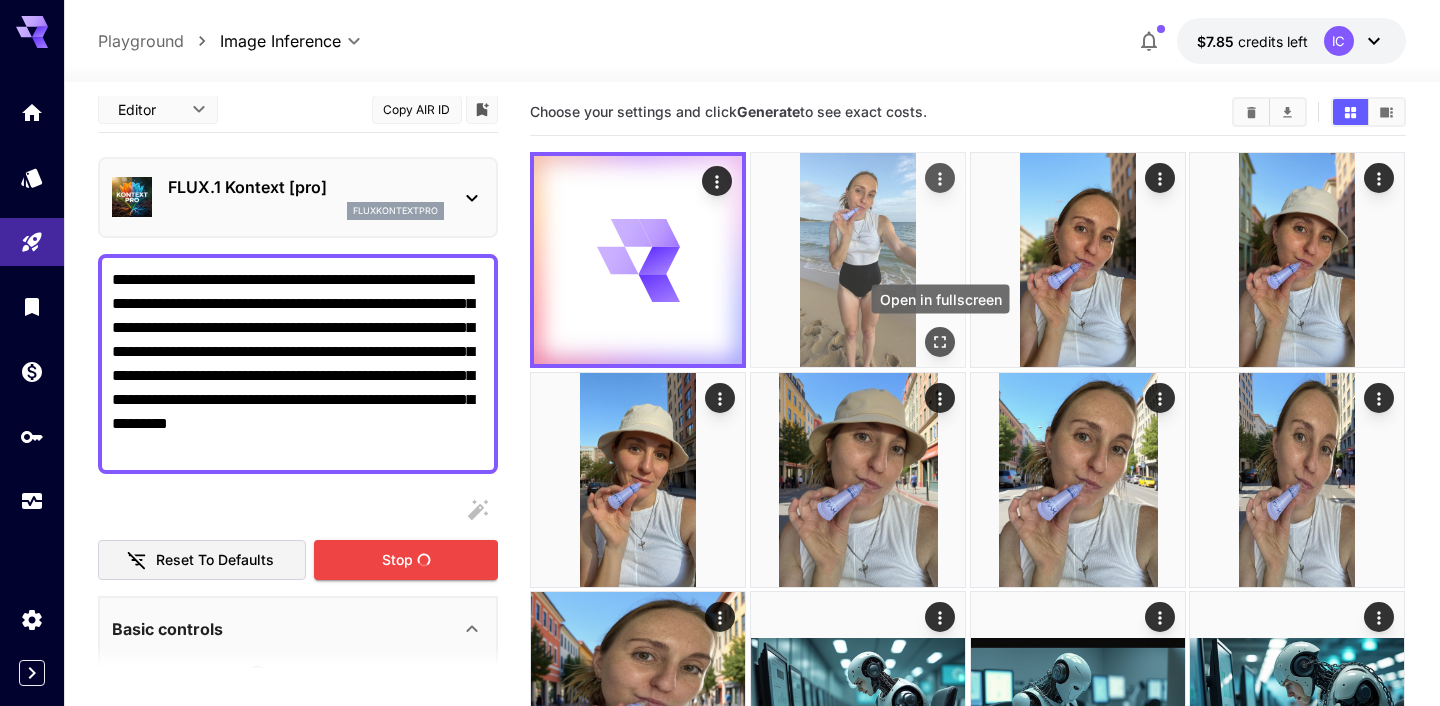 click 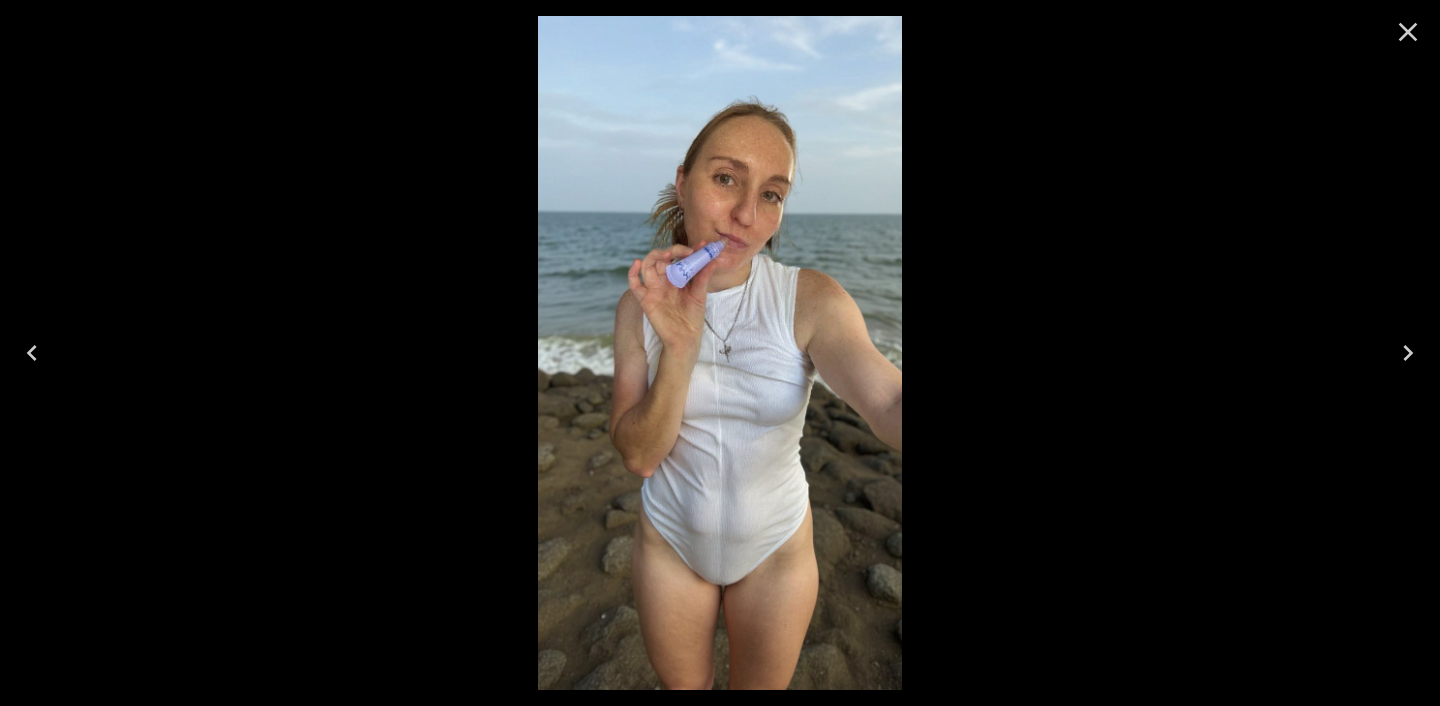click 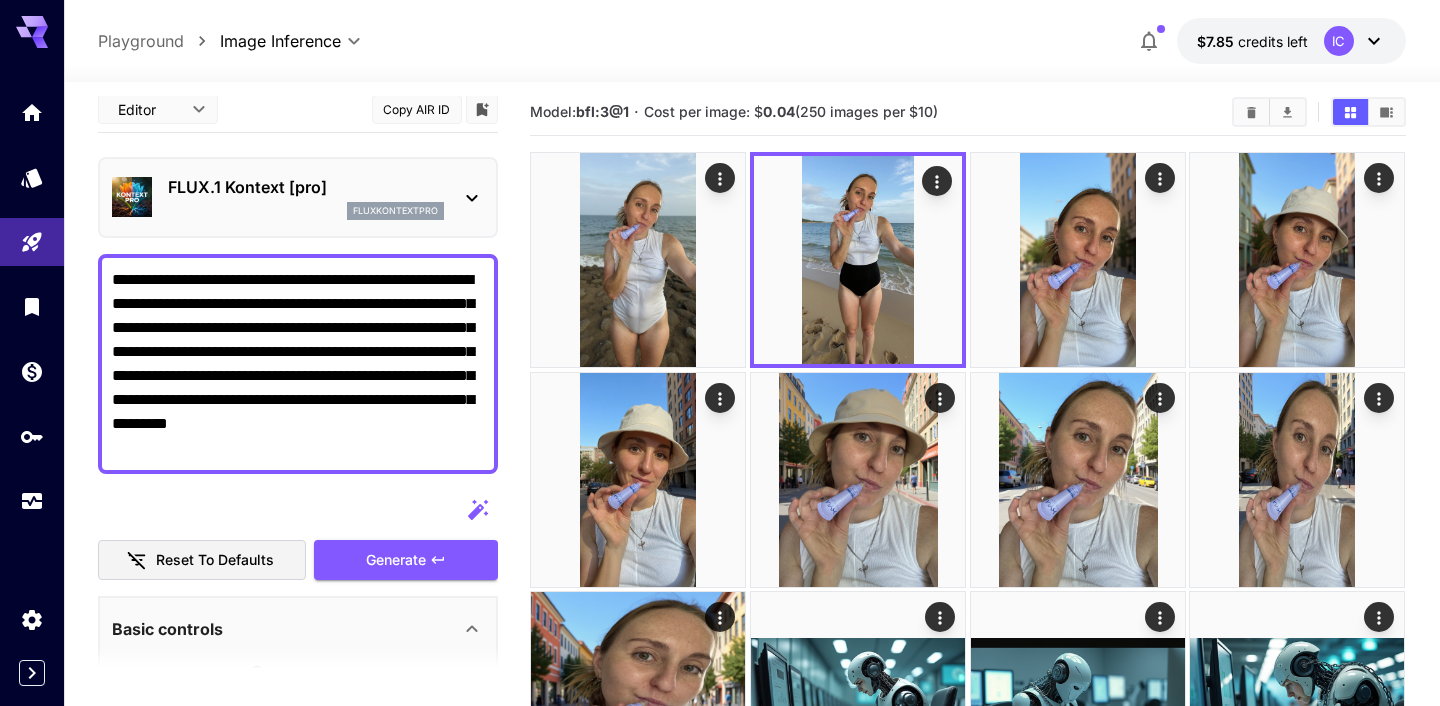 click on "**********" at bounding box center (298, 364) 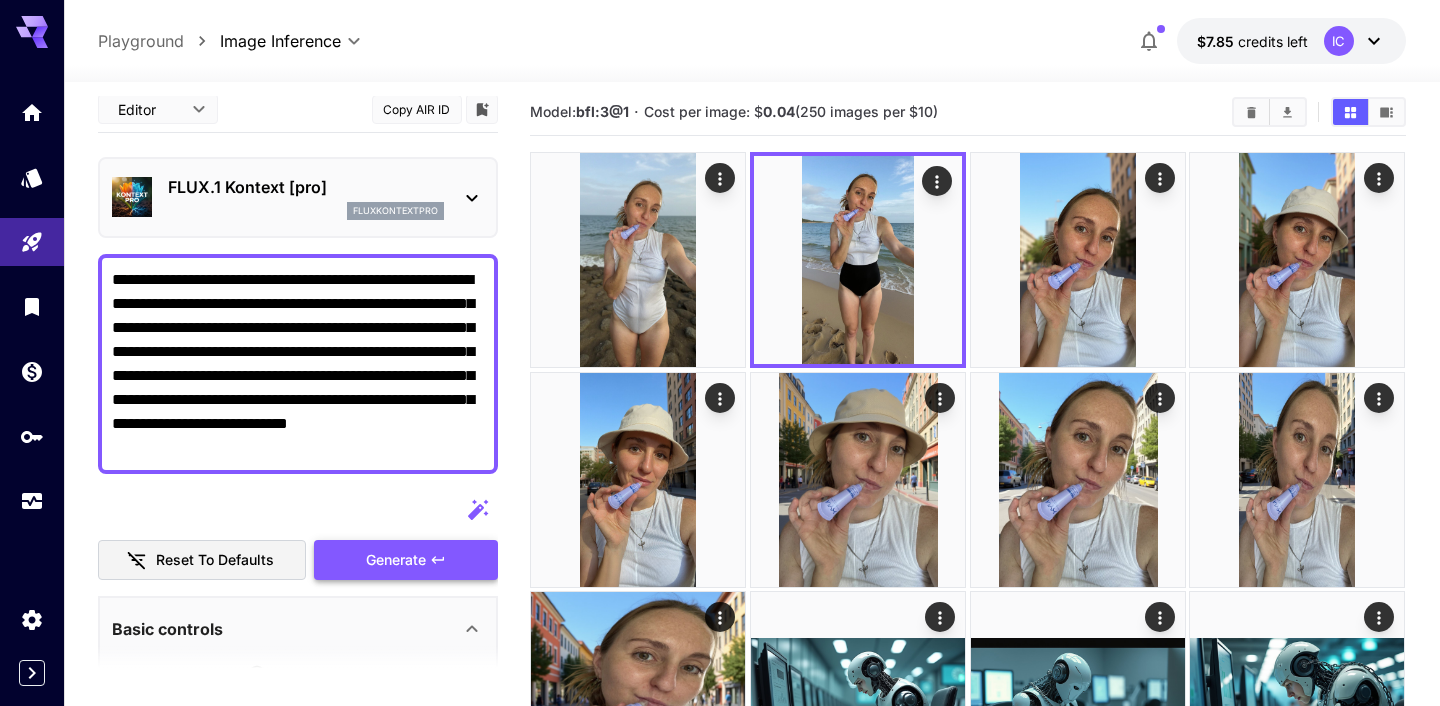 click on "Generate" at bounding box center (396, 560) 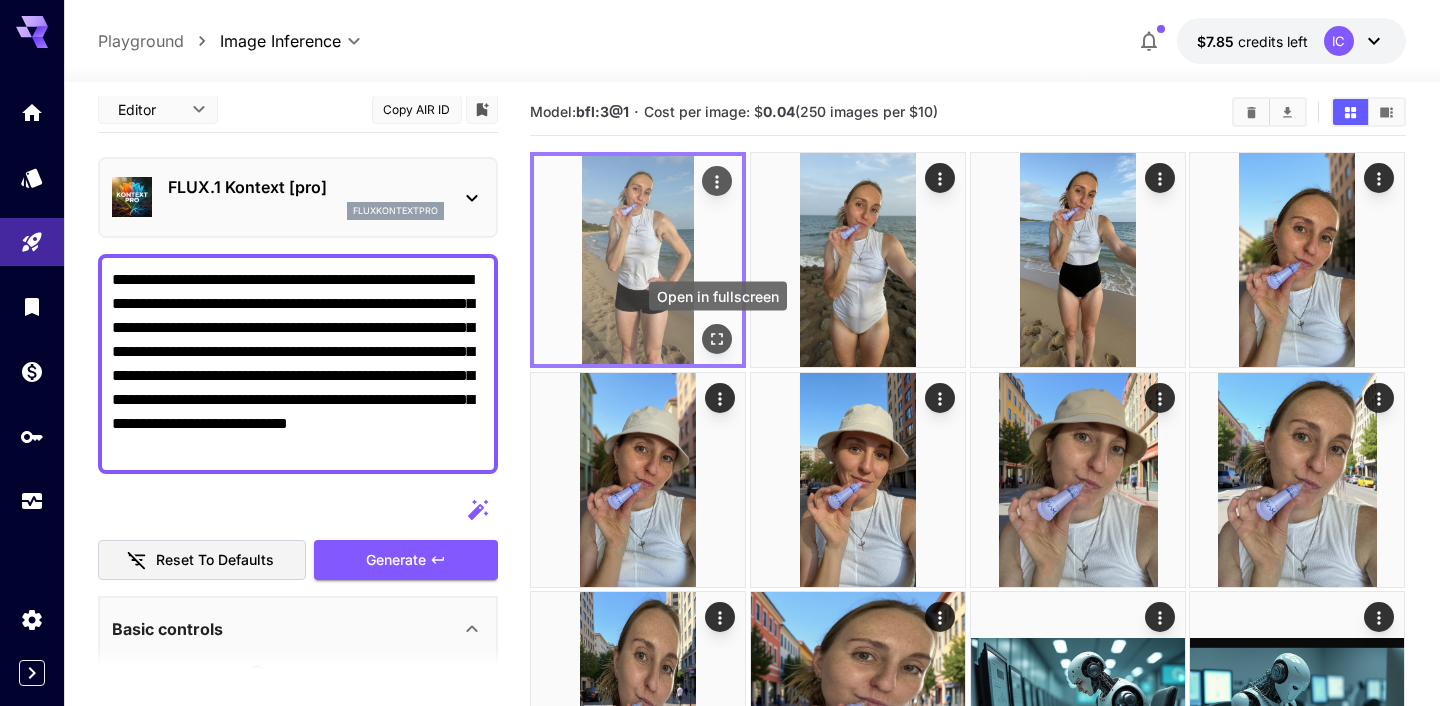 click 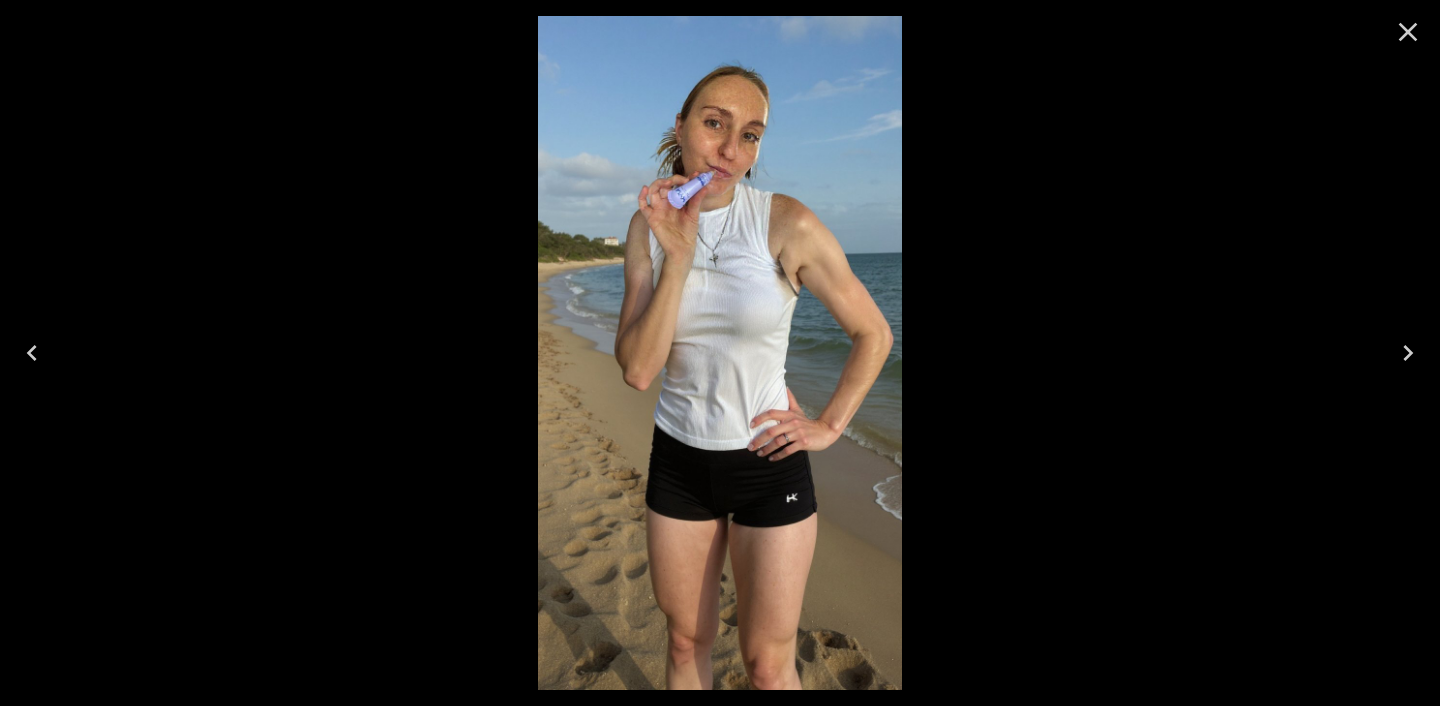 click 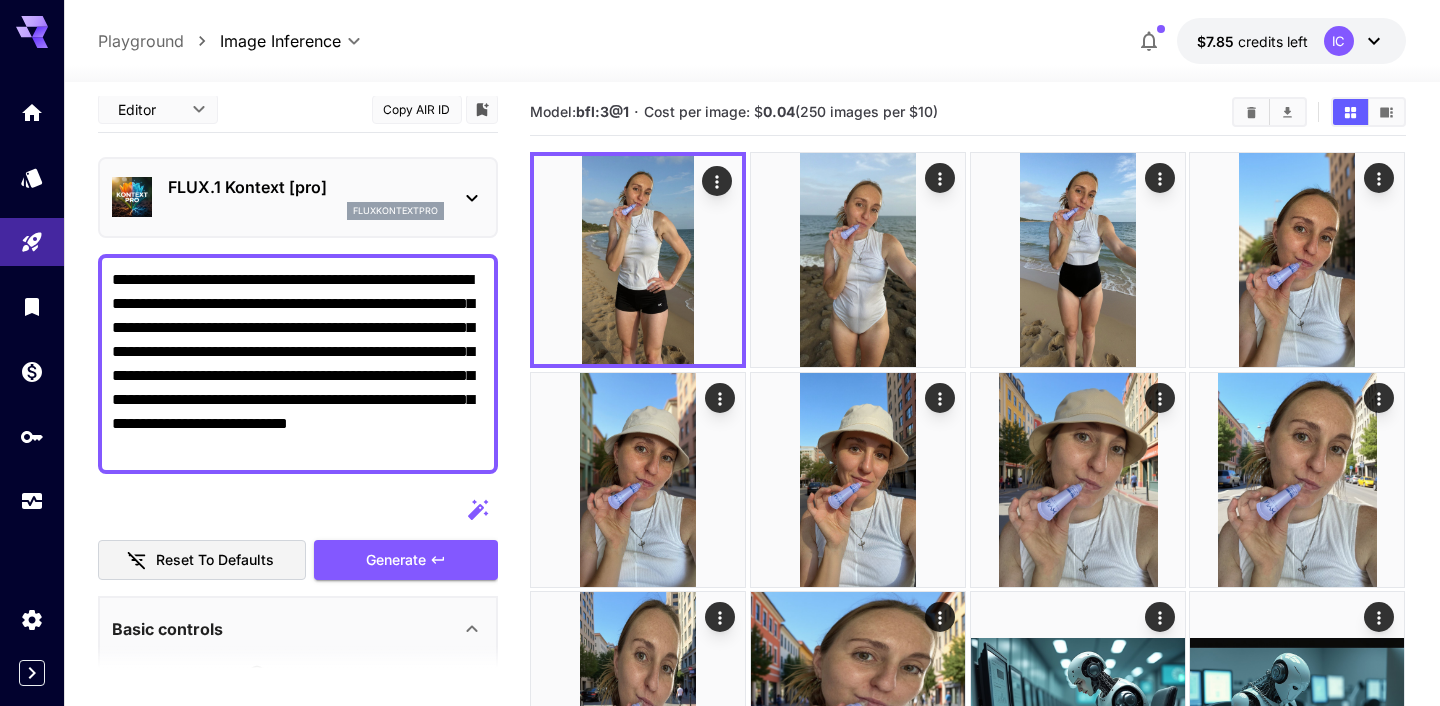 click on "**********" at bounding box center (298, 364) 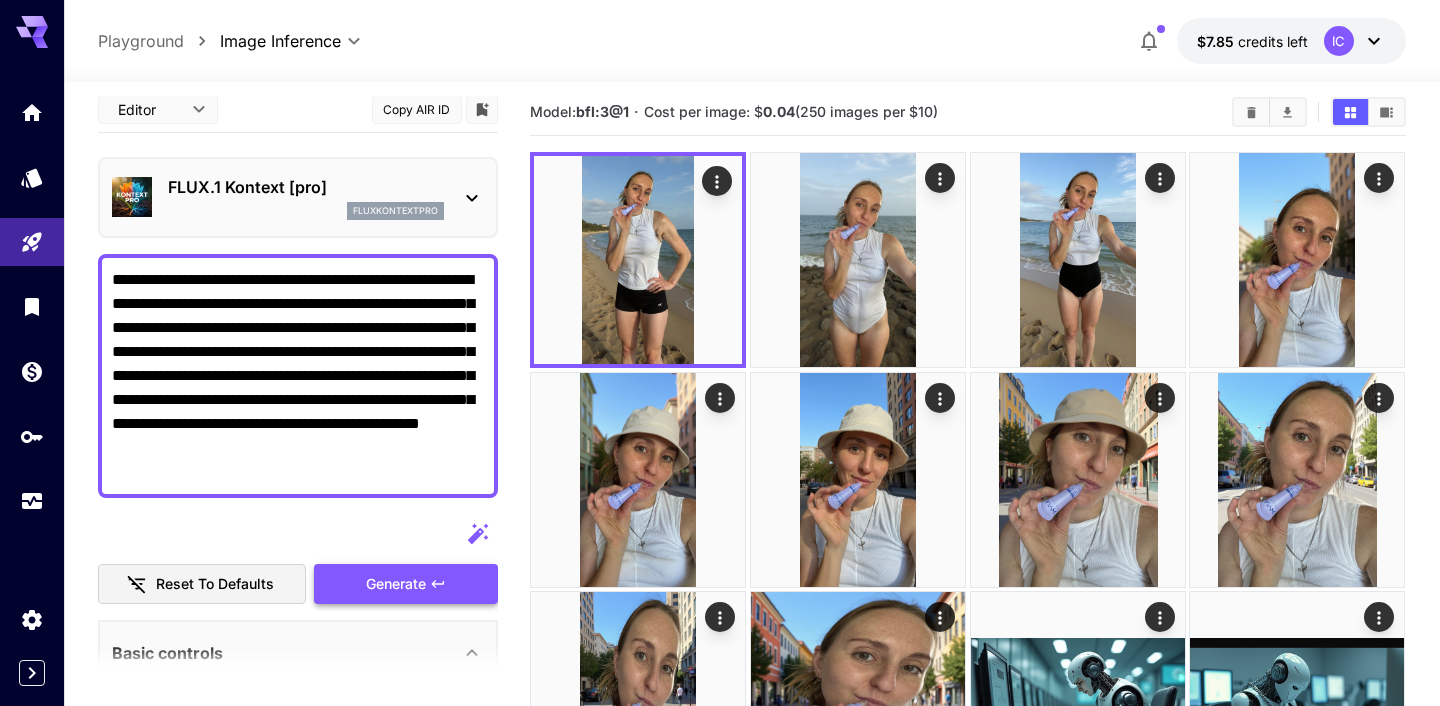 click on "Generate" at bounding box center [396, 584] 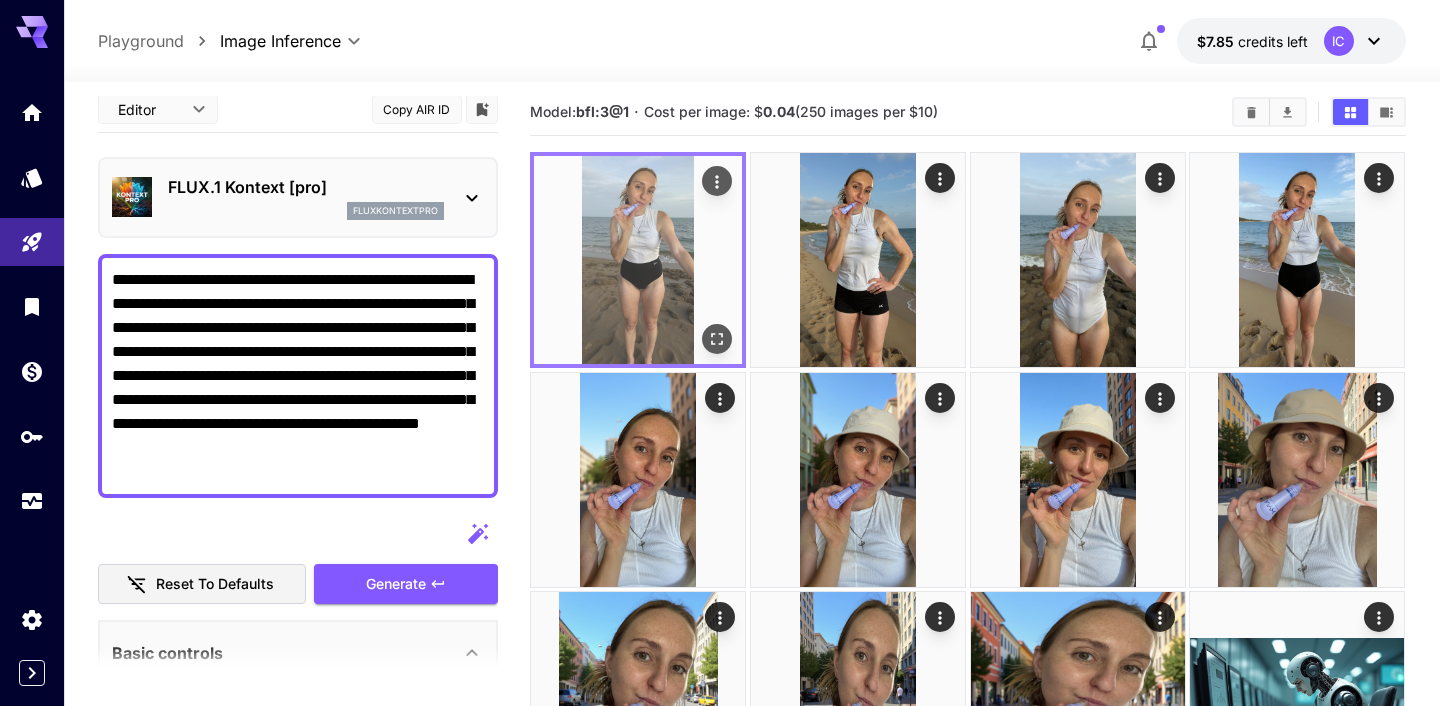 click at bounding box center [638, 260] 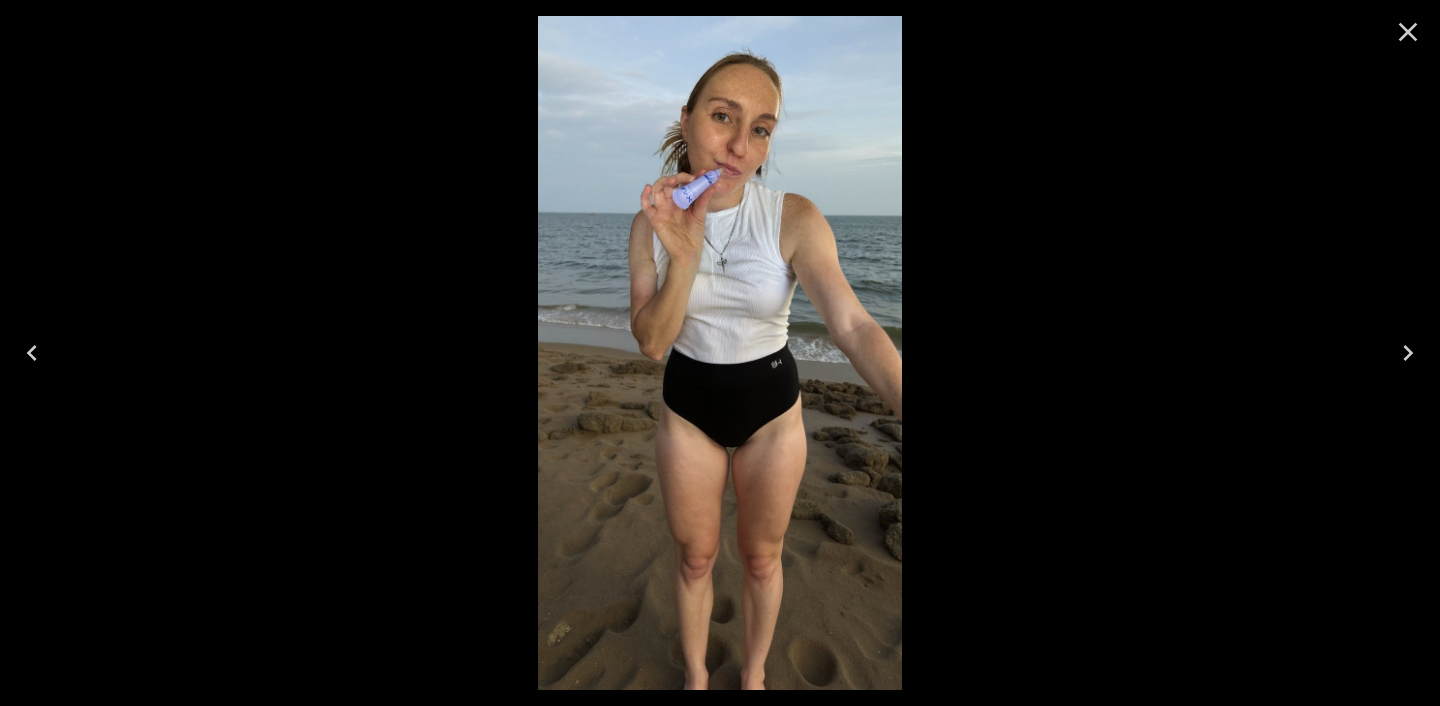 click 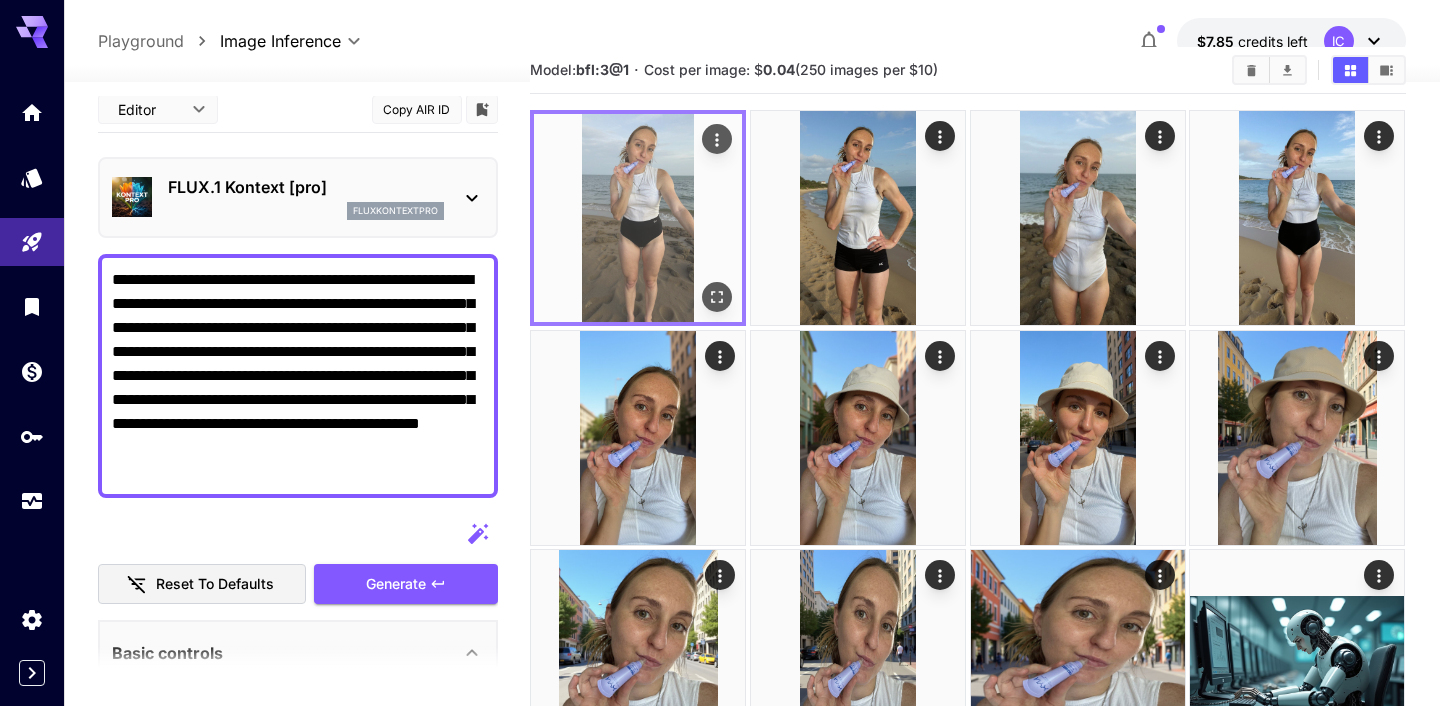 scroll, scrollTop: 53, scrollLeft: 0, axis: vertical 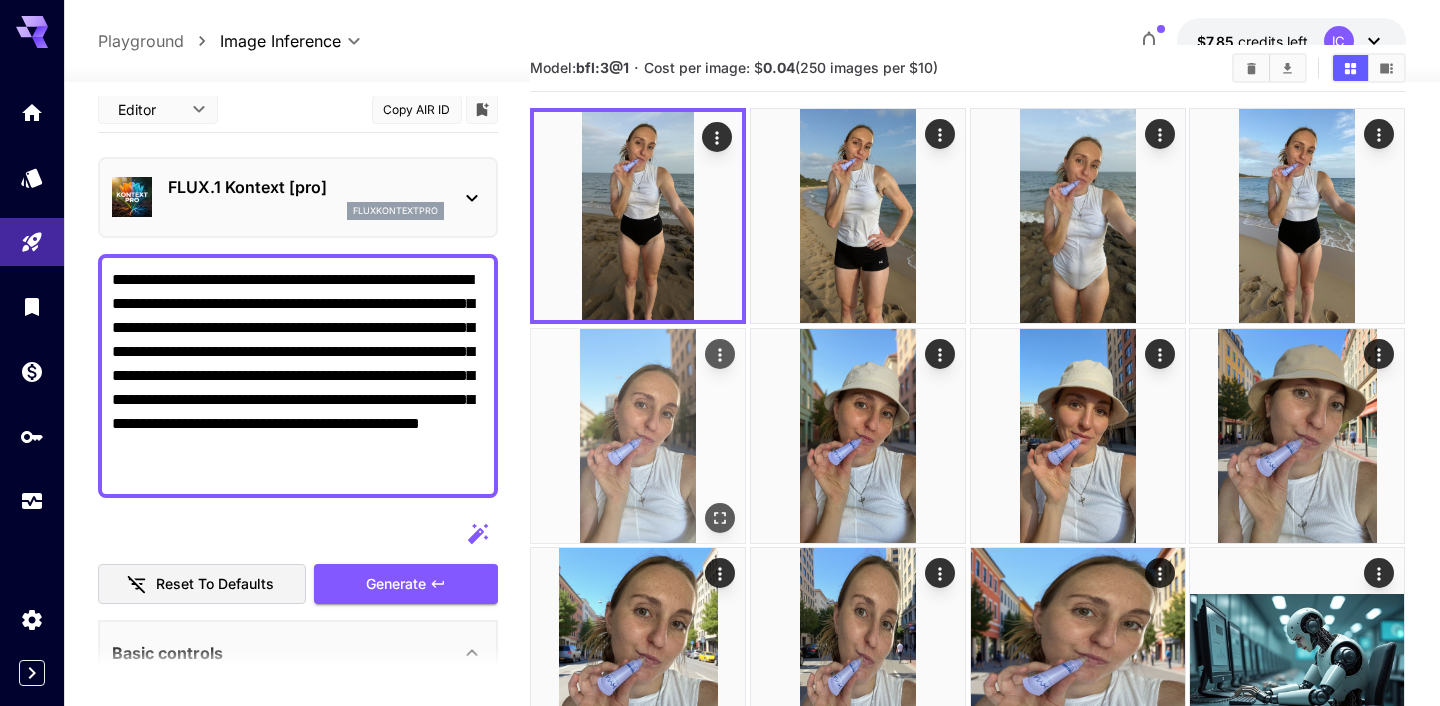 click at bounding box center [638, 436] 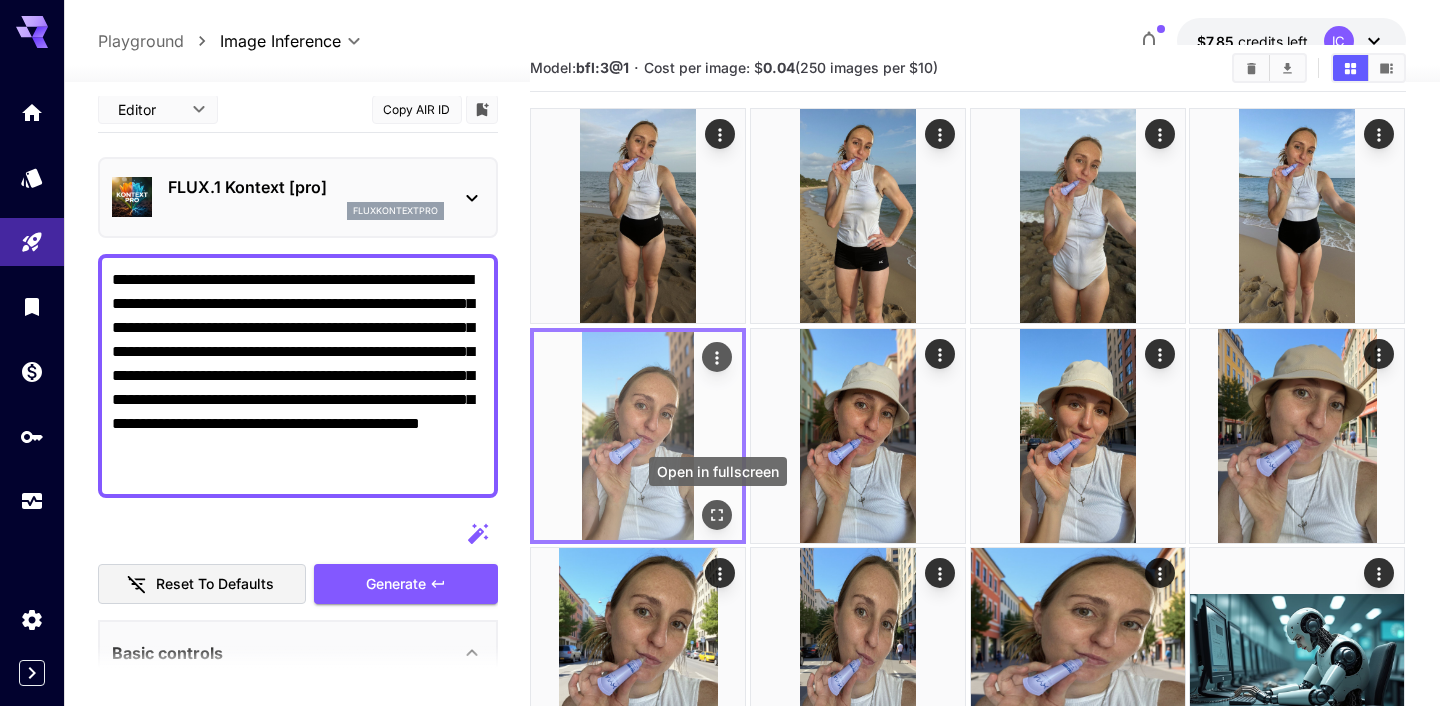 click 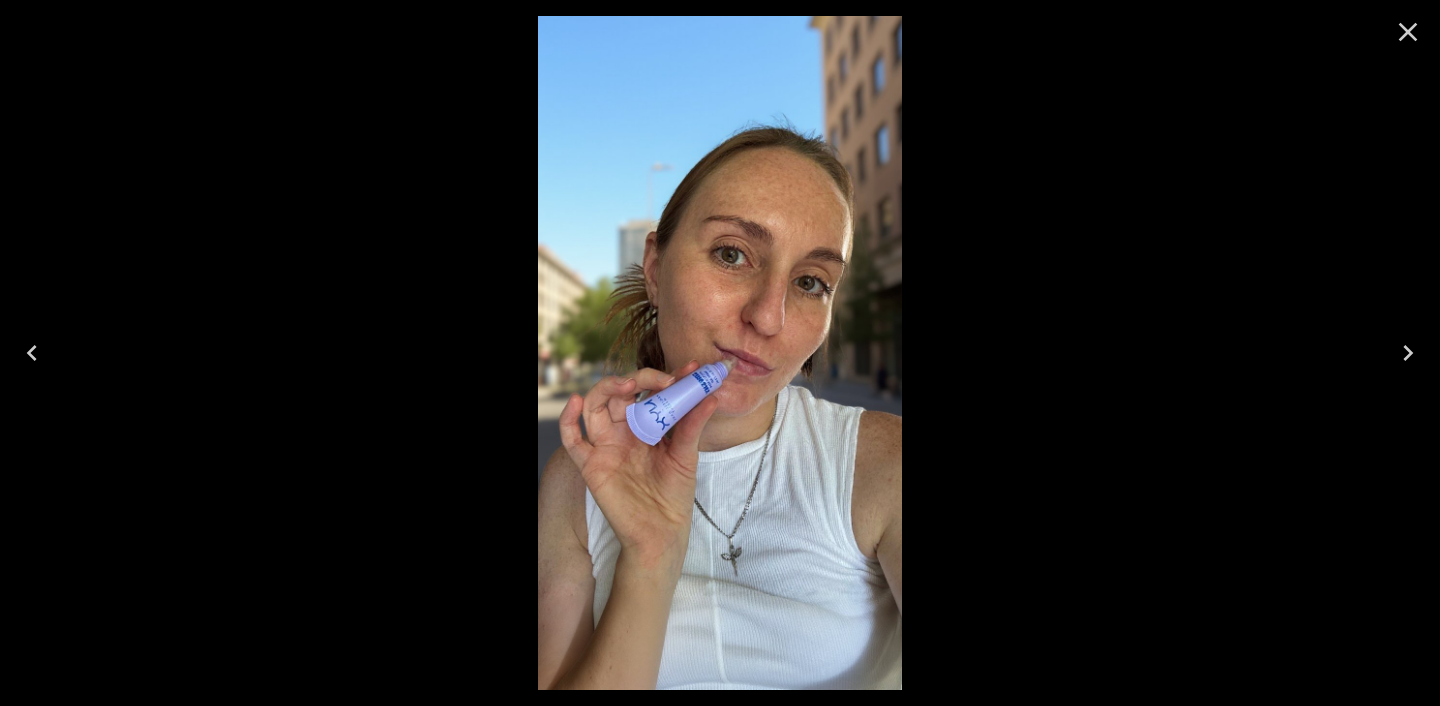 click 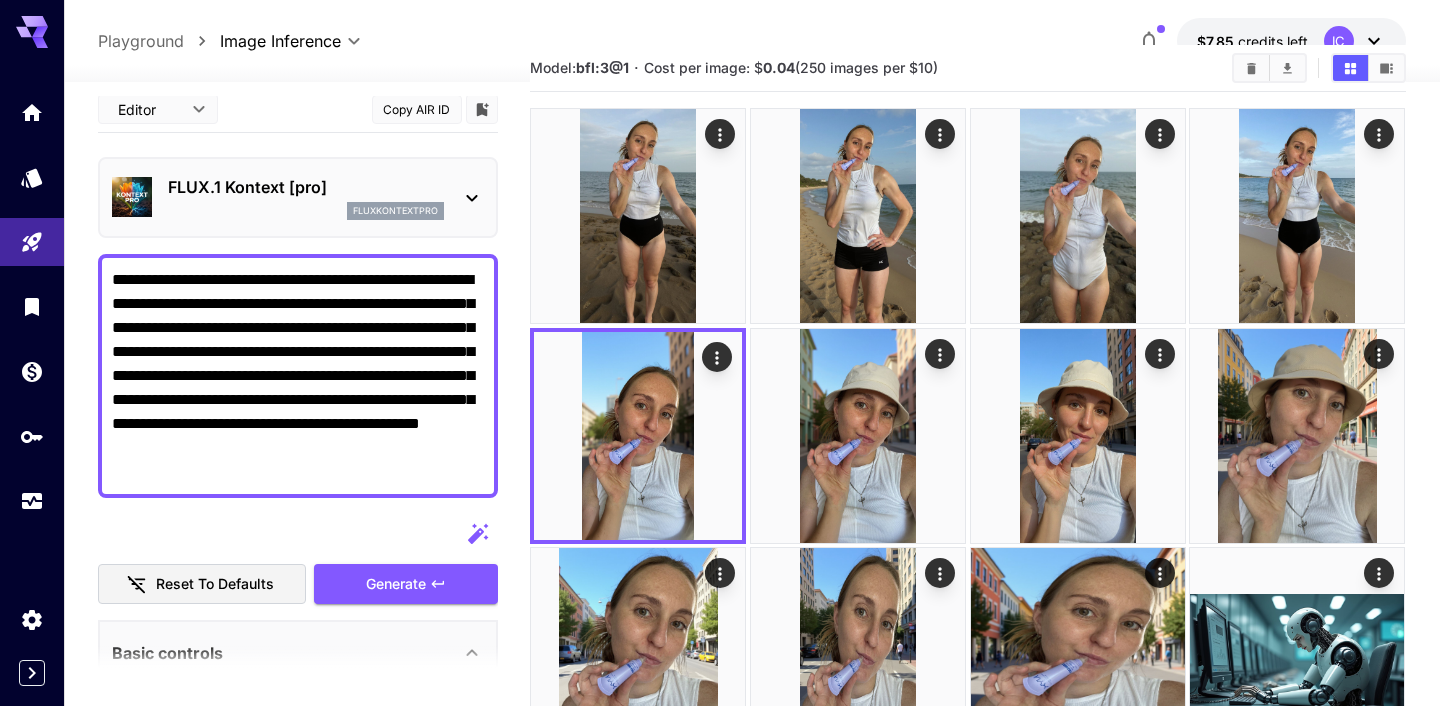 click on "**********" at bounding box center [298, 376] 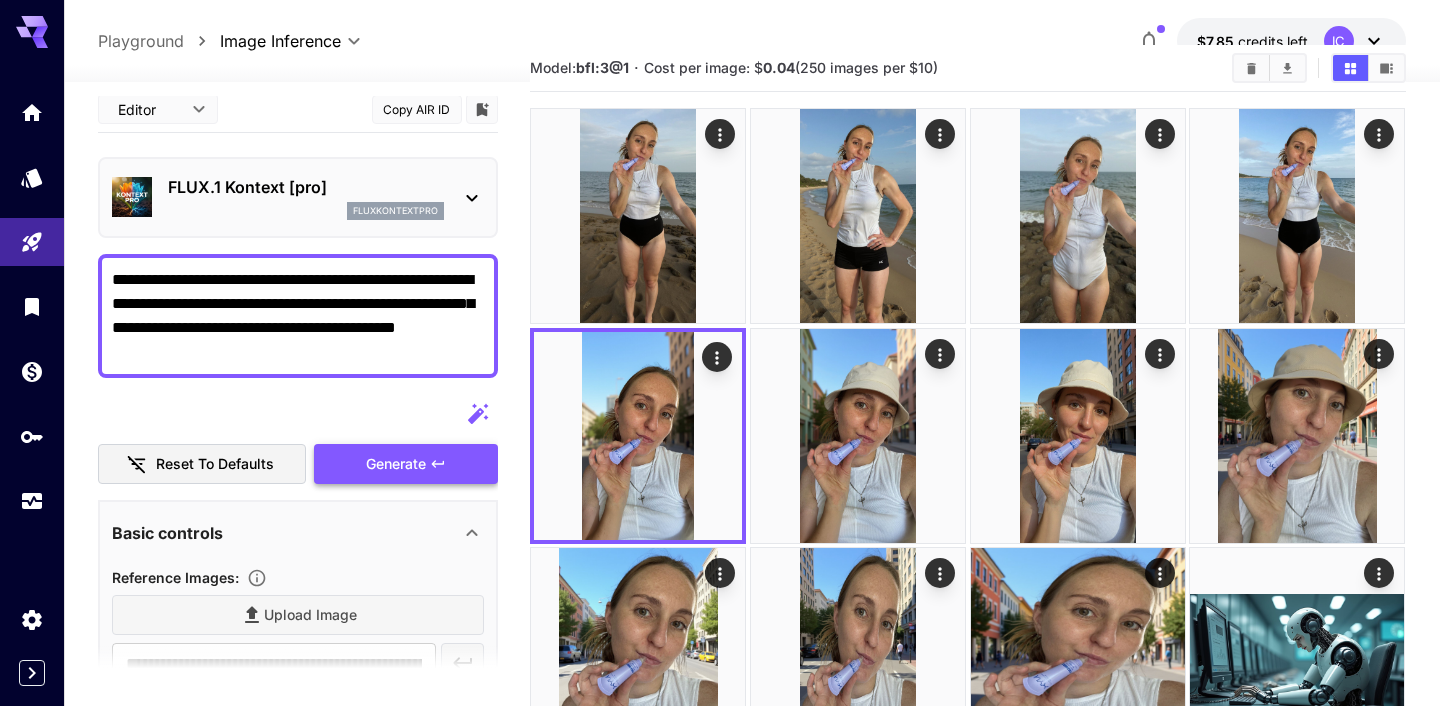 click on "Generate" at bounding box center [406, 464] 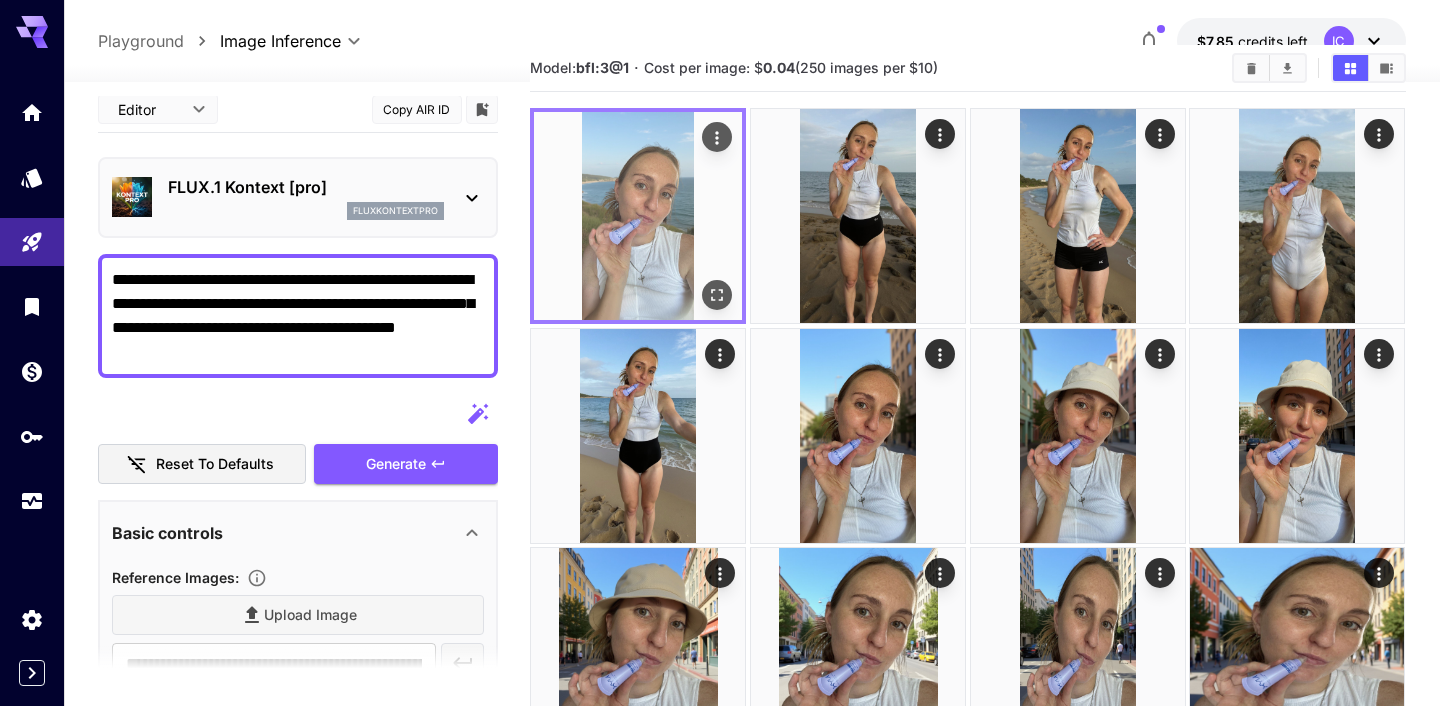 click 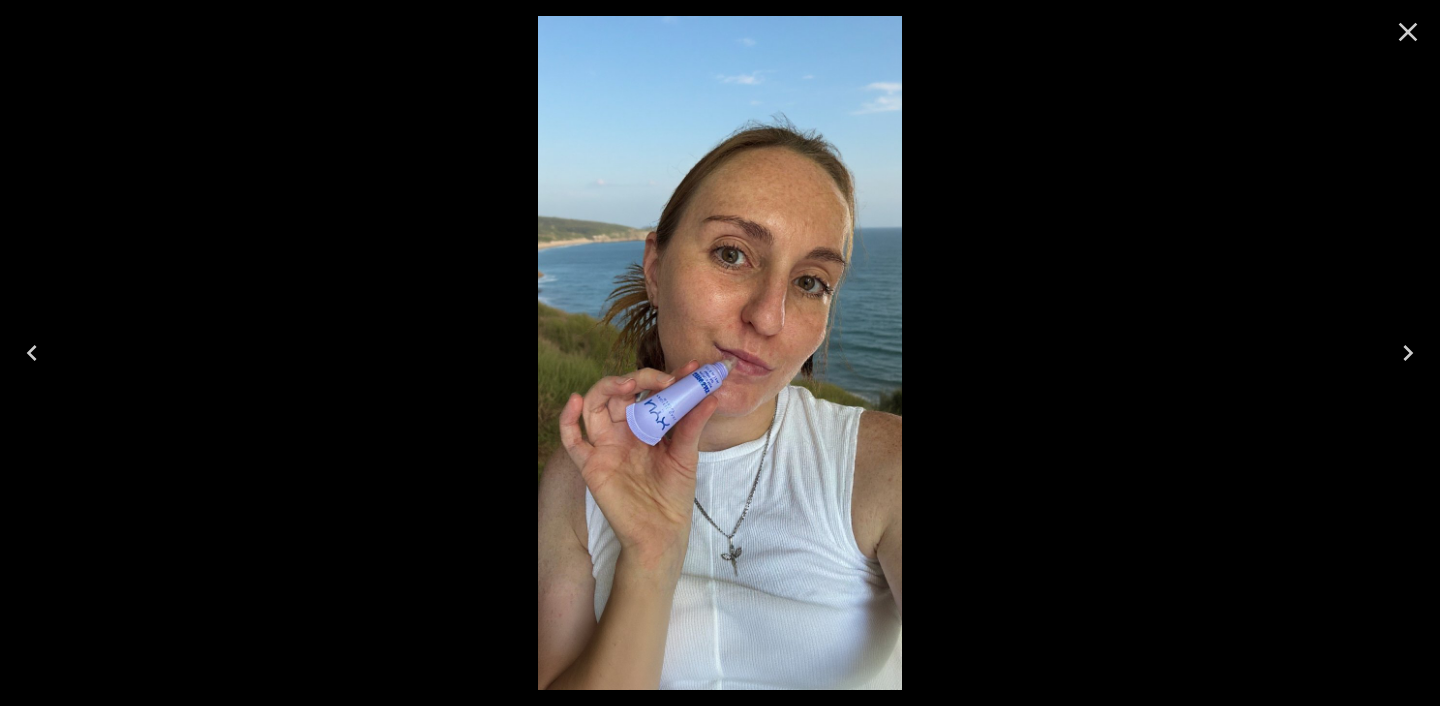 click 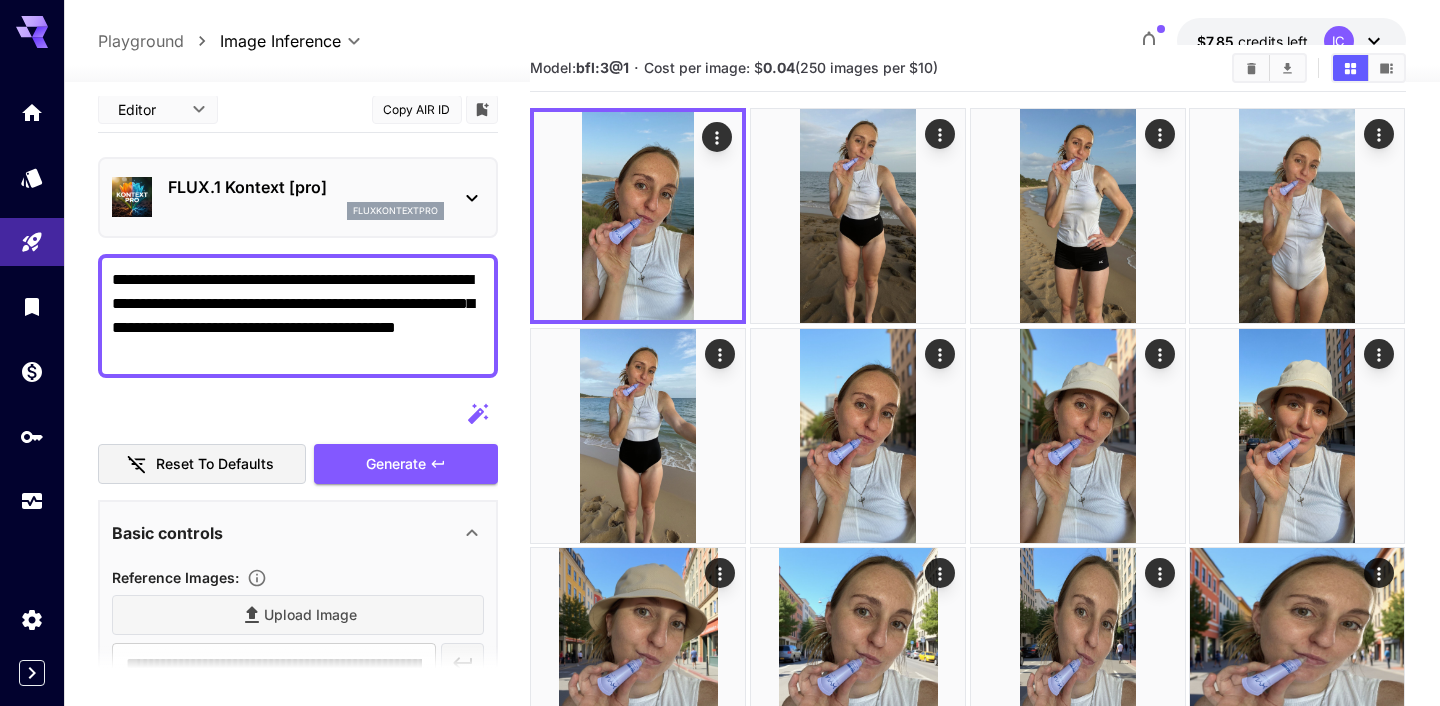 click on "**********" at bounding box center (298, 316) 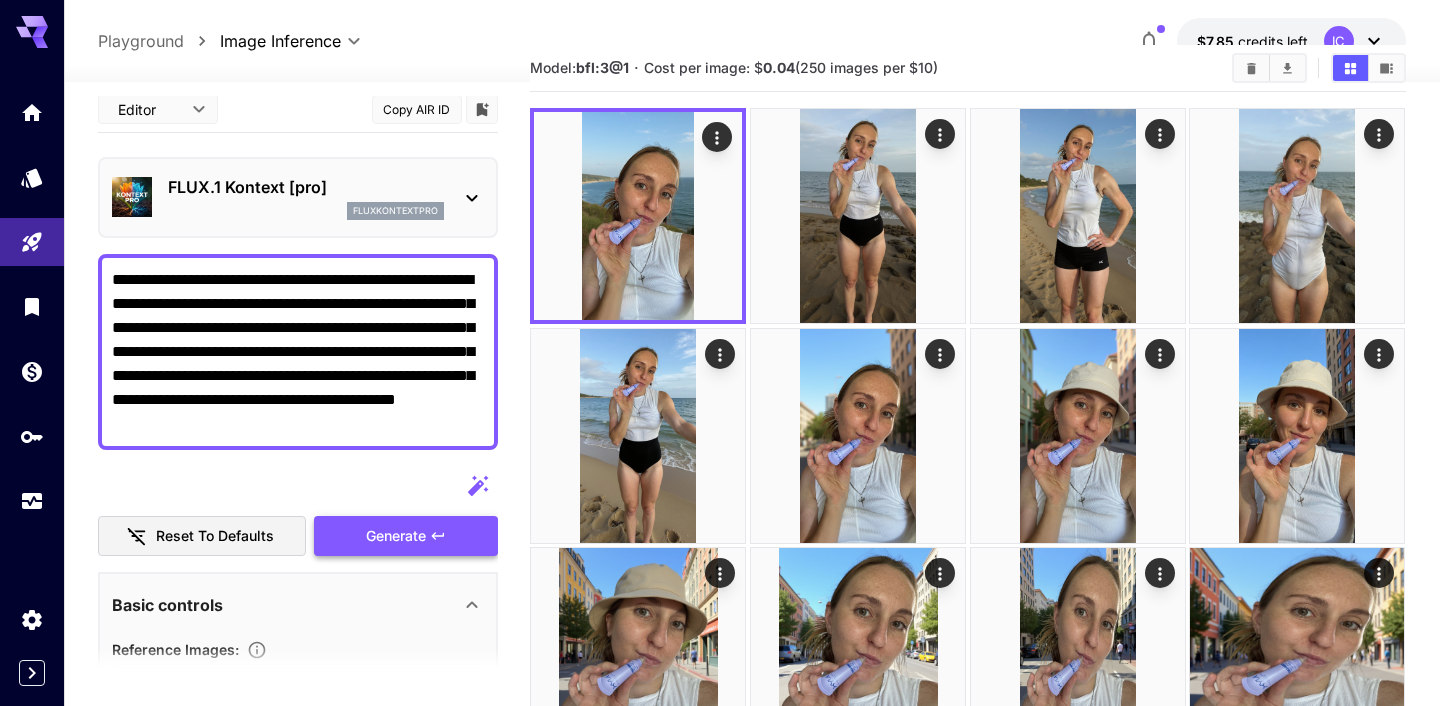 click on "Generate" at bounding box center [406, 536] 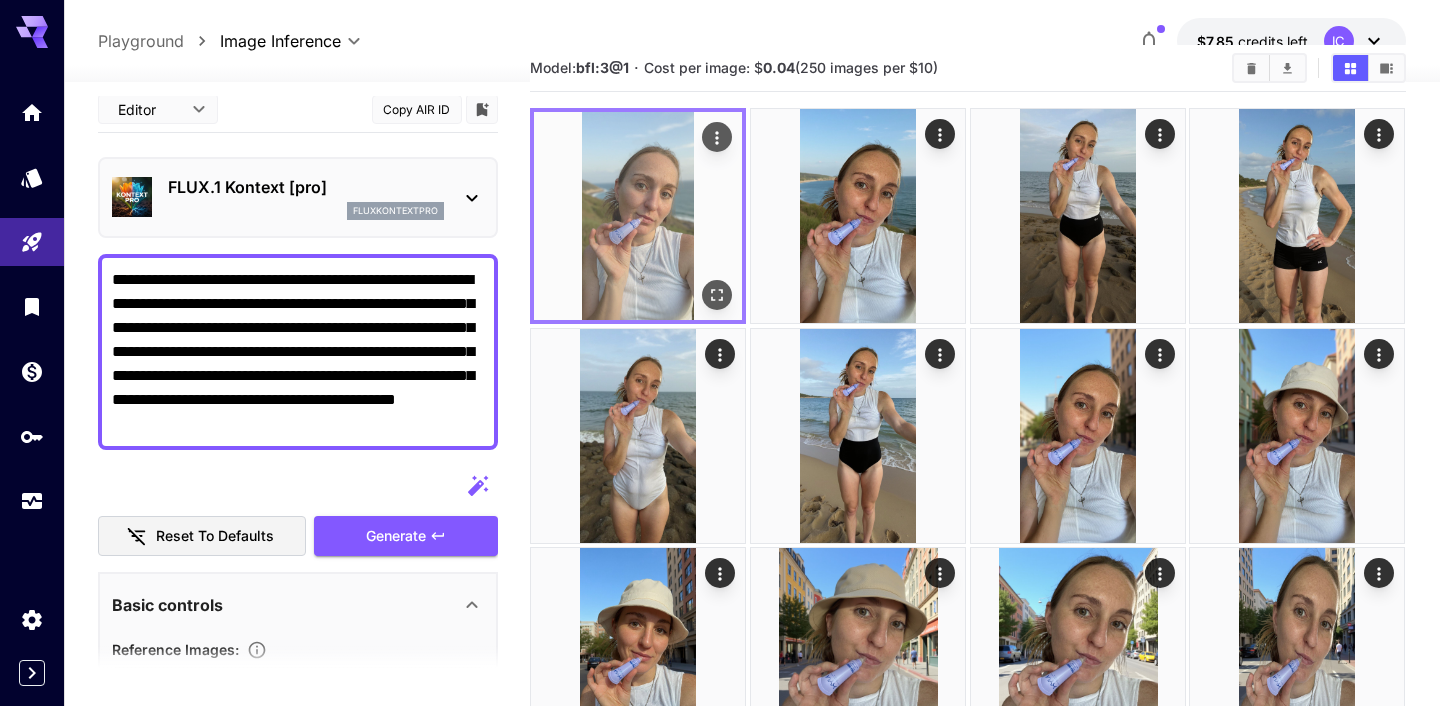 click 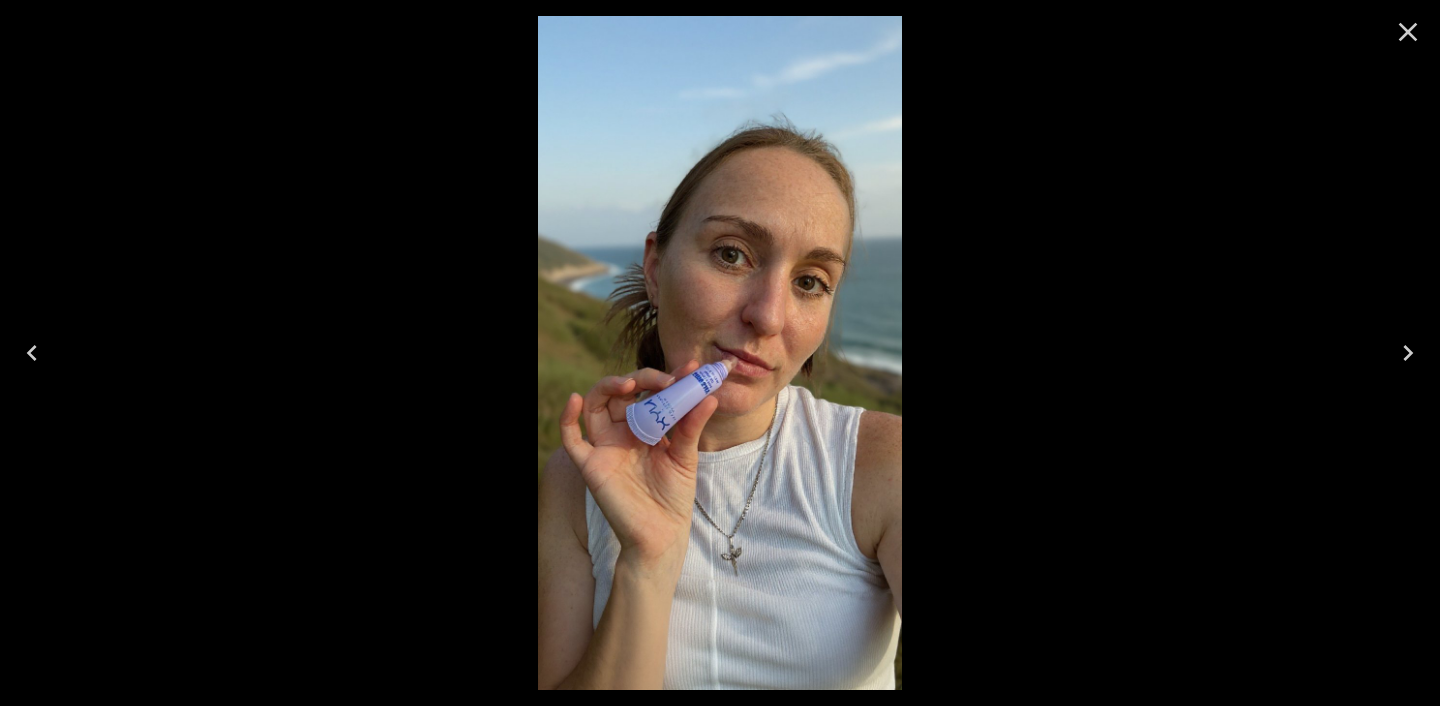 click 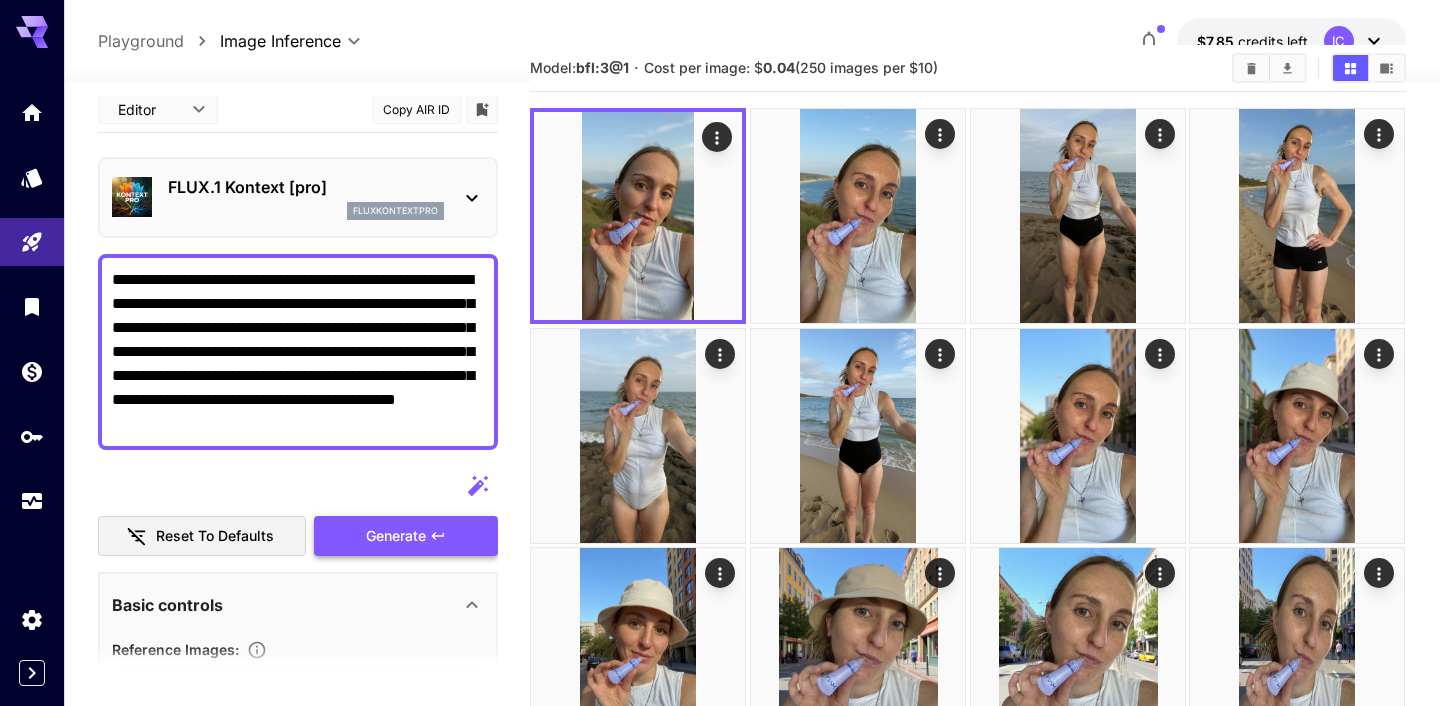 click on "Generate" at bounding box center [396, 536] 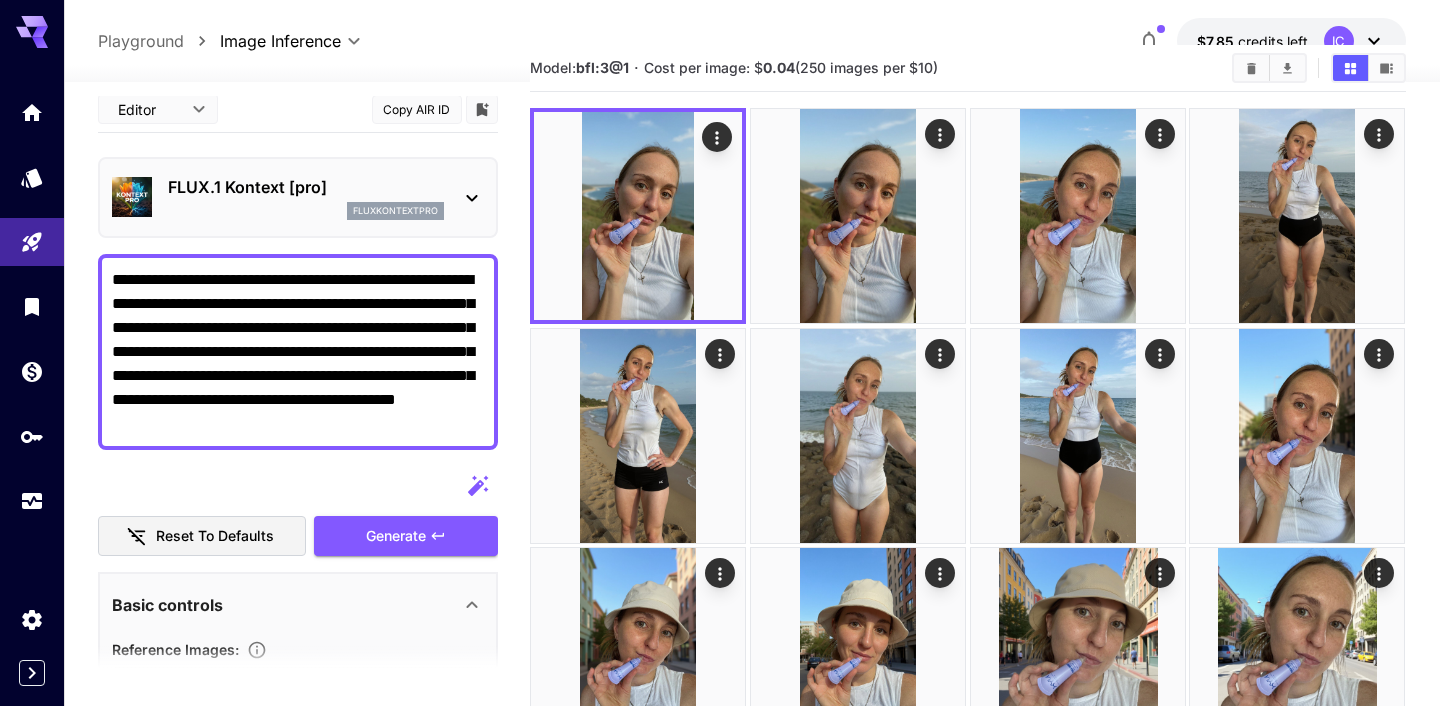 click on "**********" at bounding box center [298, 352] 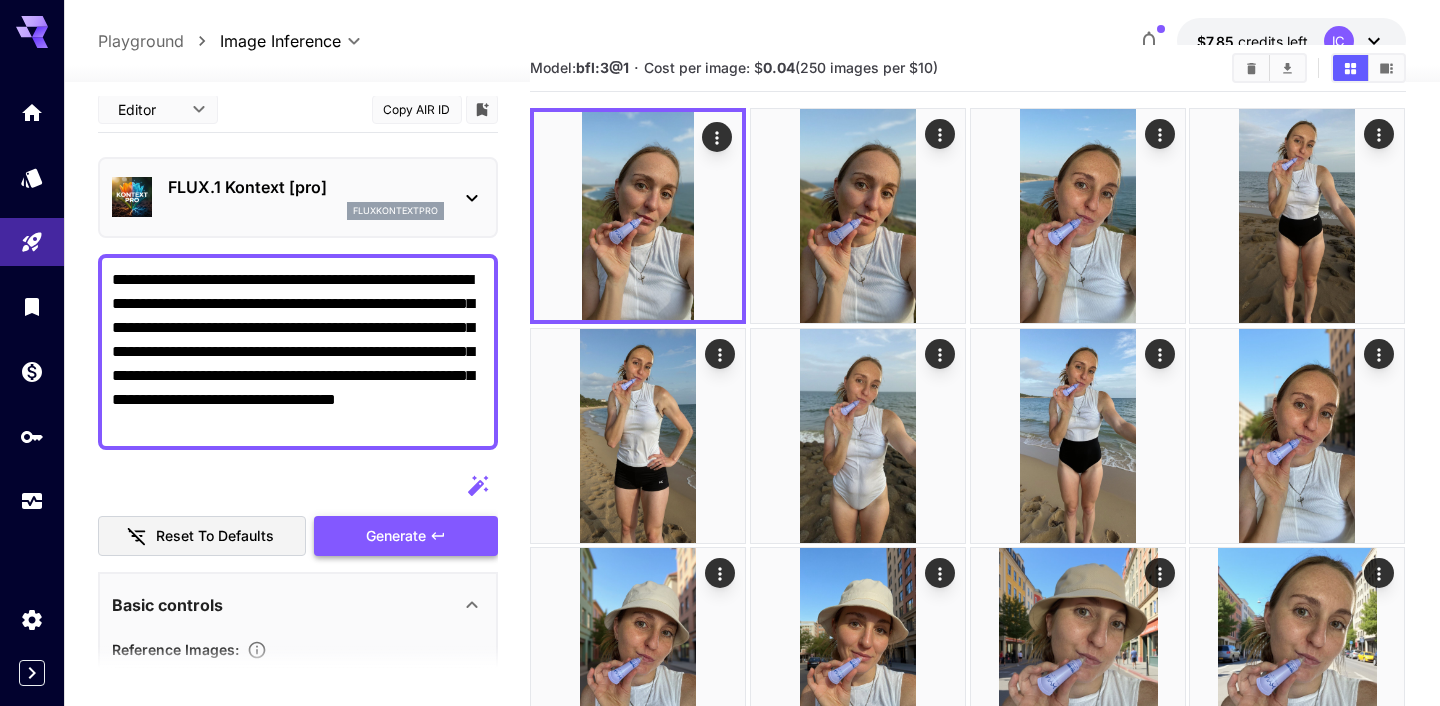 click on "Generate" at bounding box center (406, 536) 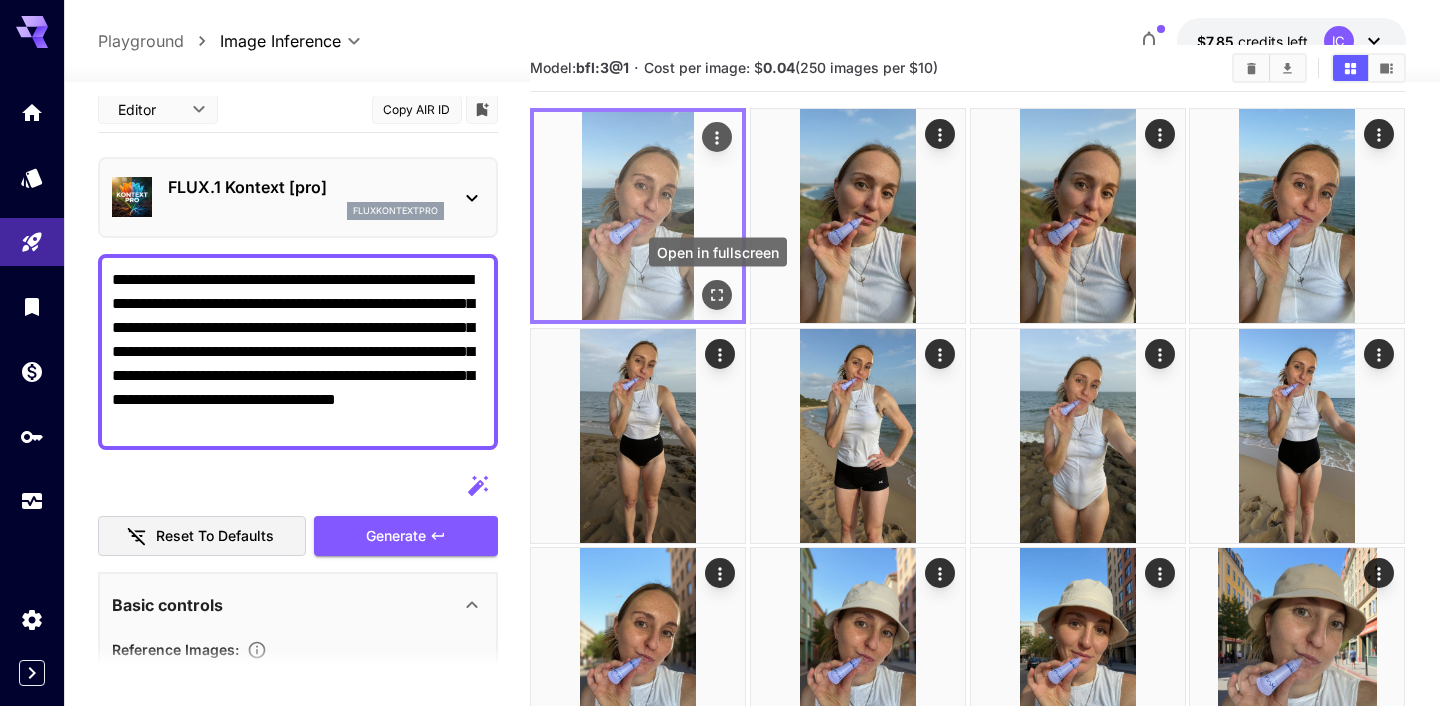 click 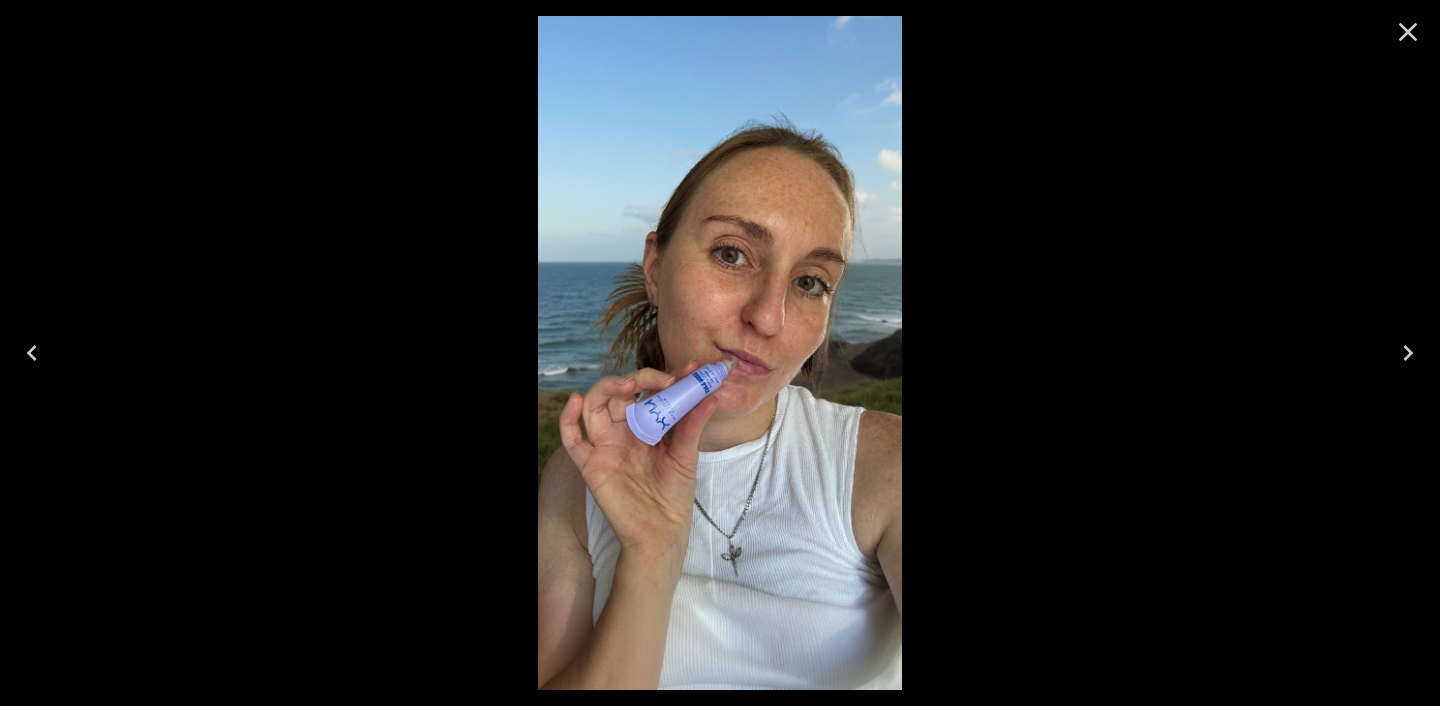 click 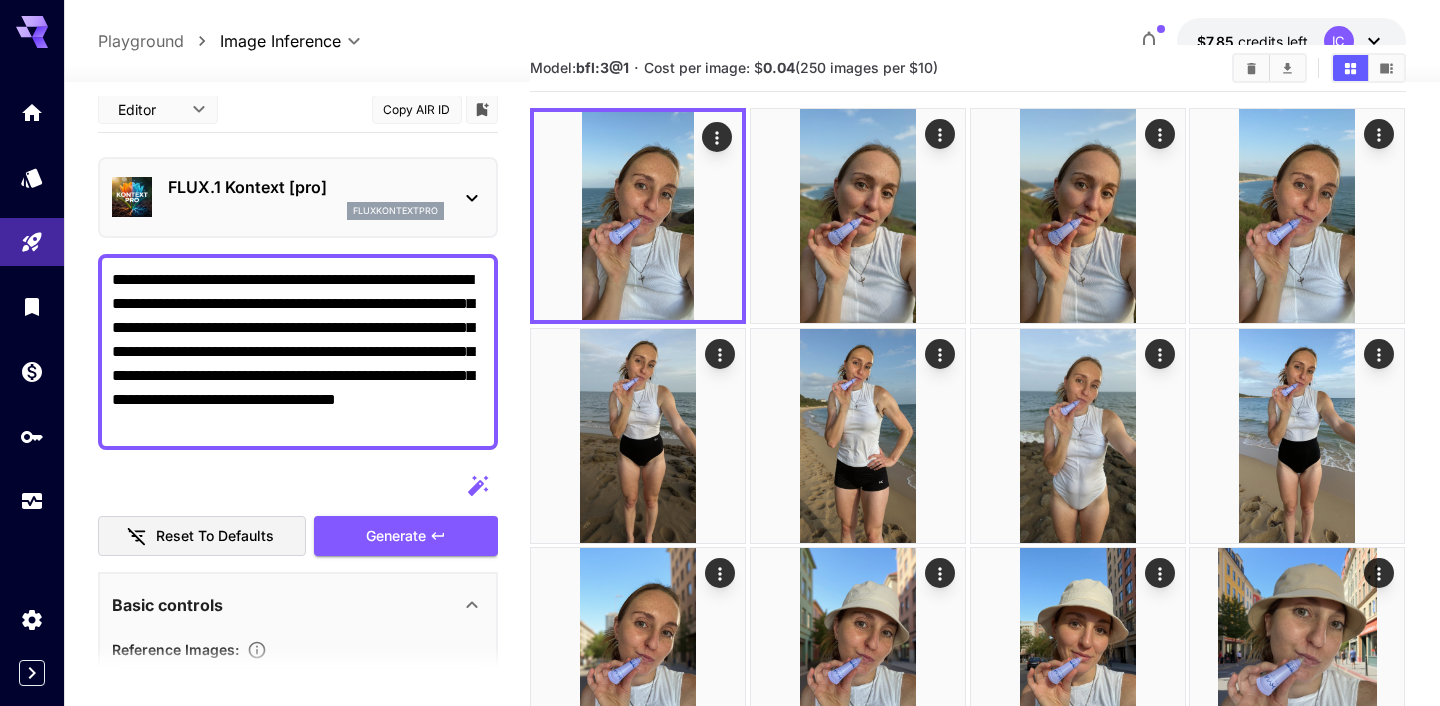 click on "**********" at bounding box center (298, 352) 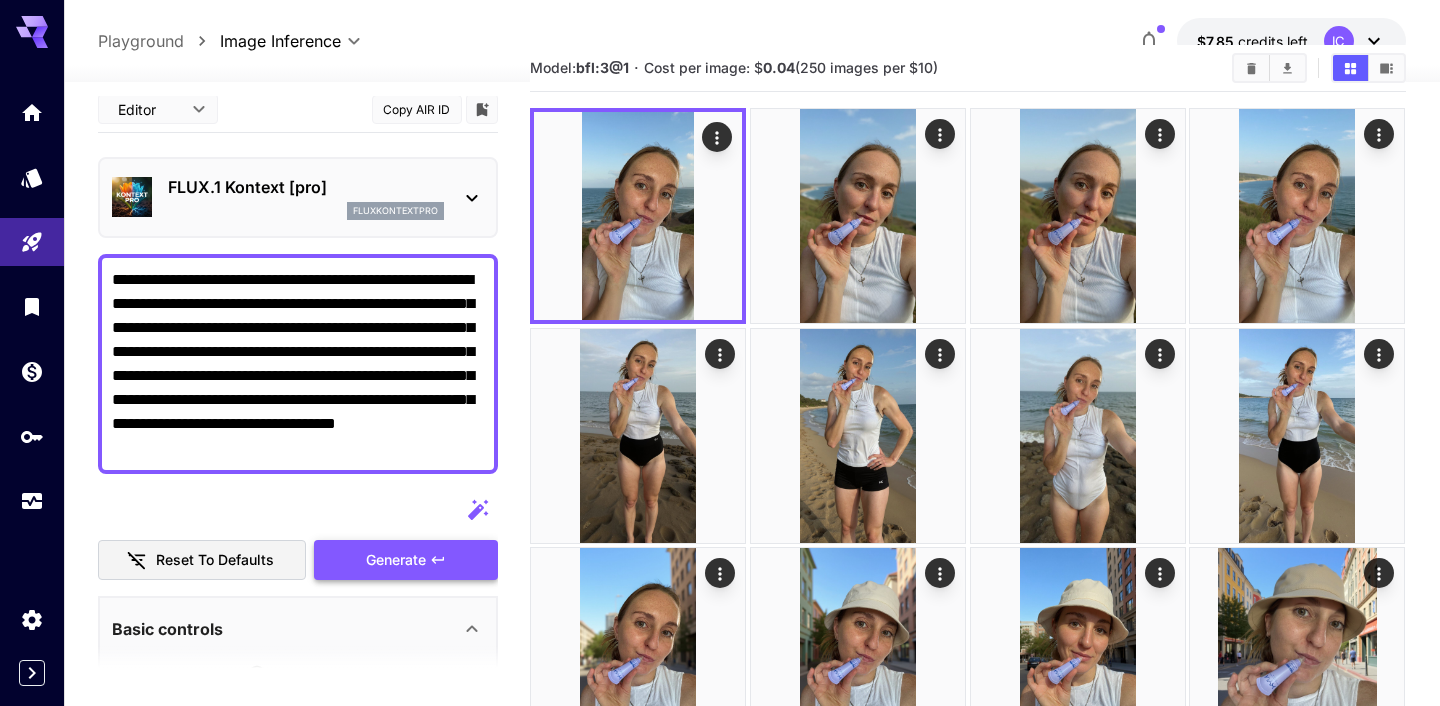type on "**********" 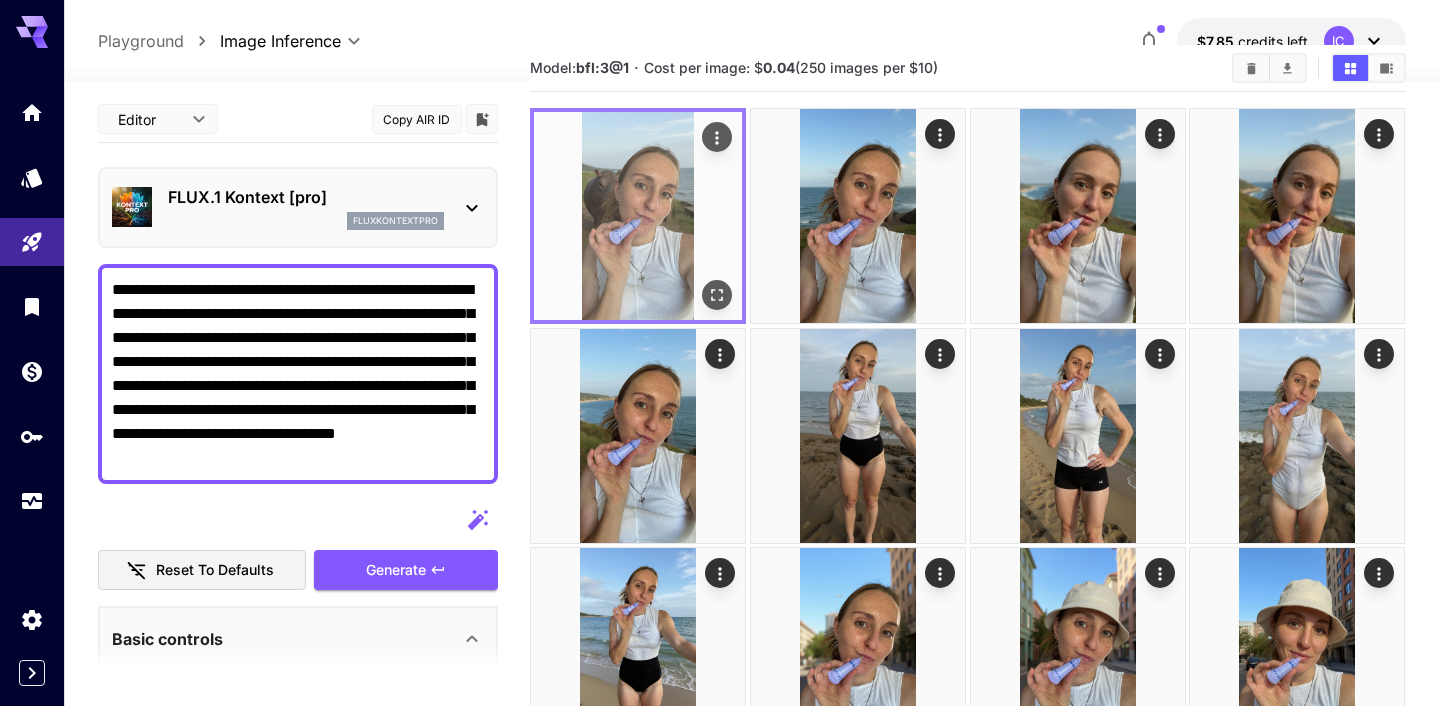 scroll, scrollTop: 53, scrollLeft: 0, axis: vertical 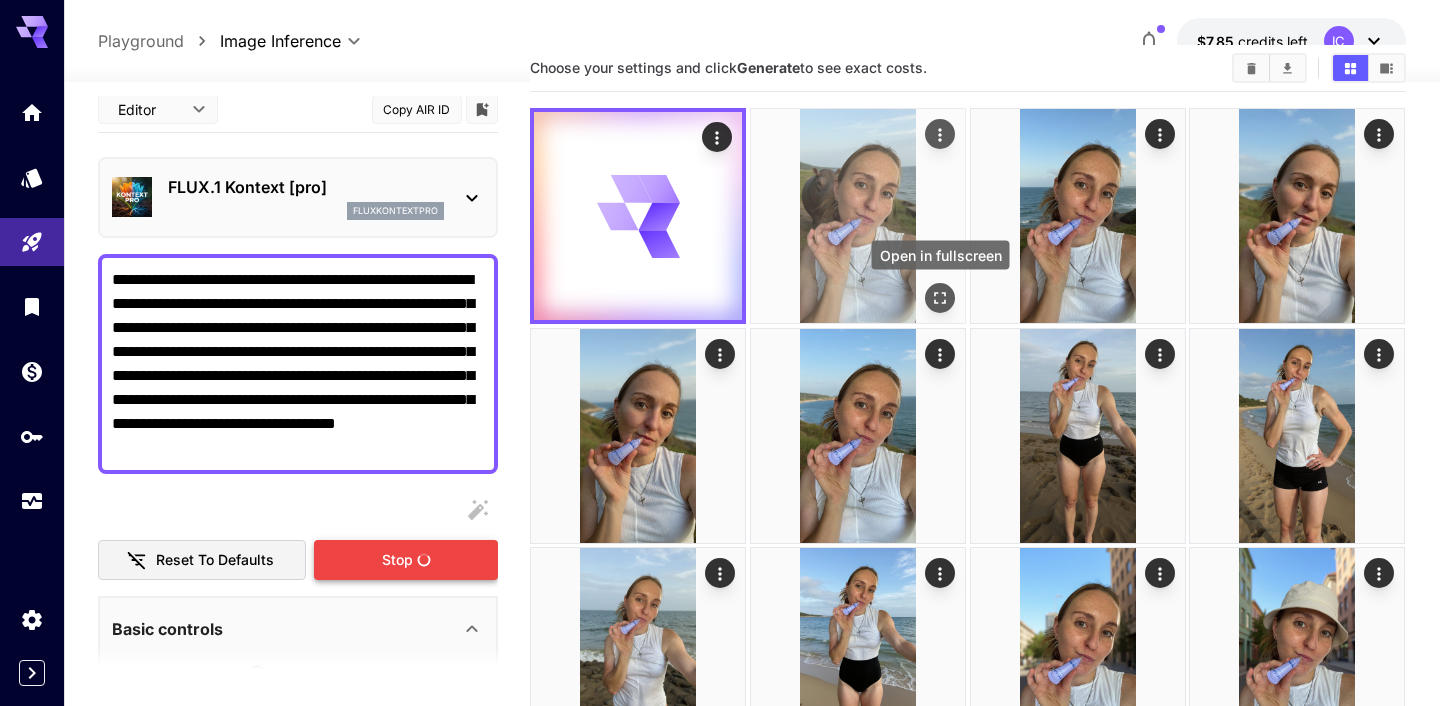 click 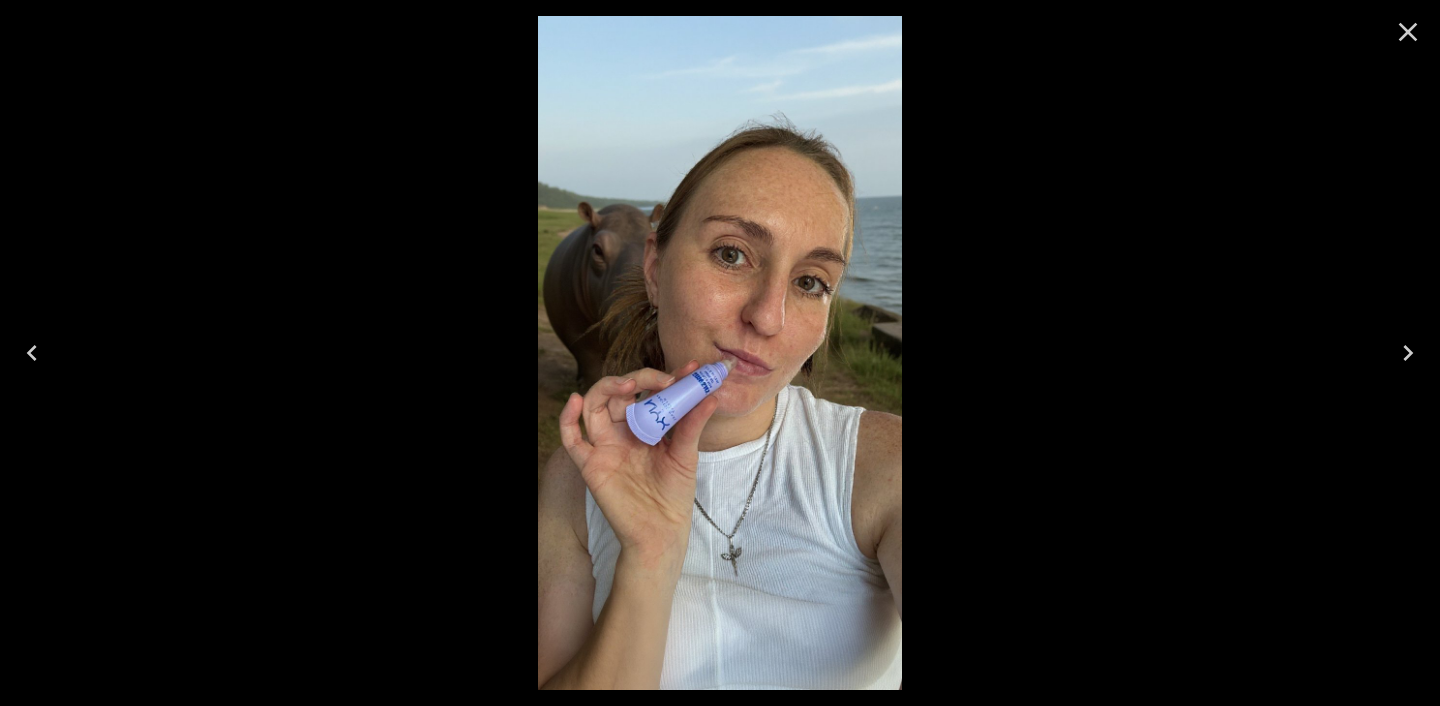 click 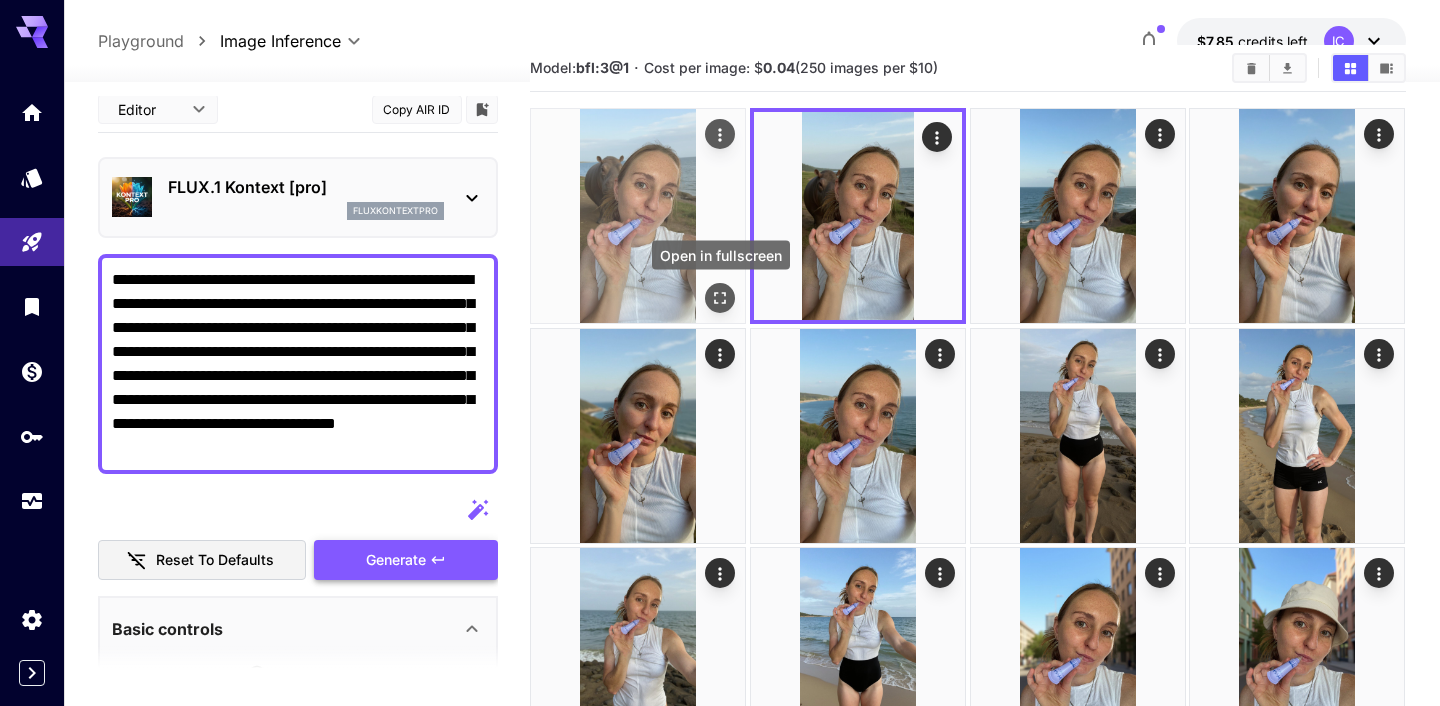 click 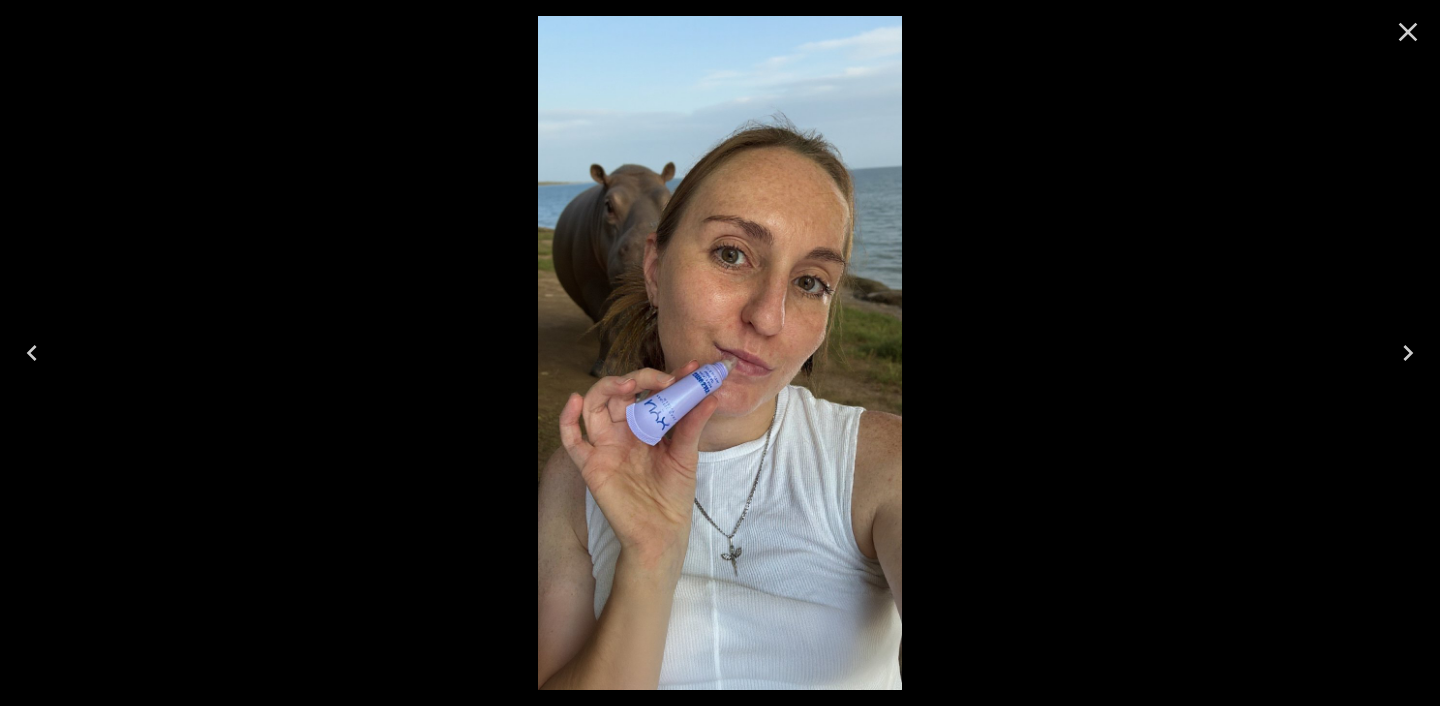 click at bounding box center (720, 353) 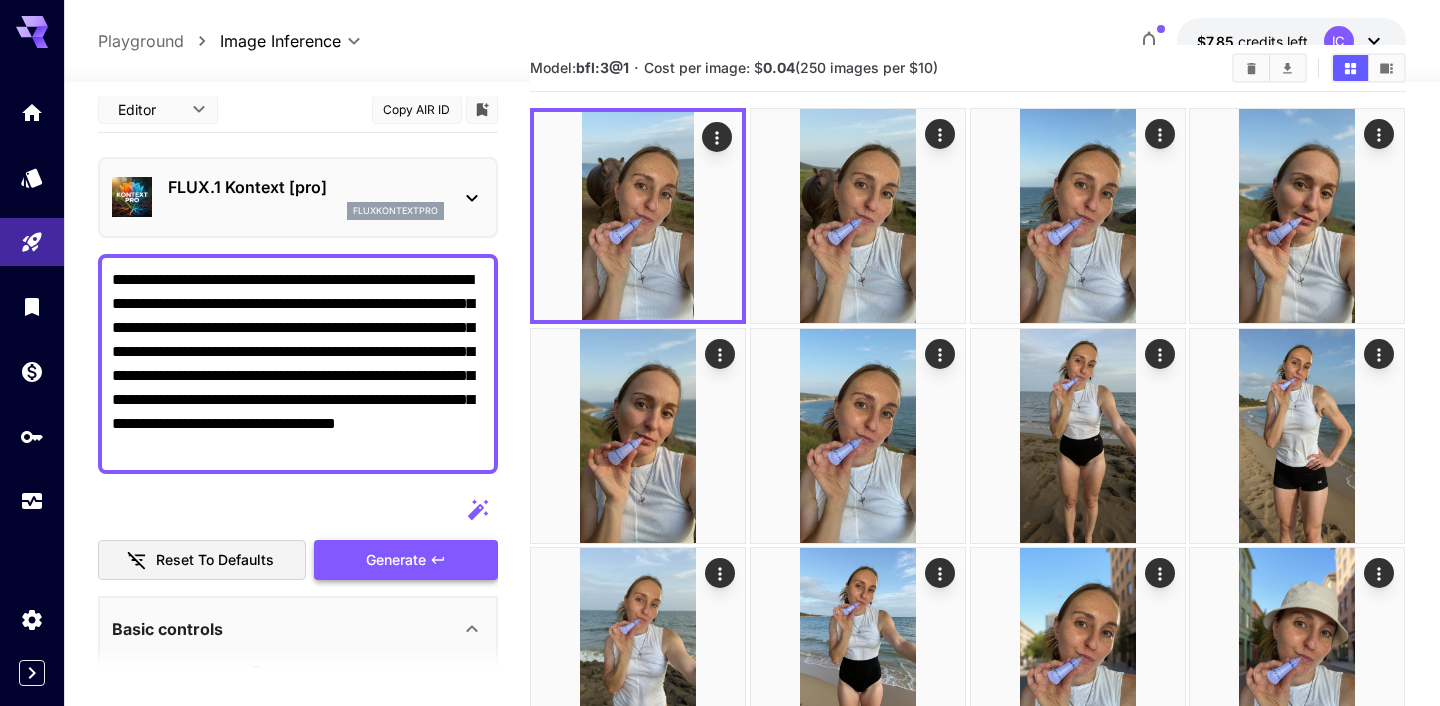 click on "**********" at bounding box center [298, 364] 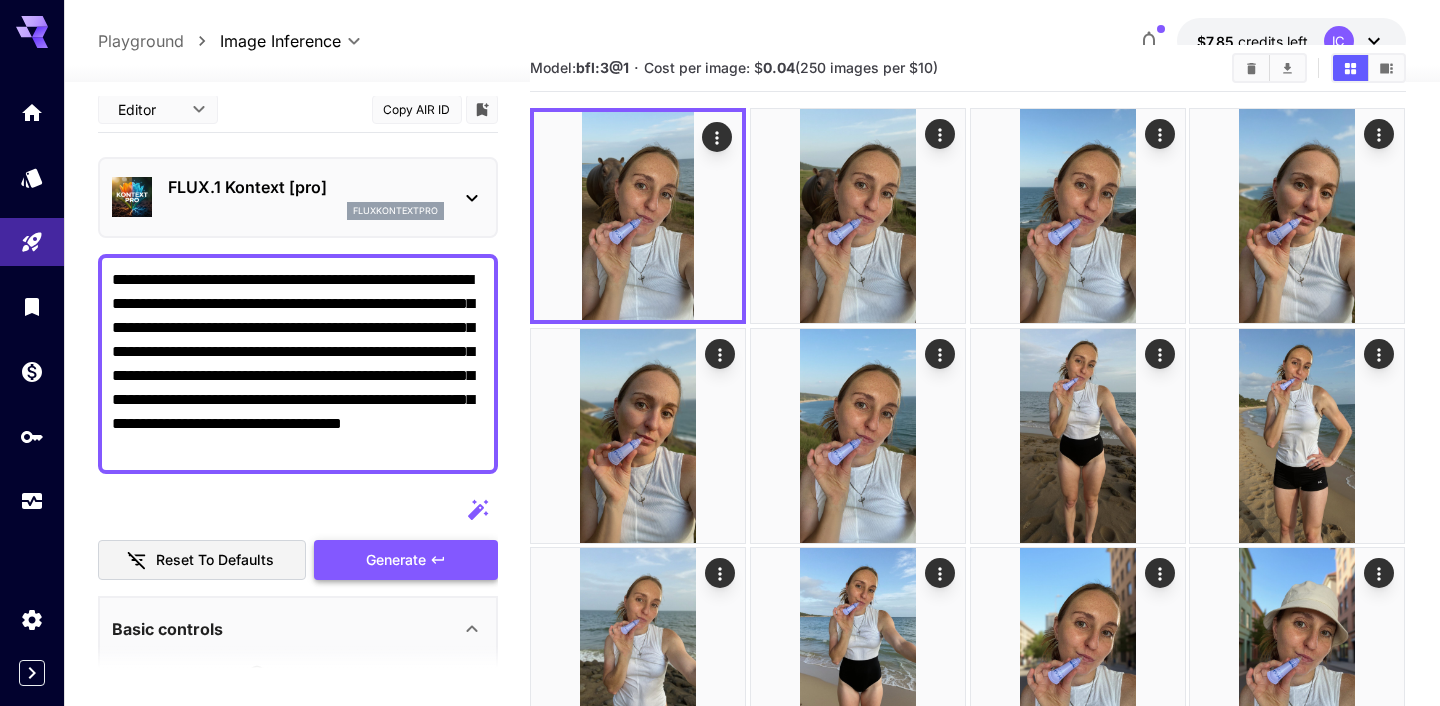 paste on "**********" 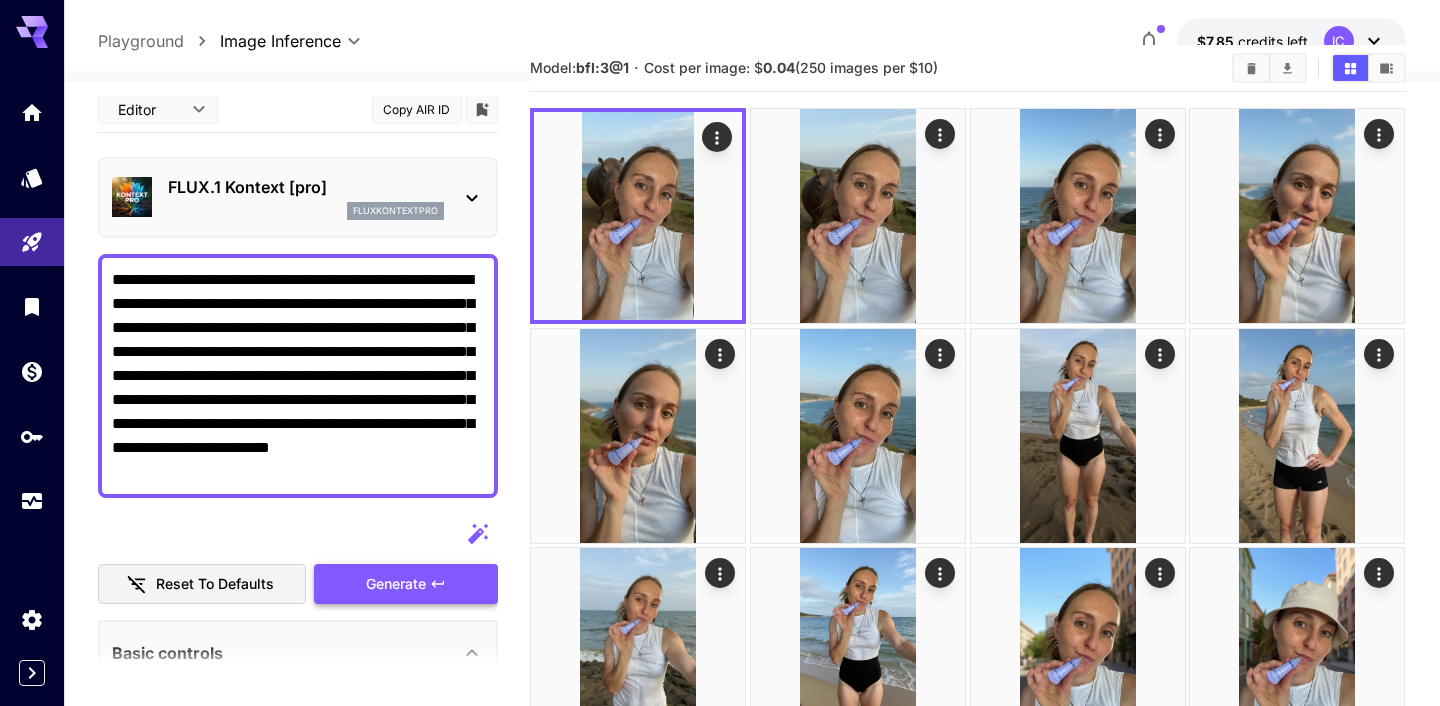 click on "Generate" at bounding box center (406, 584) 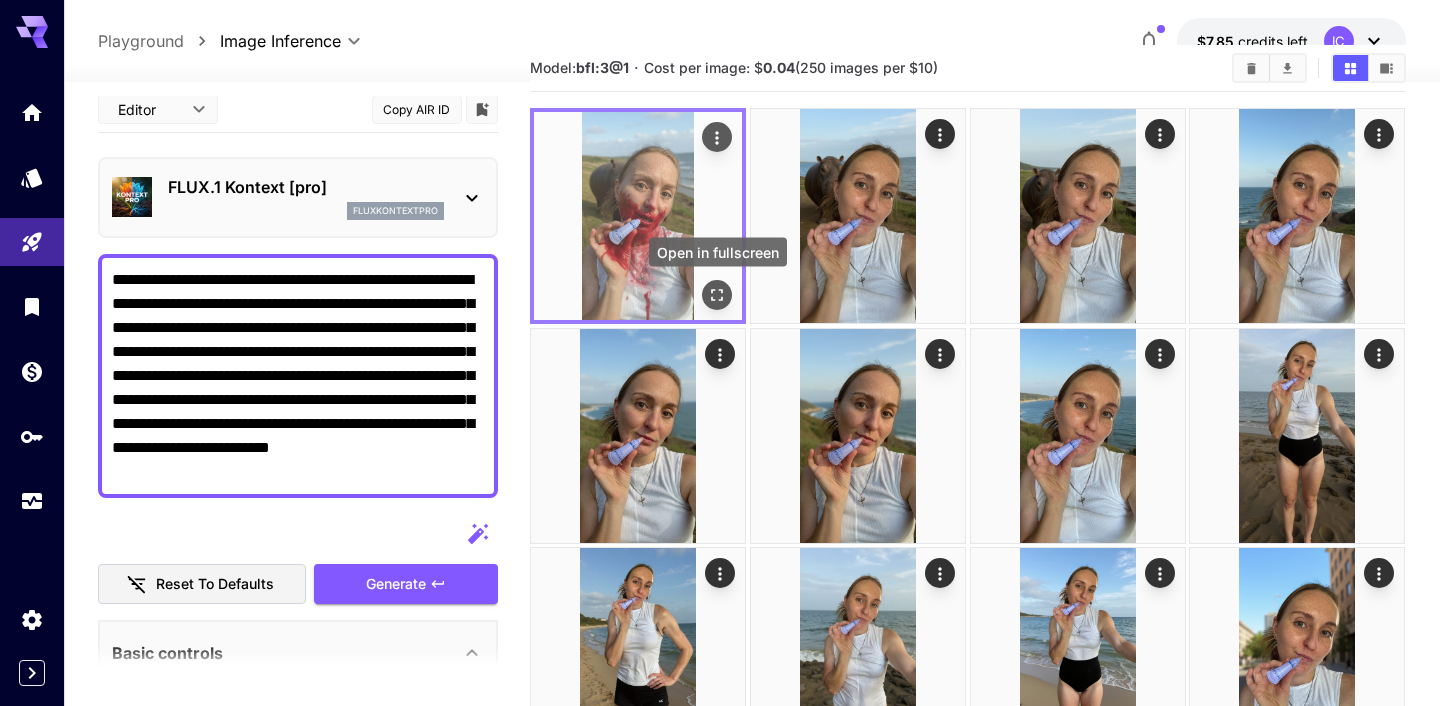 click 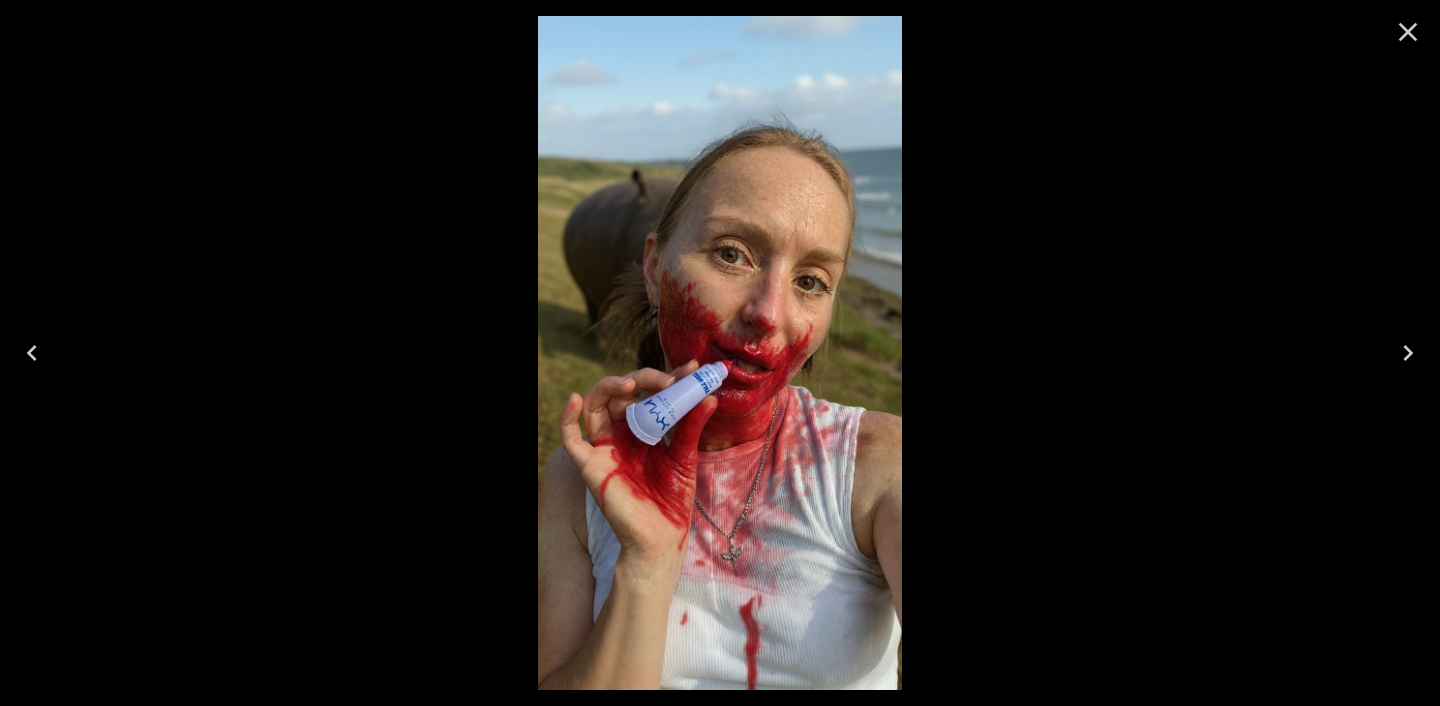 click 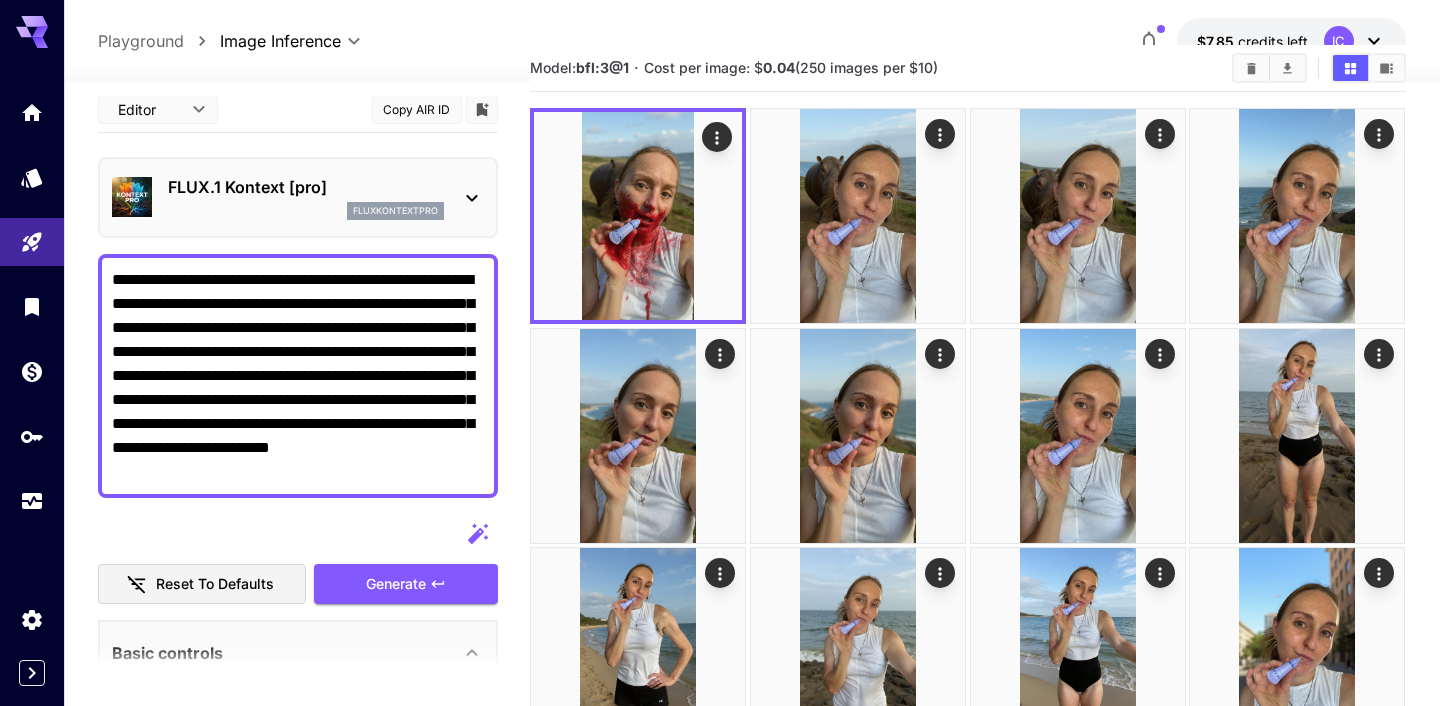 click on "**********" at bounding box center [298, 376] 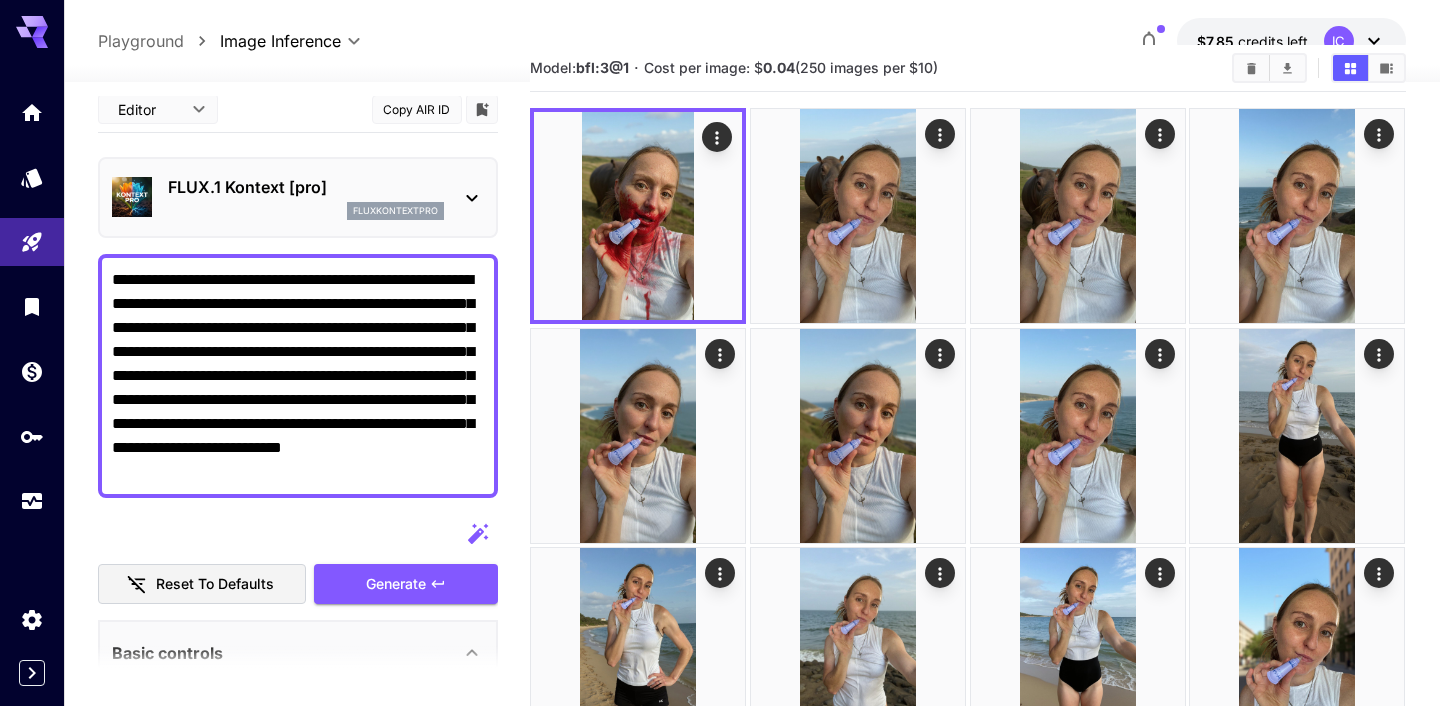 paste on "**********" 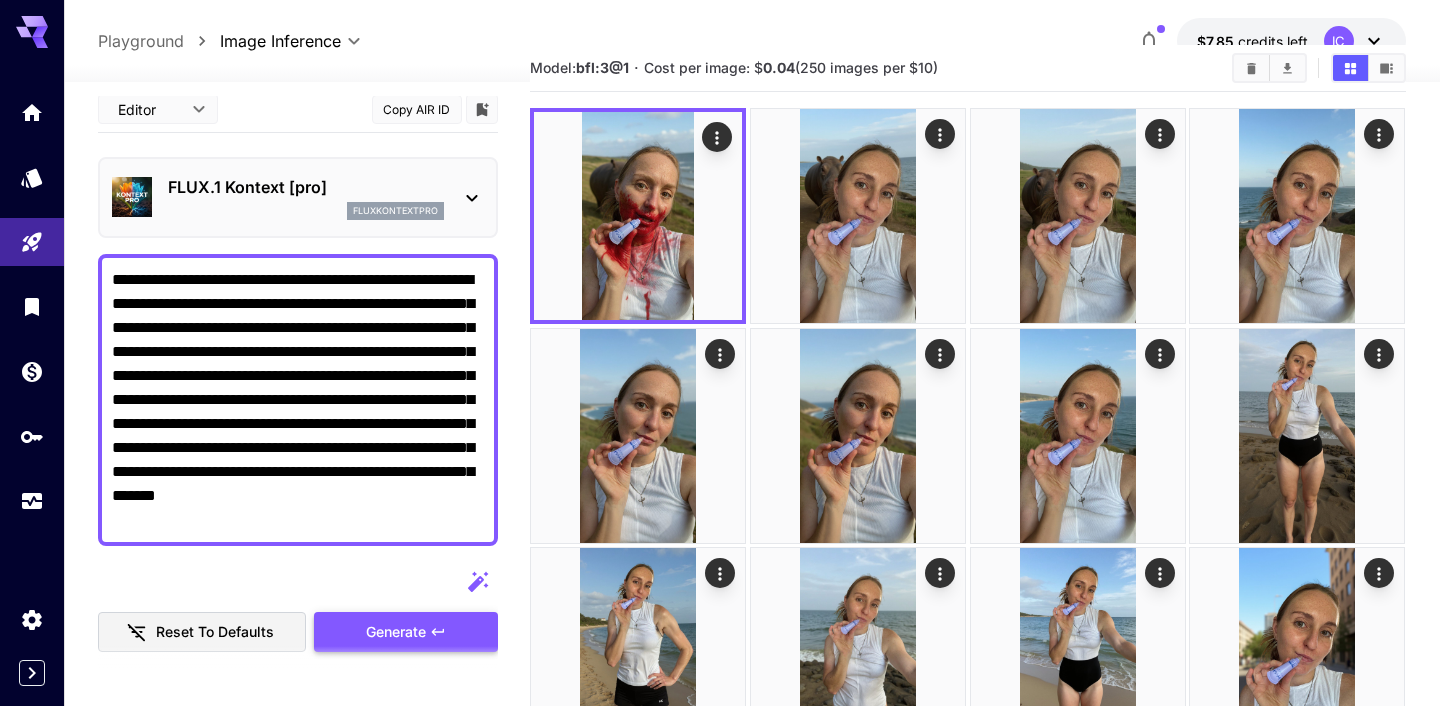 type on "**********" 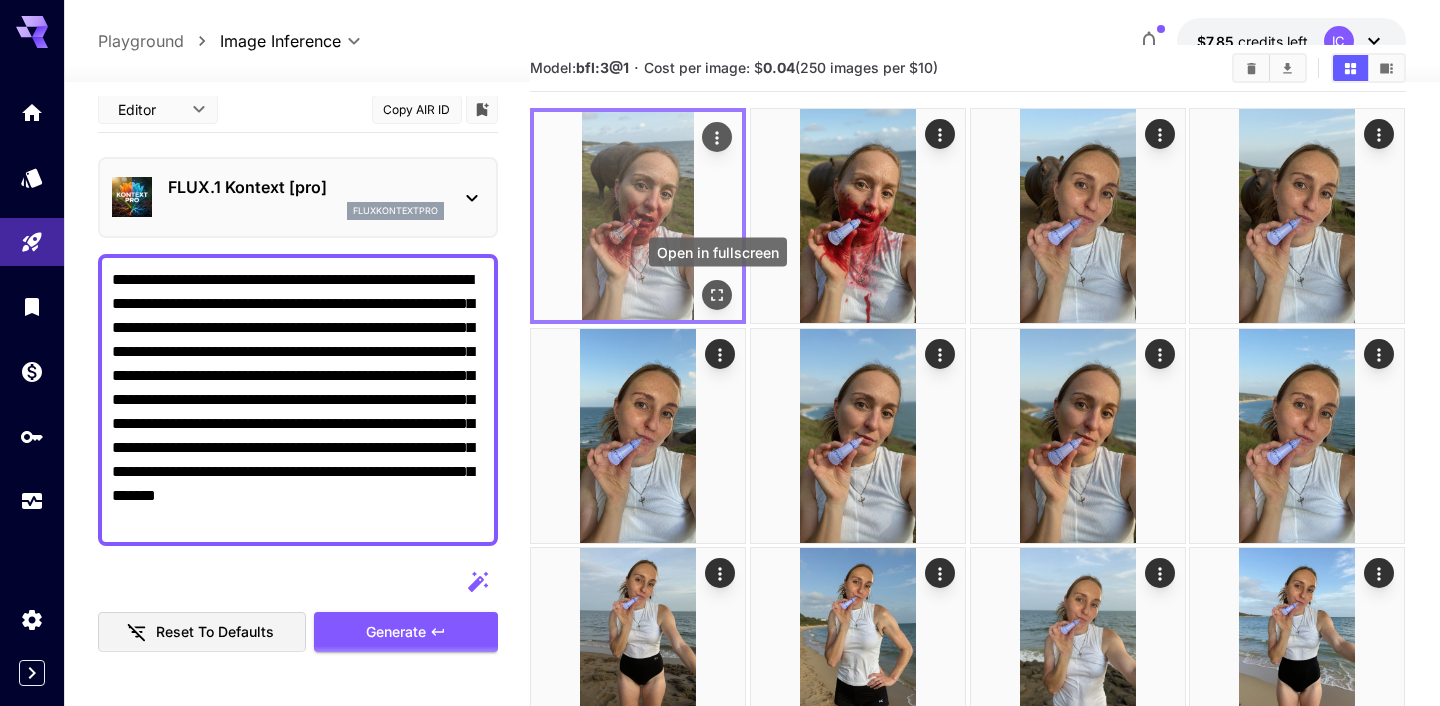 click at bounding box center (718, 295) 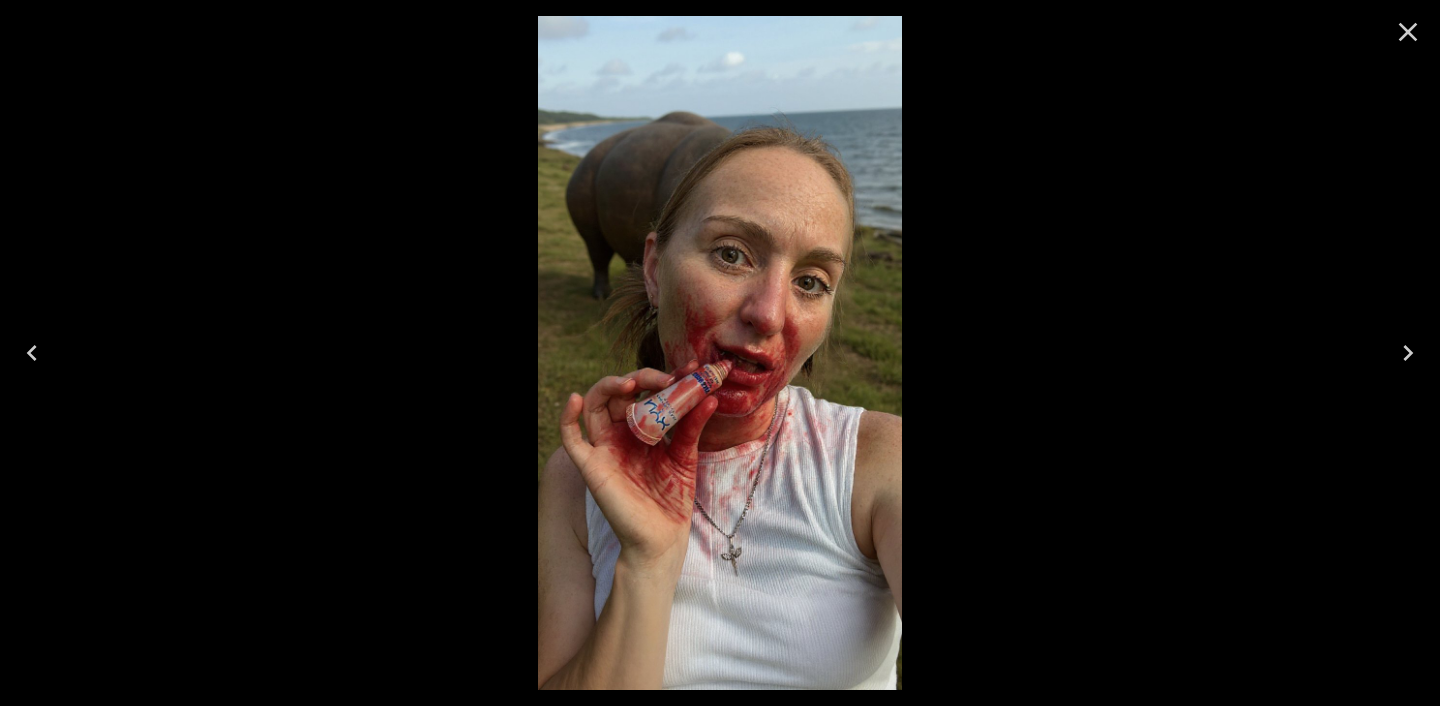 click at bounding box center [1408, 353] 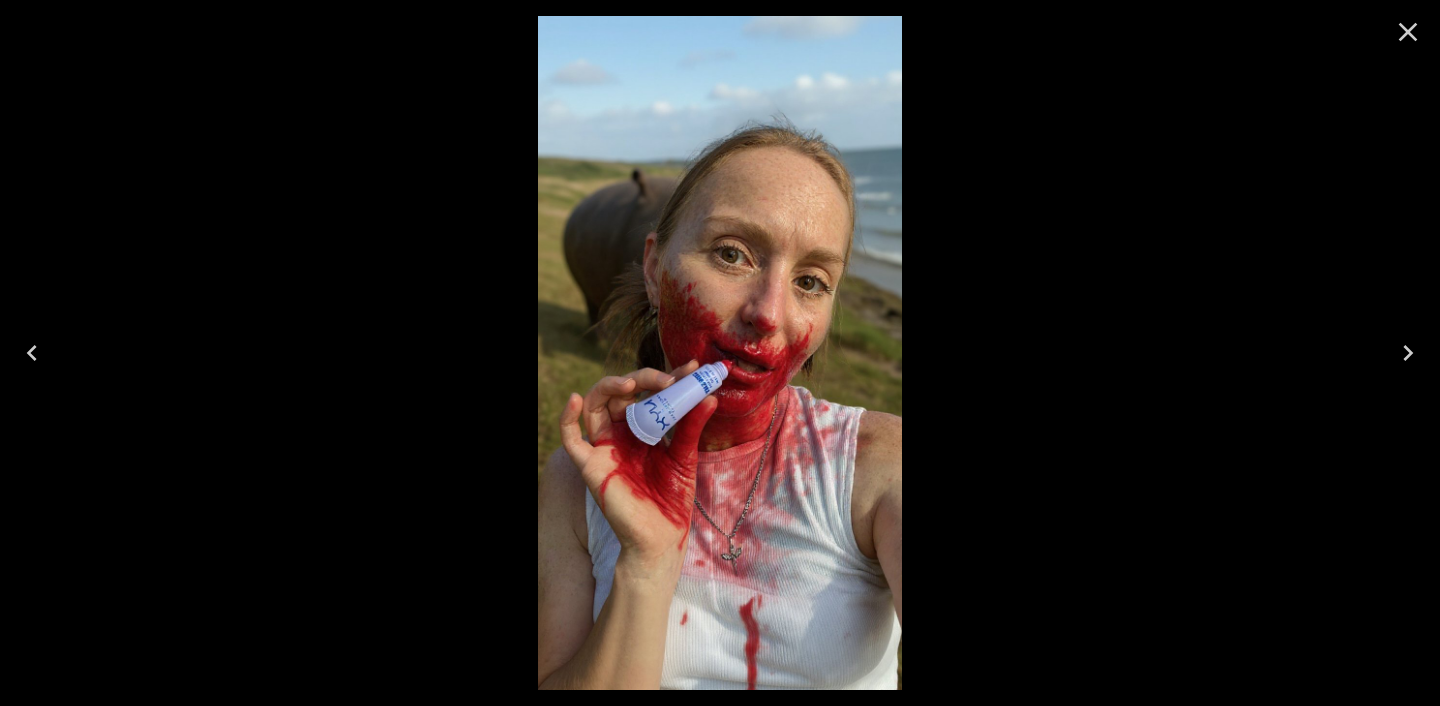 click 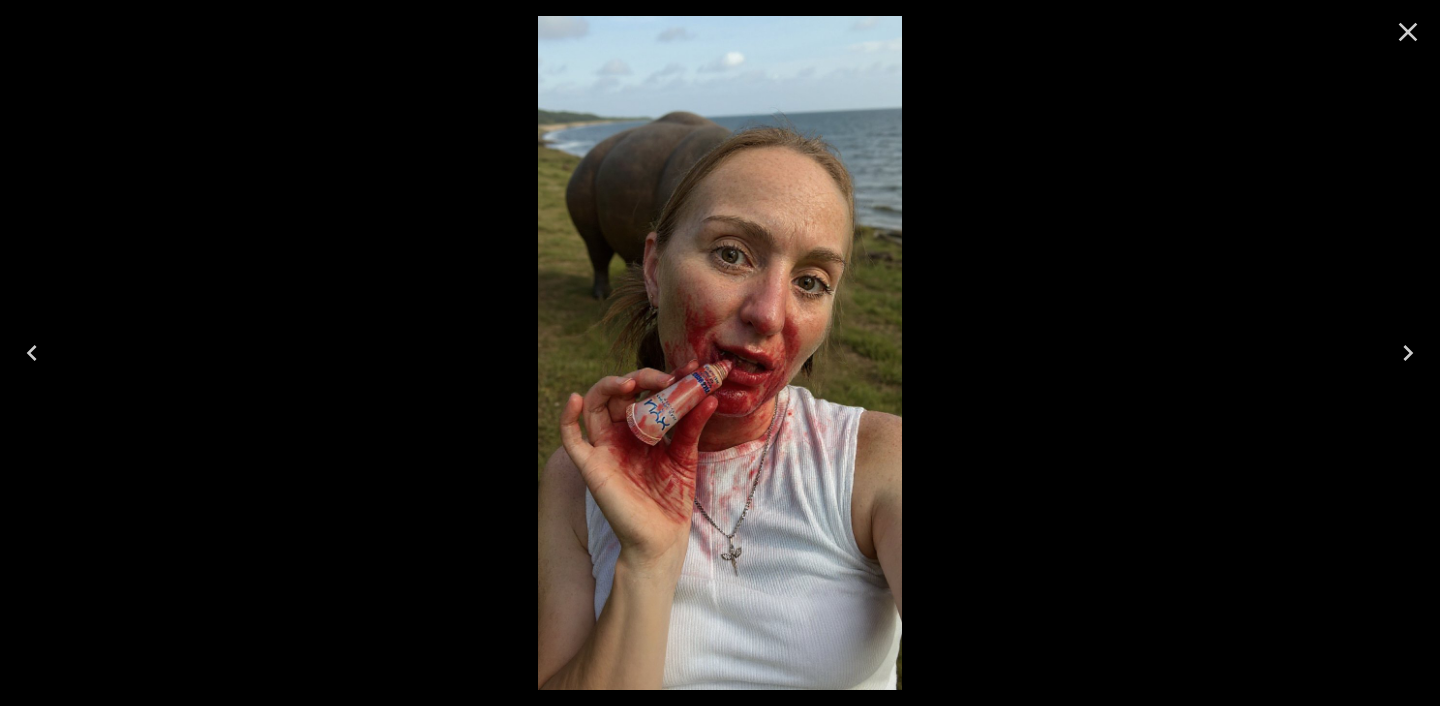 scroll, scrollTop: 53, scrollLeft: 0, axis: vertical 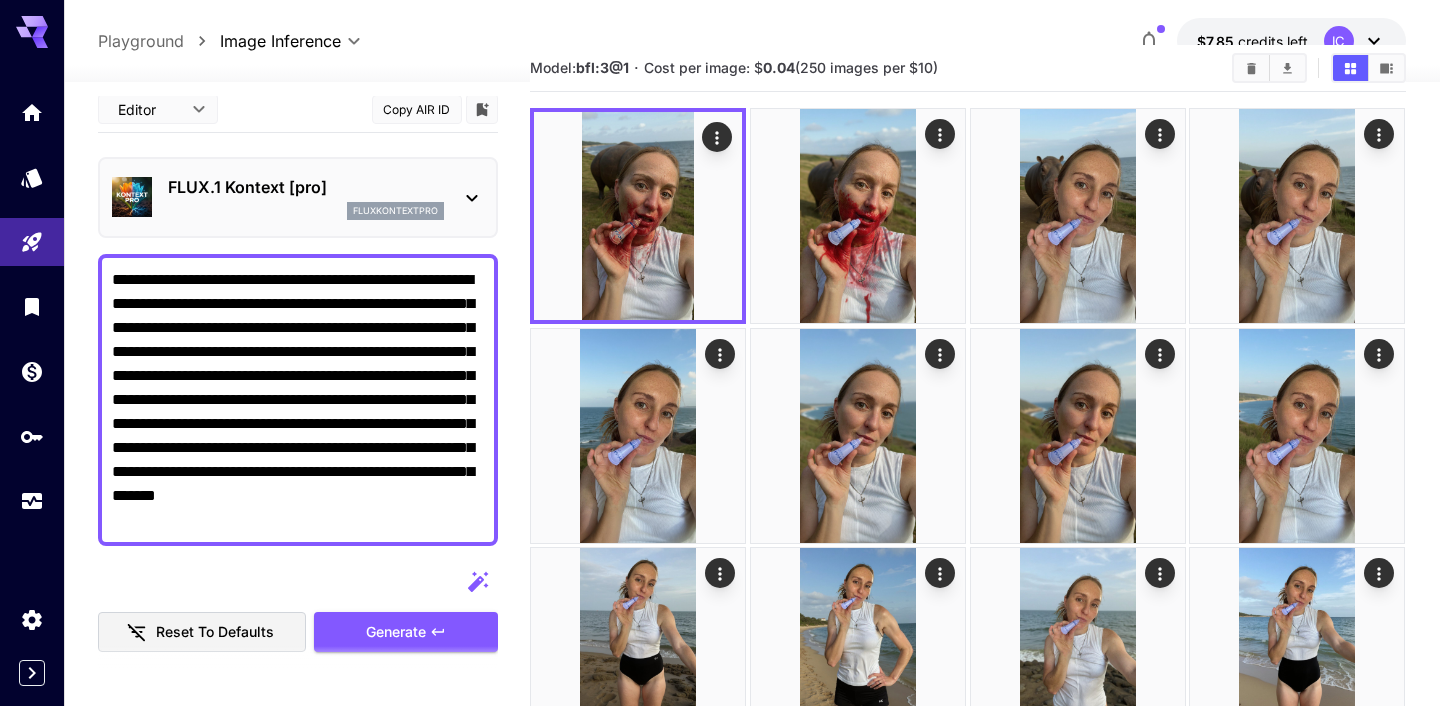 click on "**********" at bounding box center (298, 400) 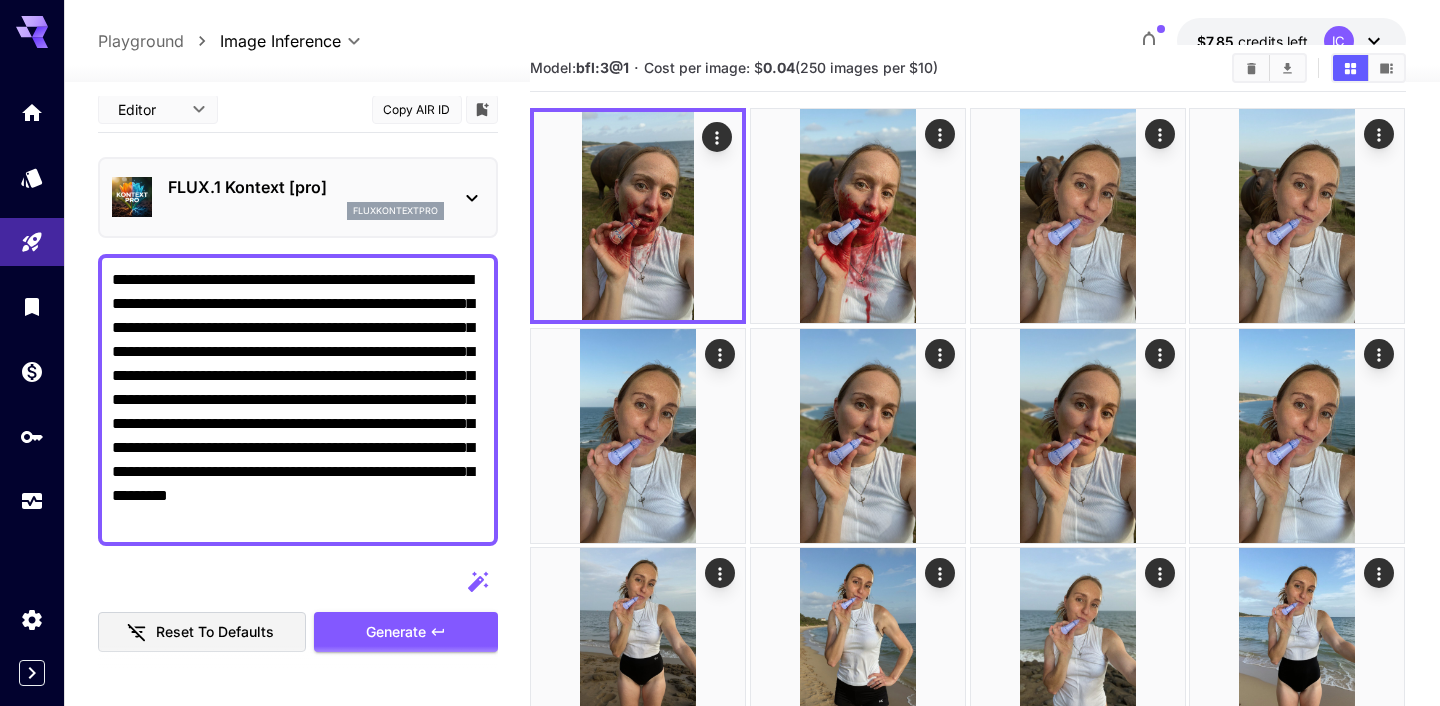 paste on "**********" 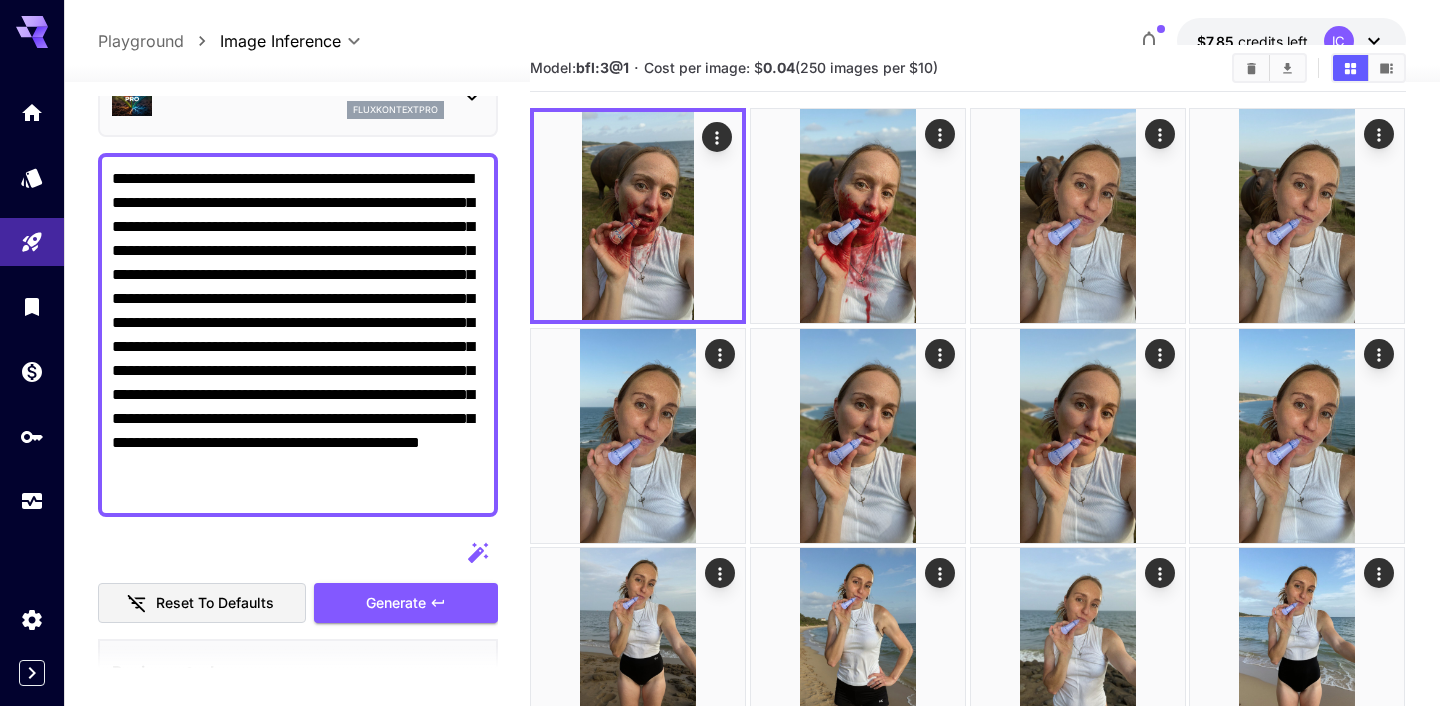scroll, scrollTop: 138, scrollLeft: 0, axis: vertical 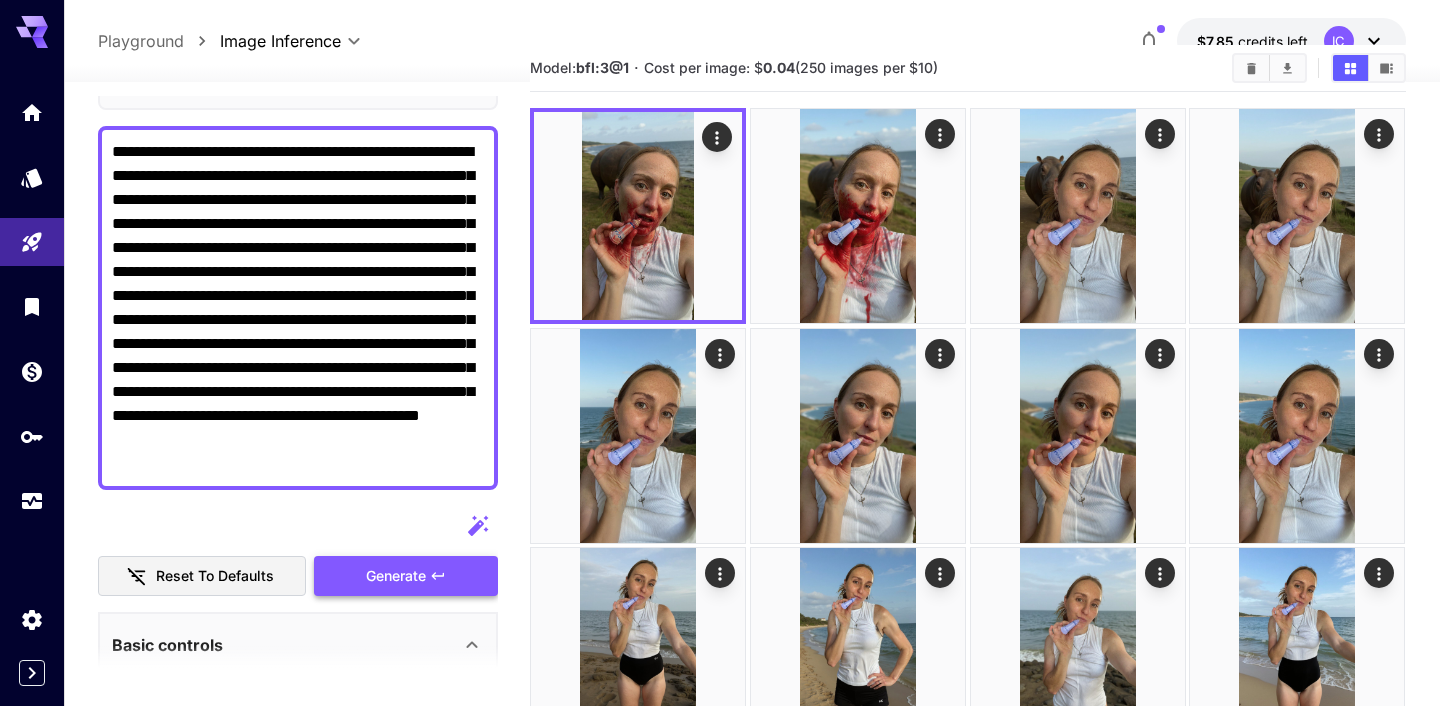 type on "**********" 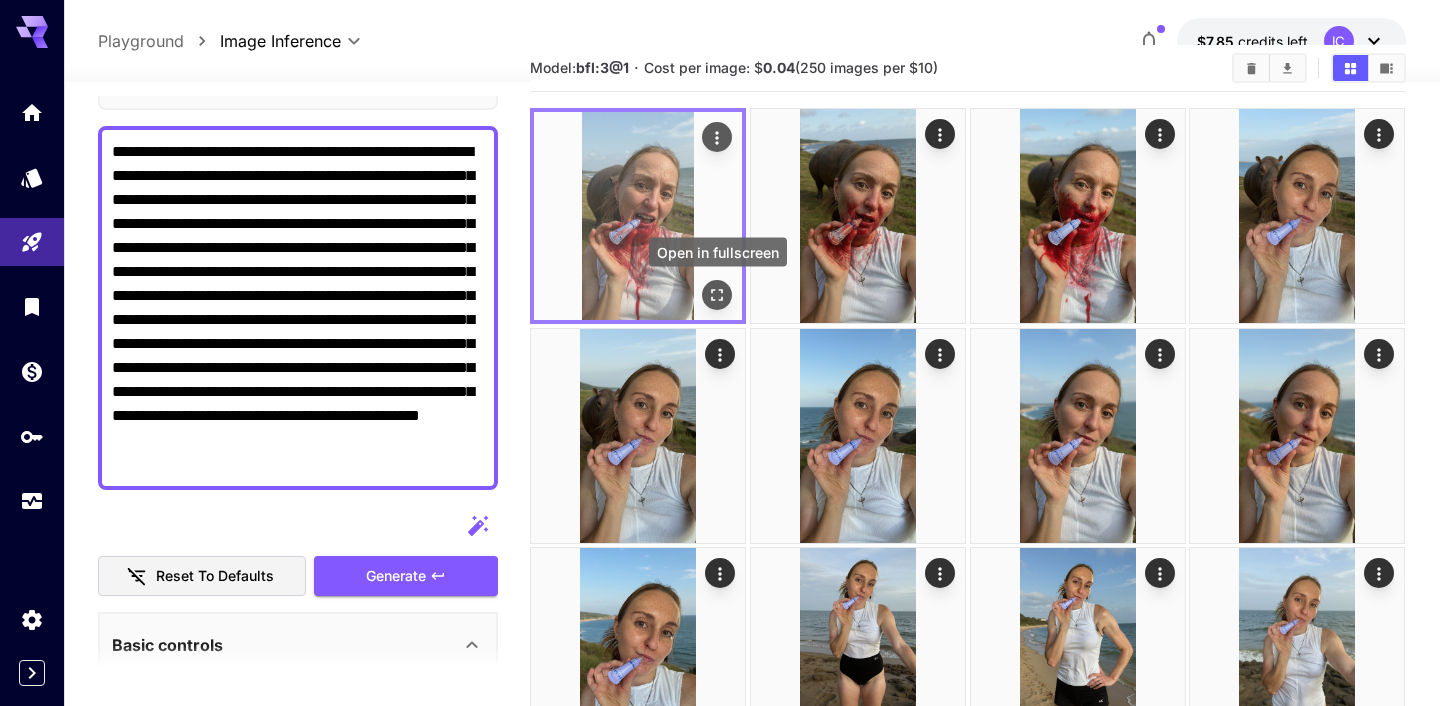 click 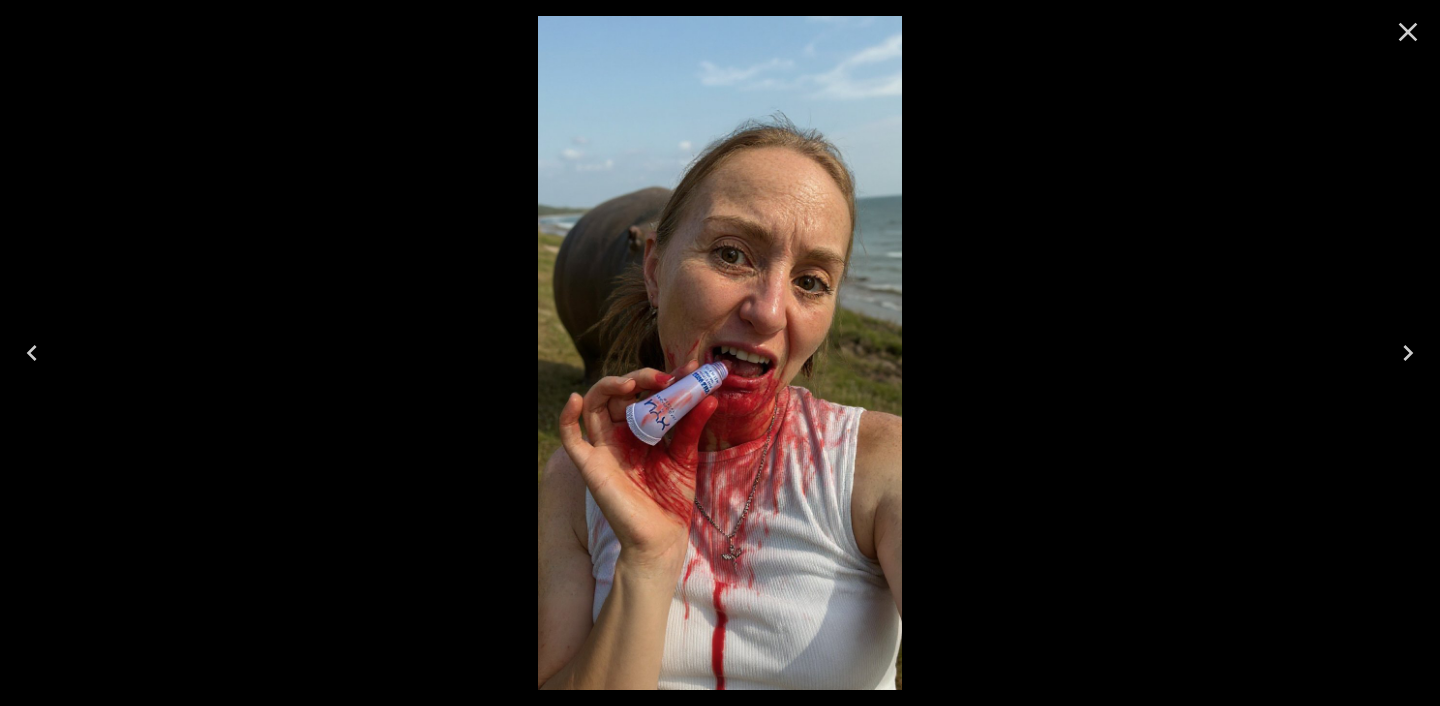 click 